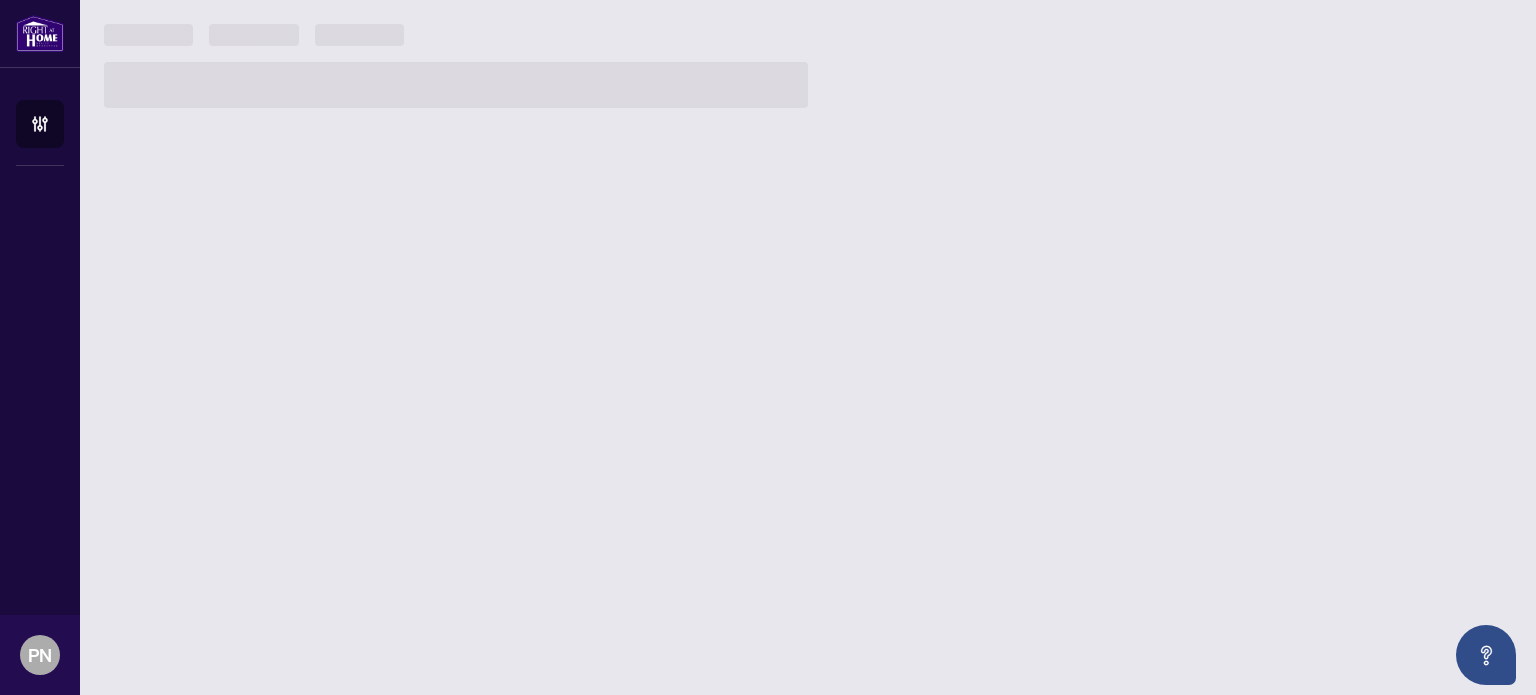 scroll, scrollTop: 0, scrollLeft: 0, axis: both 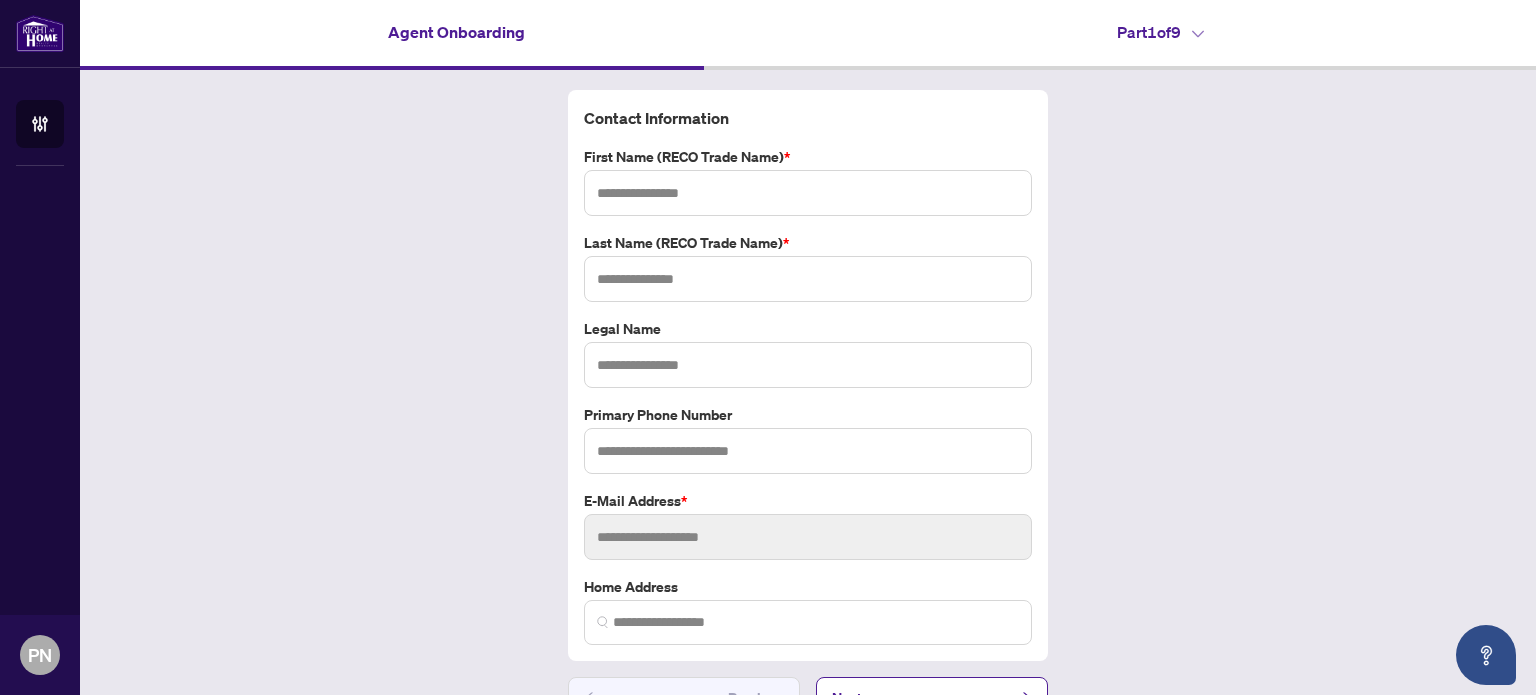 type on "********" 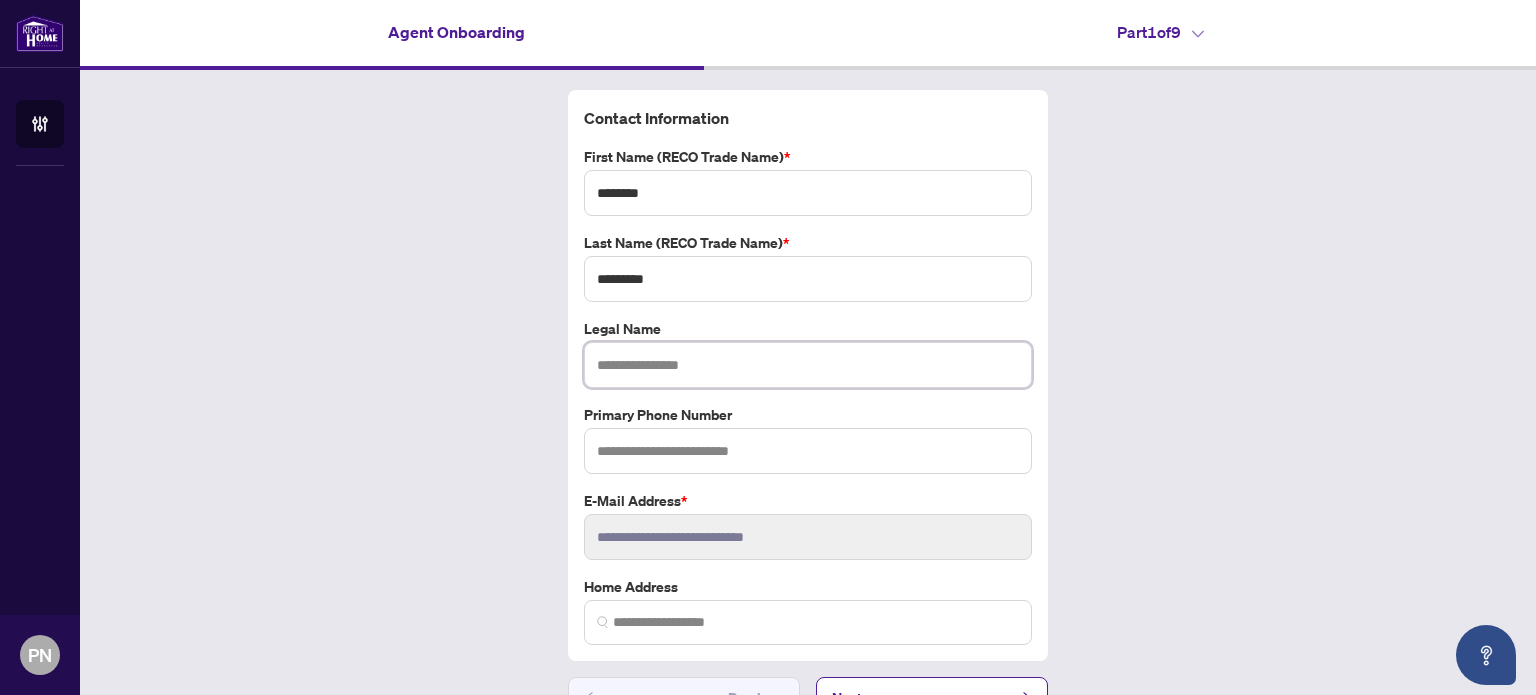 click at bounding box center (808, 365) 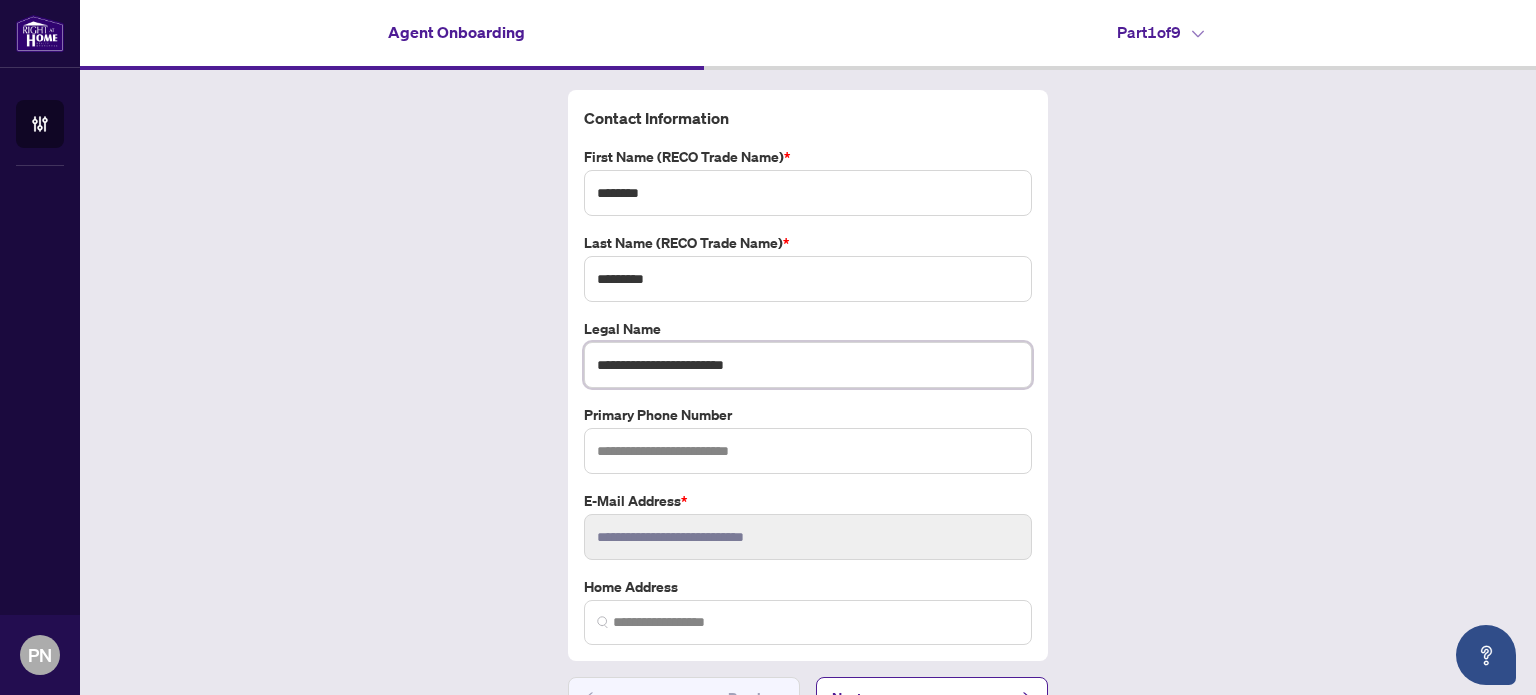 type on "**********" 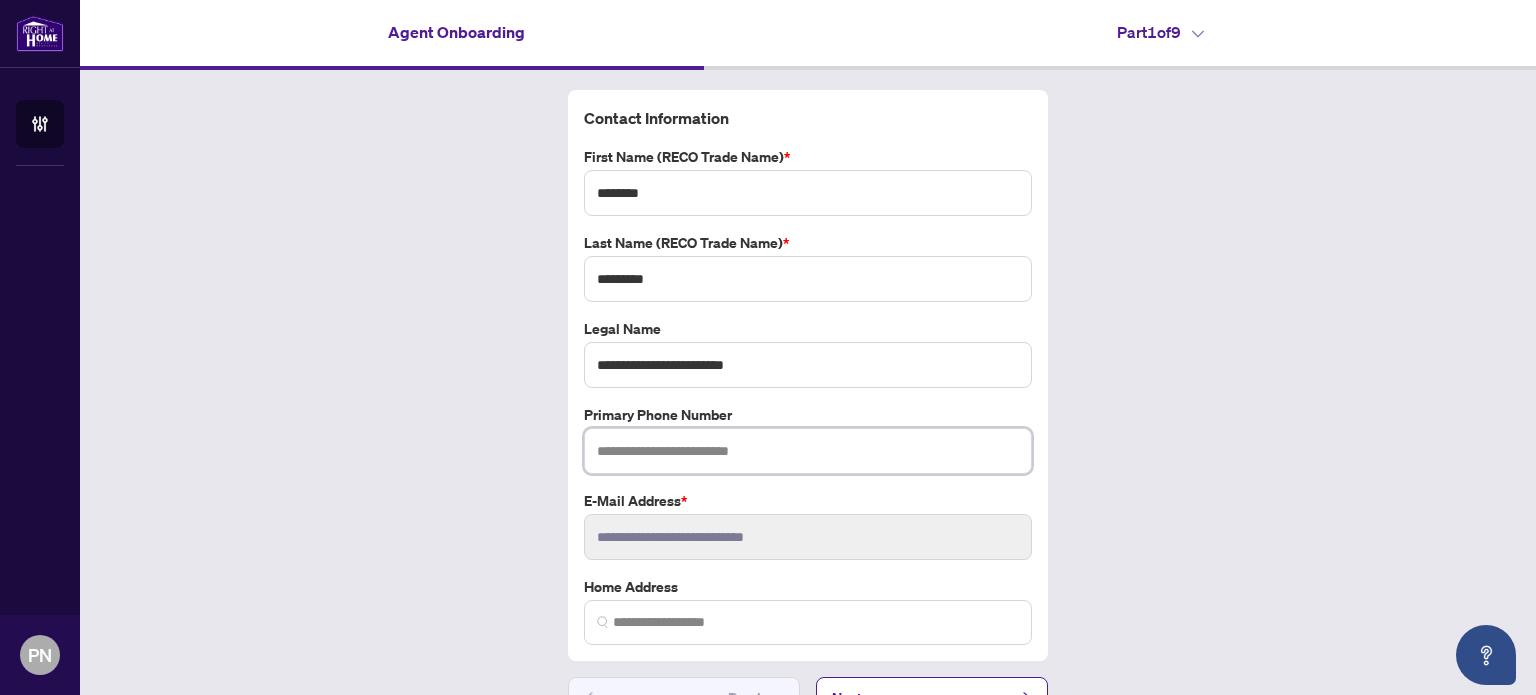 click at bounding box center [808, 451] 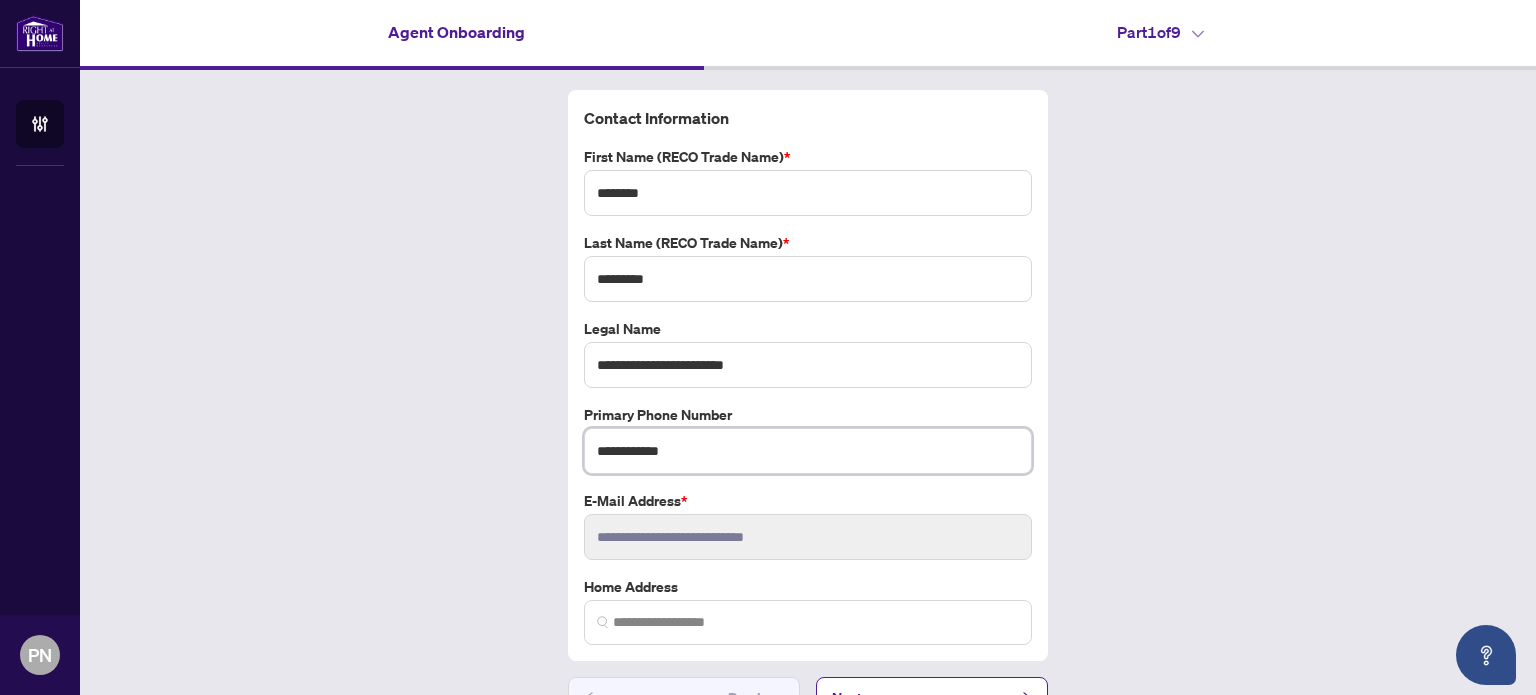 type on "**********" 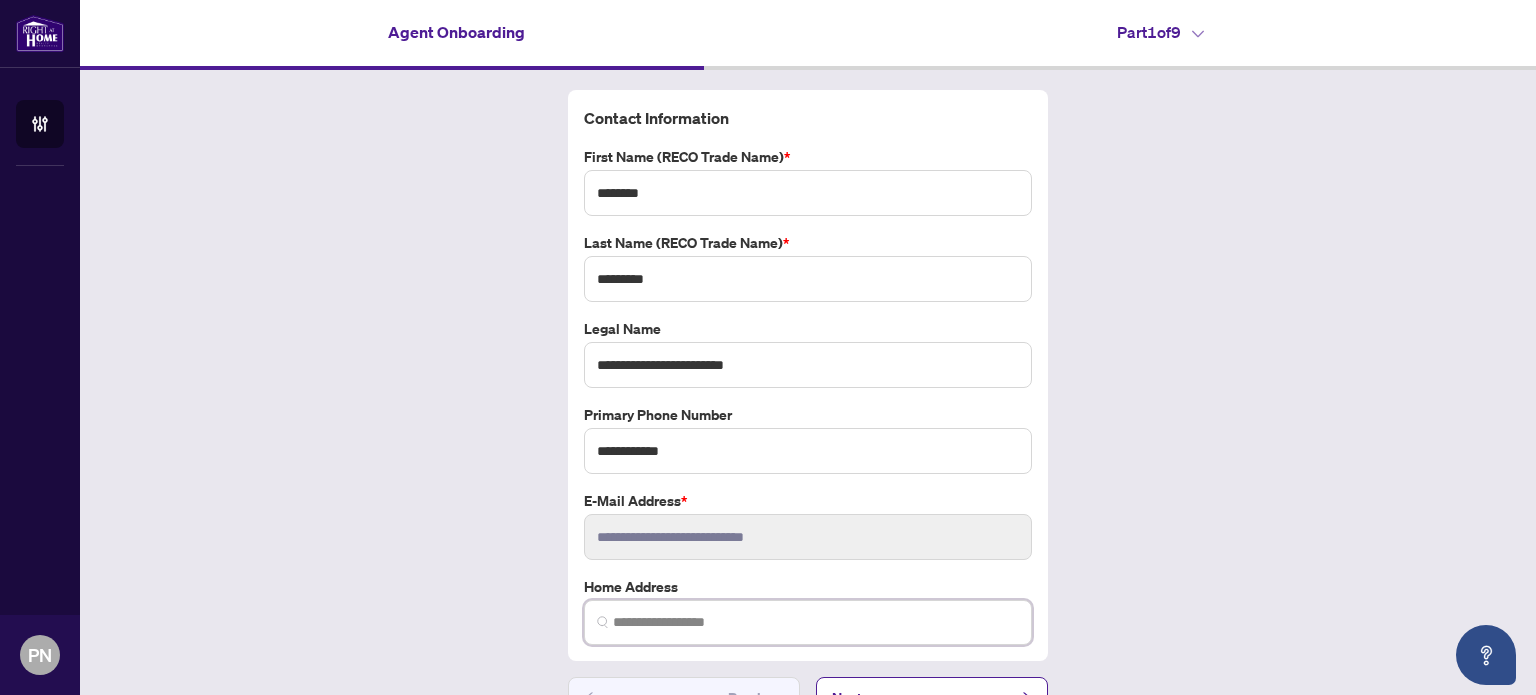 click at bounding box center [816, 622] 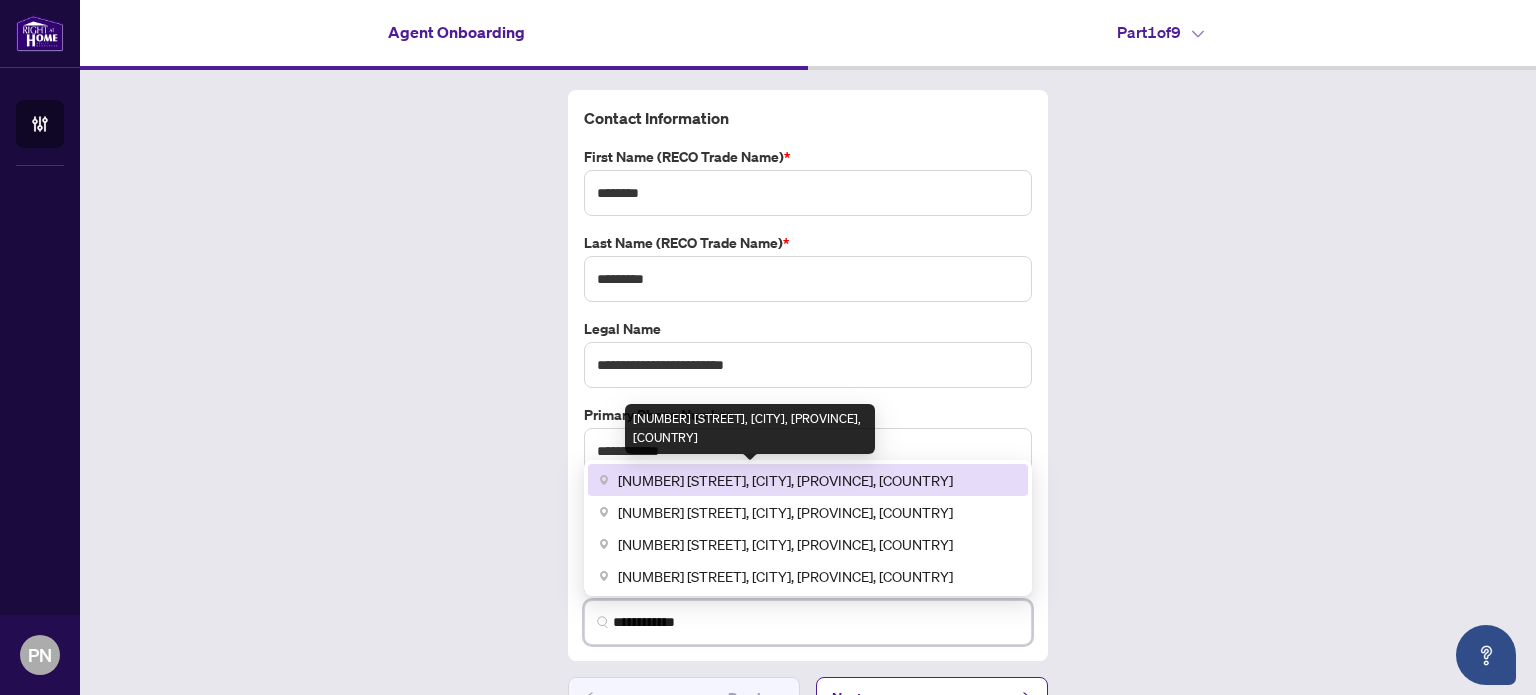 drag, startPoint x: 728, startPoint y: 483, endPoint x: 668, endPoint y: 481, distance: 60.033325 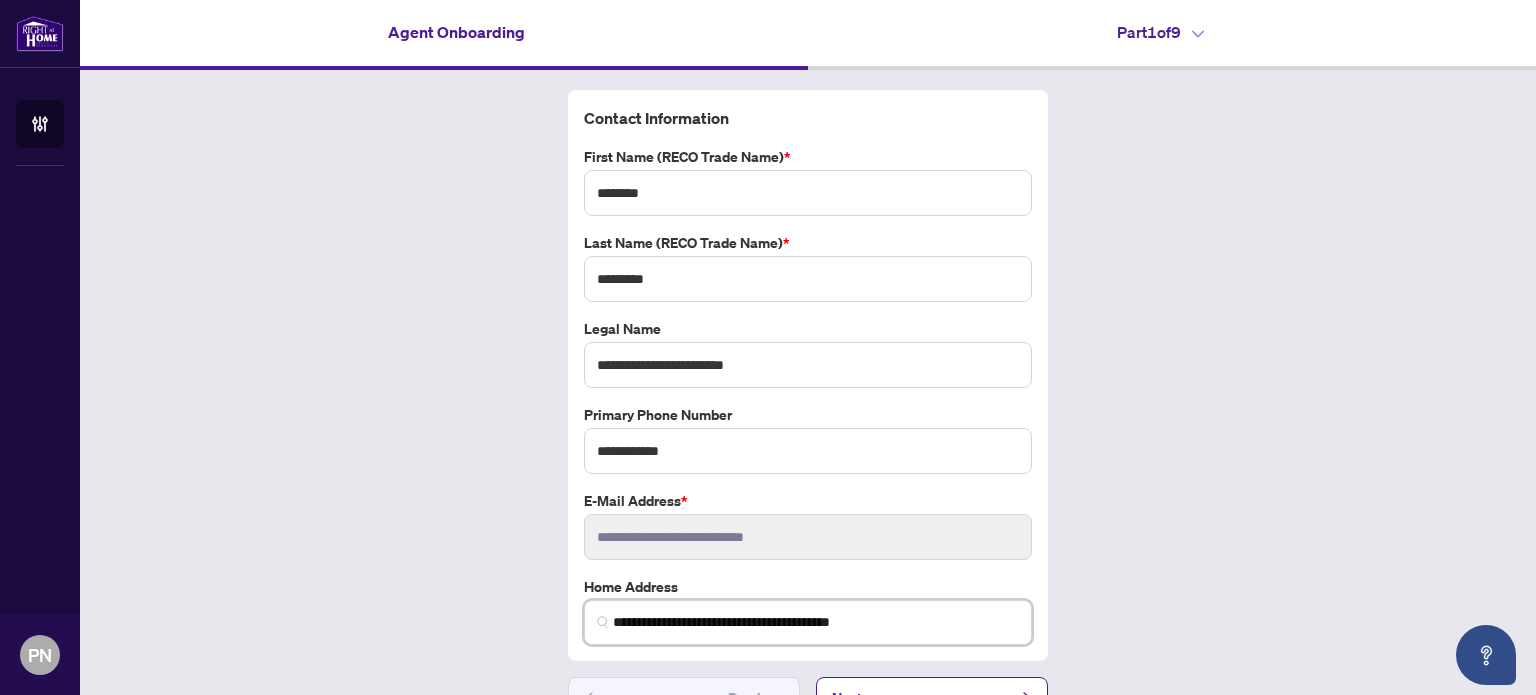 scroll, scrollTop: 40, scrollLeft: 0, axis: vertical 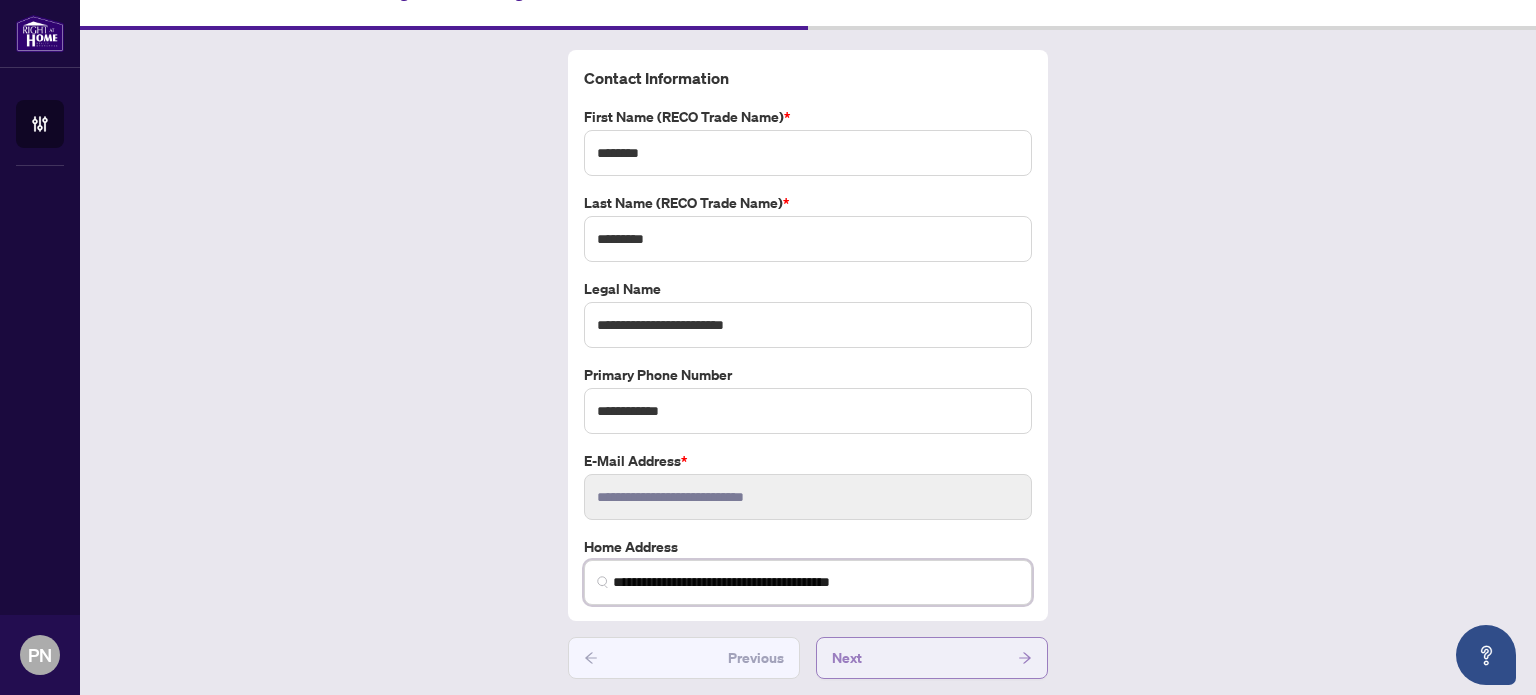 type on "**********" 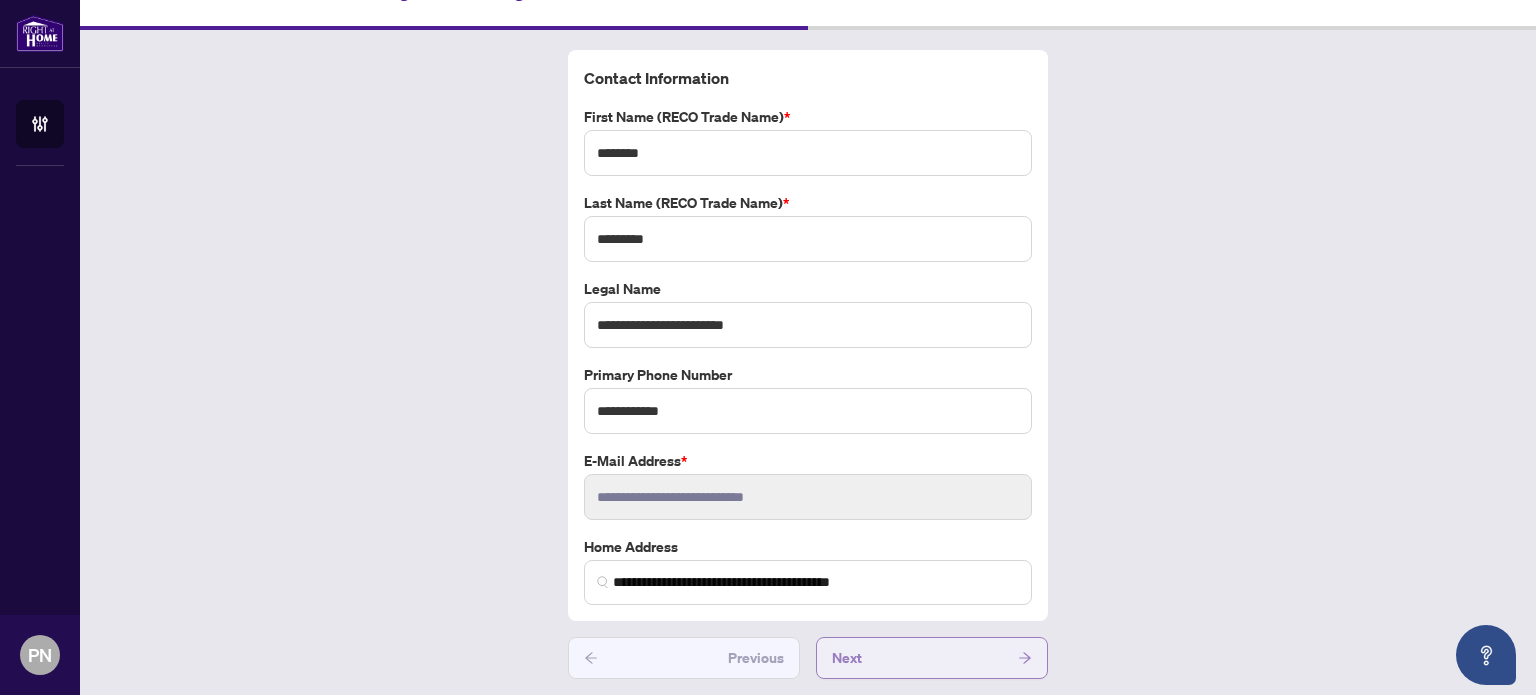 click on "Next" at bounding box center (932, 658) 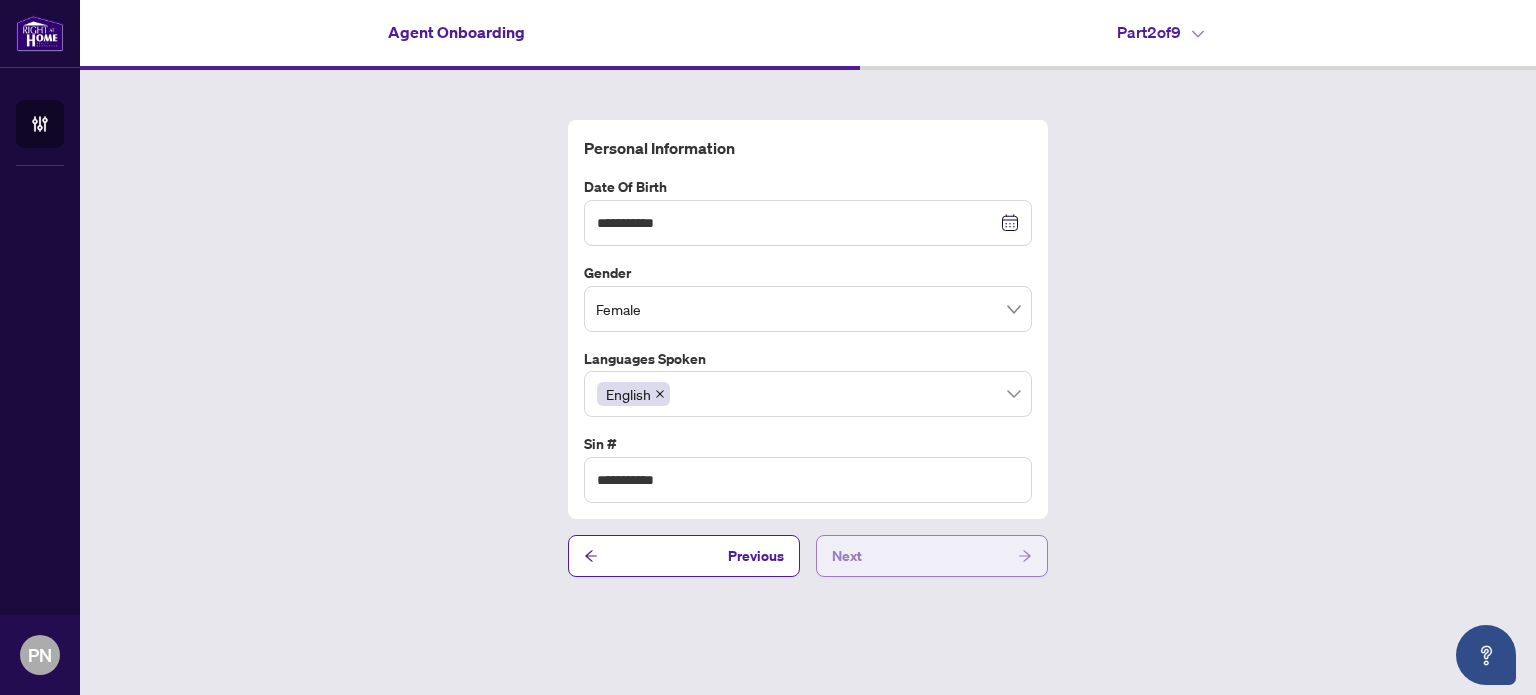 scroll, scrollTop: 0, scrollLeft: 0, axis: both 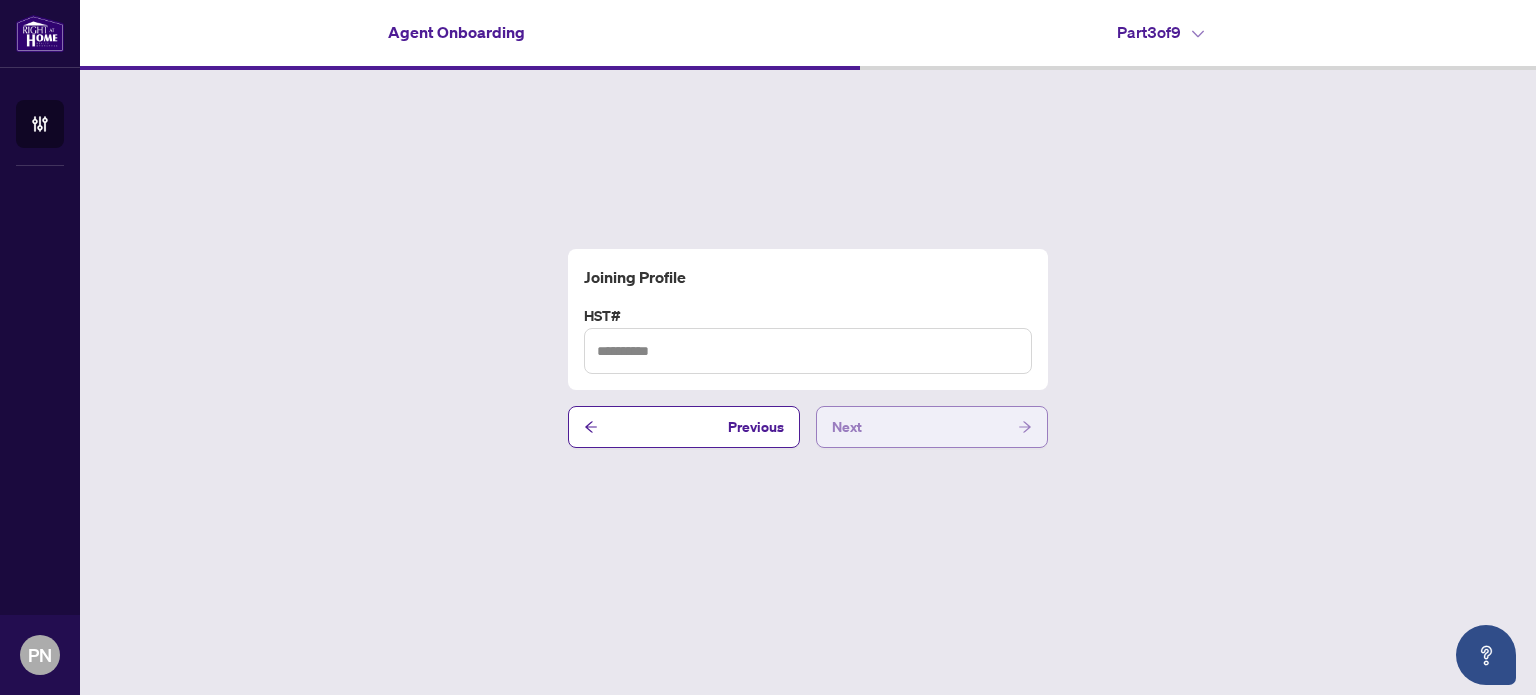 click on "Next" at bounding box center [932, 427] 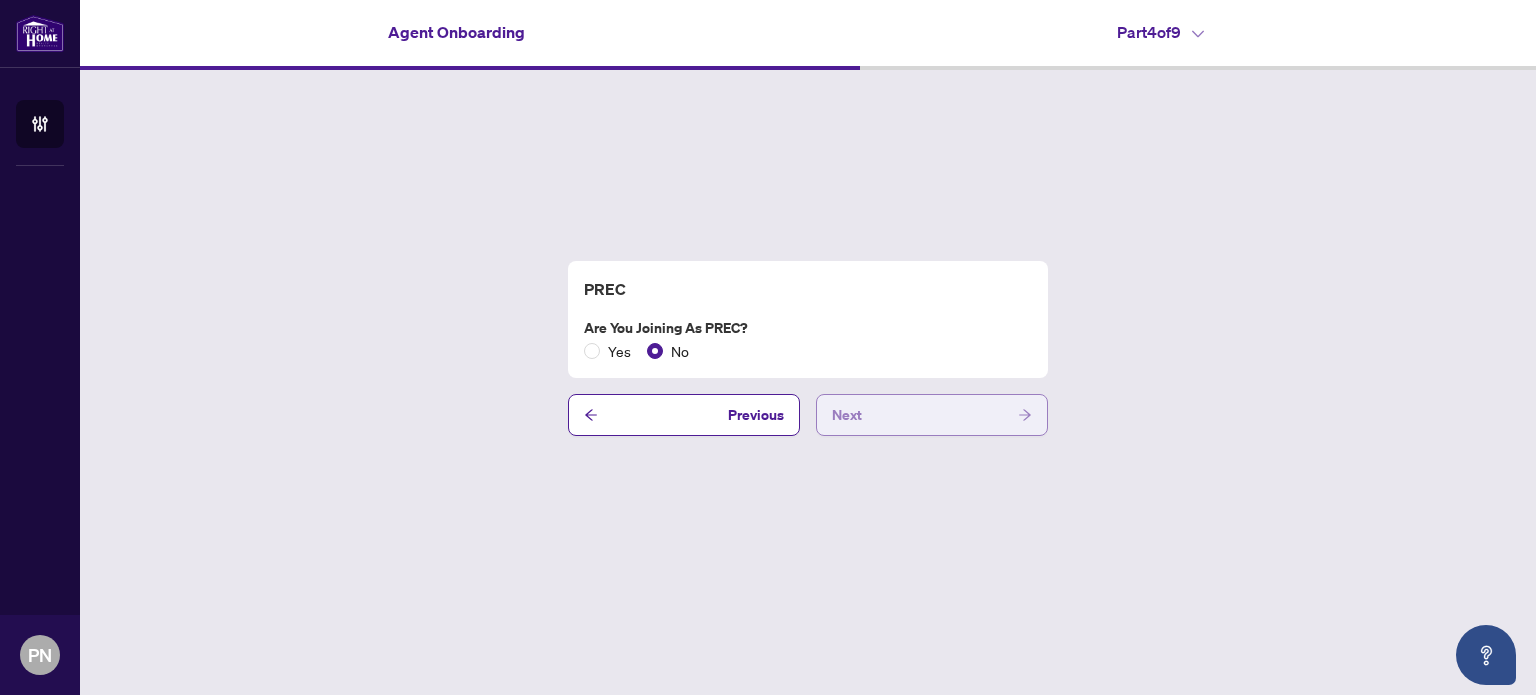 drag, startPoint x: 926, startPoint y: 427, endPoint x: 878, endPoint y: 424, distance: 48.09366 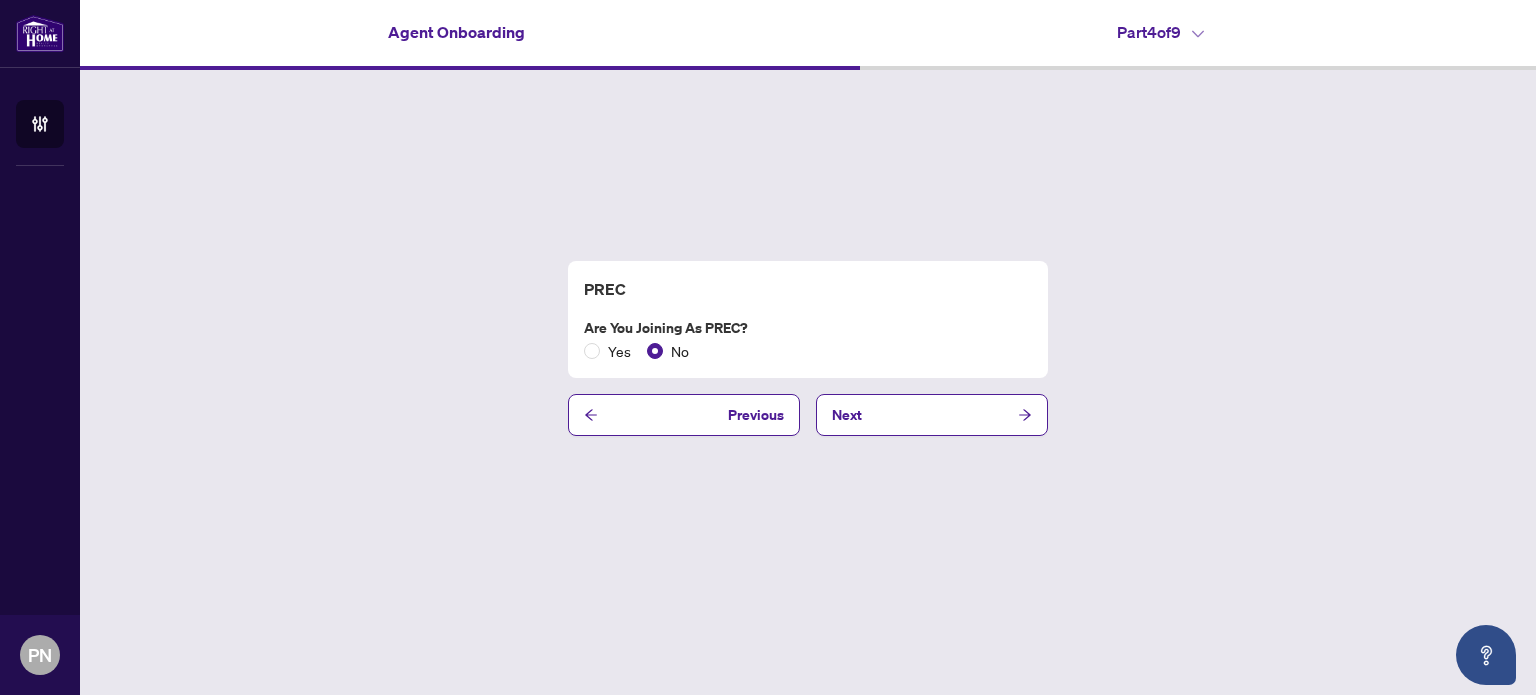 drag, startPoint x: 878, startPoint y: 424, endPoint x: 961, endPoint y: 505, distance: 115.97414 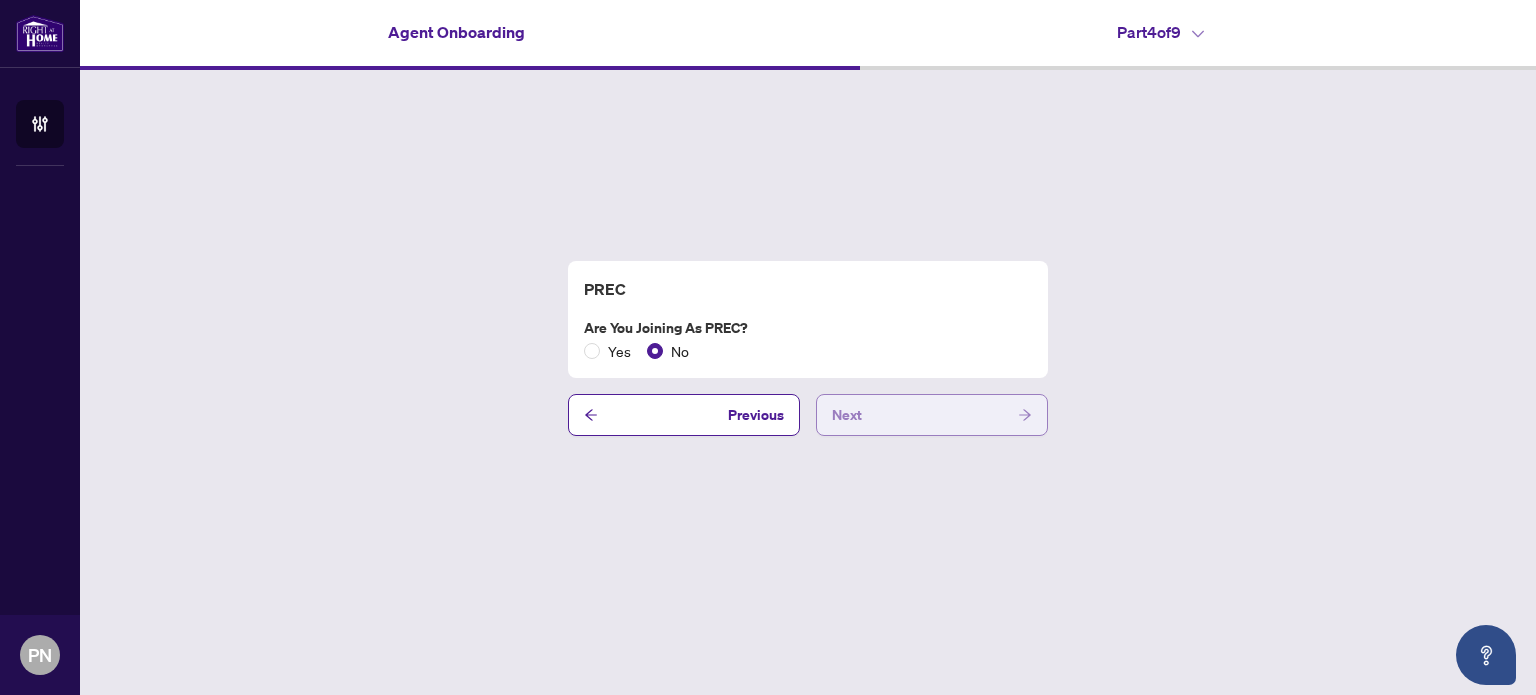 click on "Next" at bounding box center [932, 415] 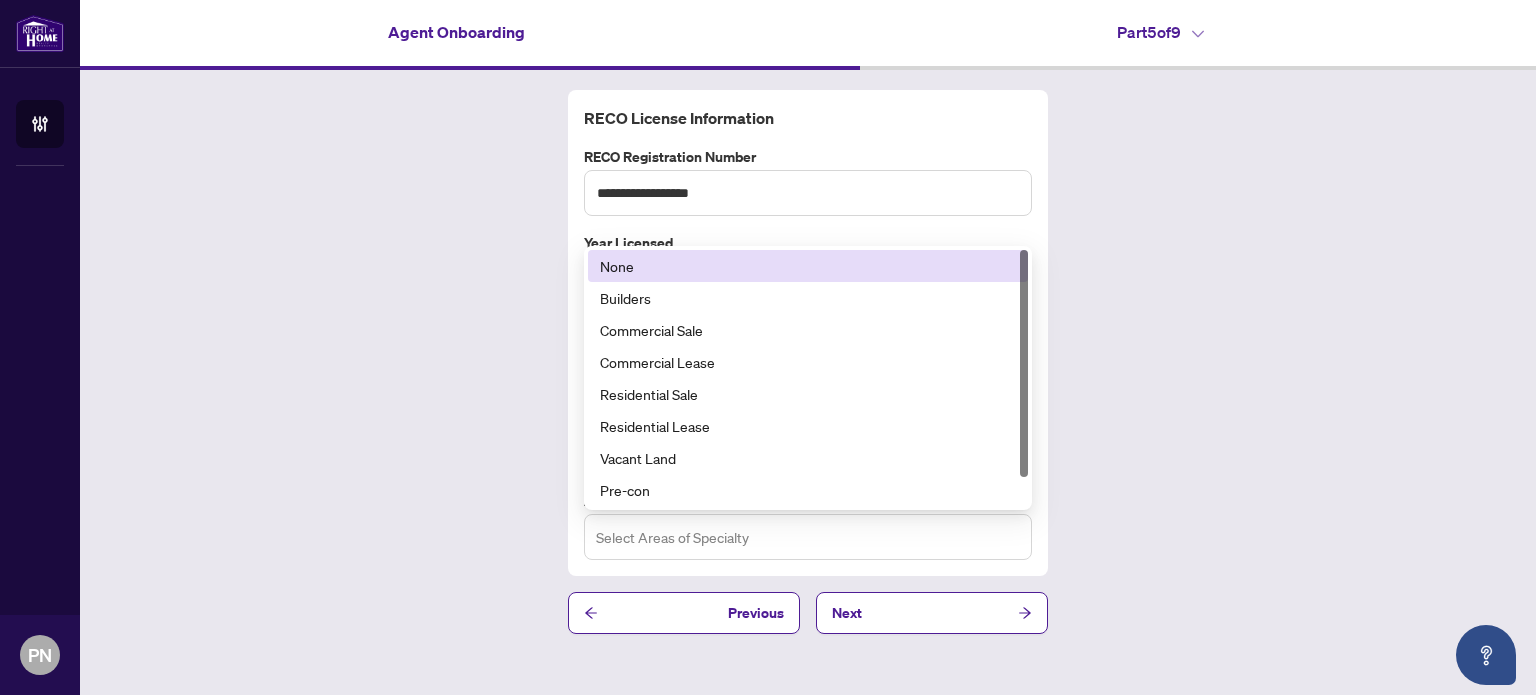click at bounding box center (808, 536) 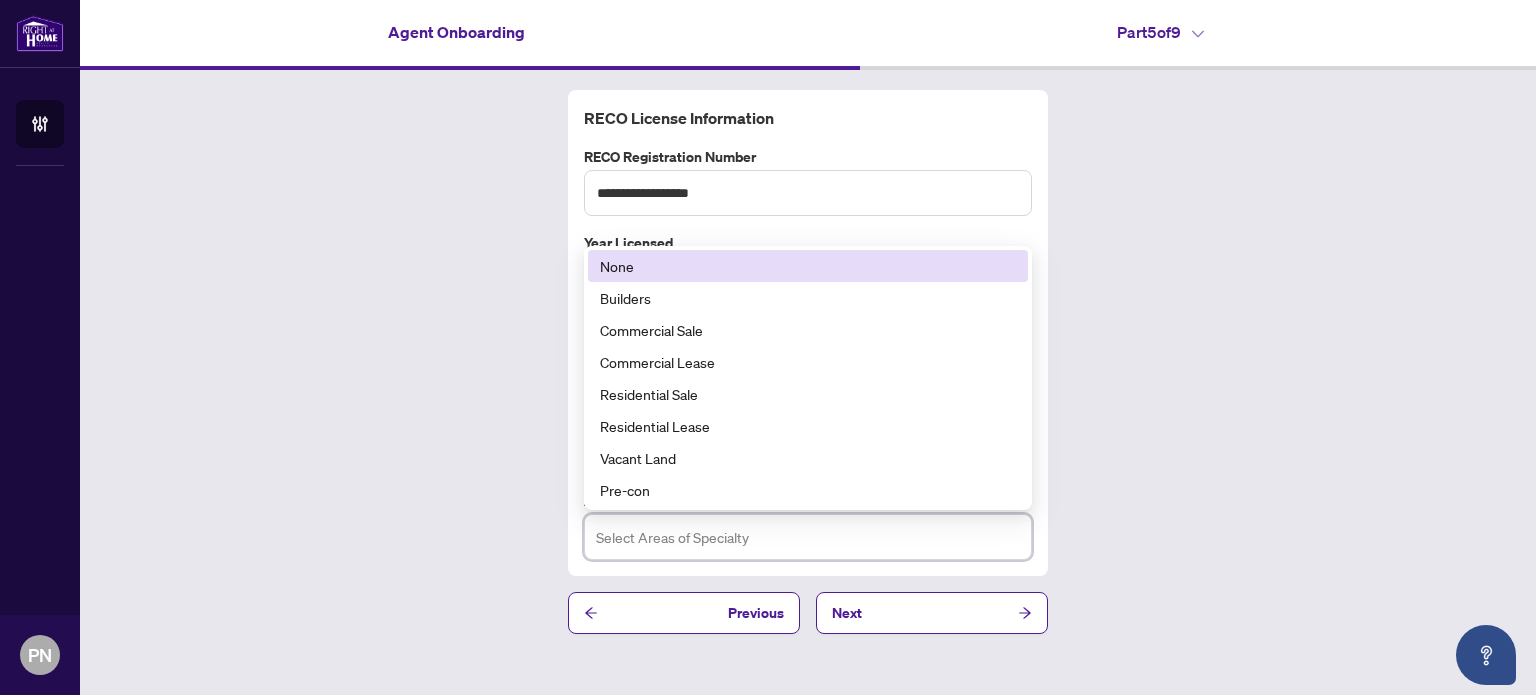click on "None" at bounding box center (808, 266) 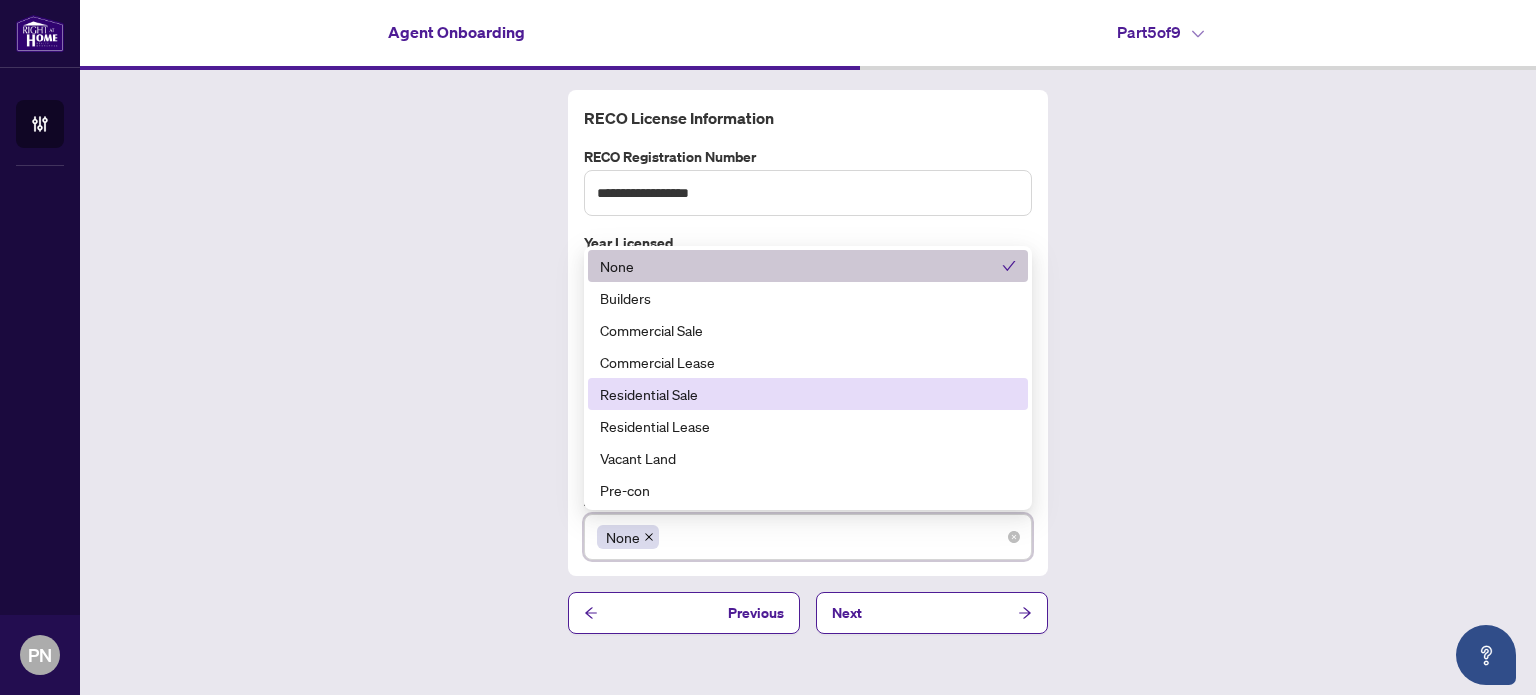 click on "Residential Sale" at bounding box center [808, 394] 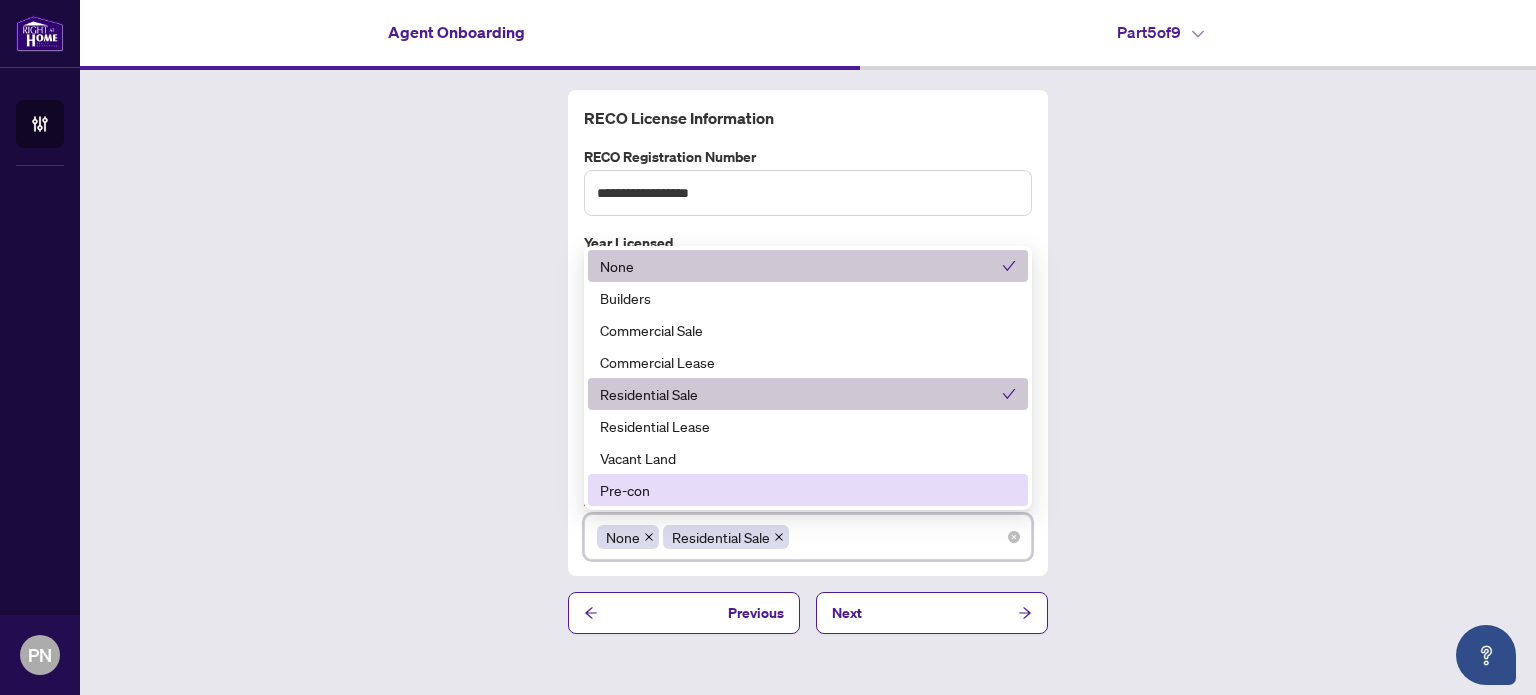 click 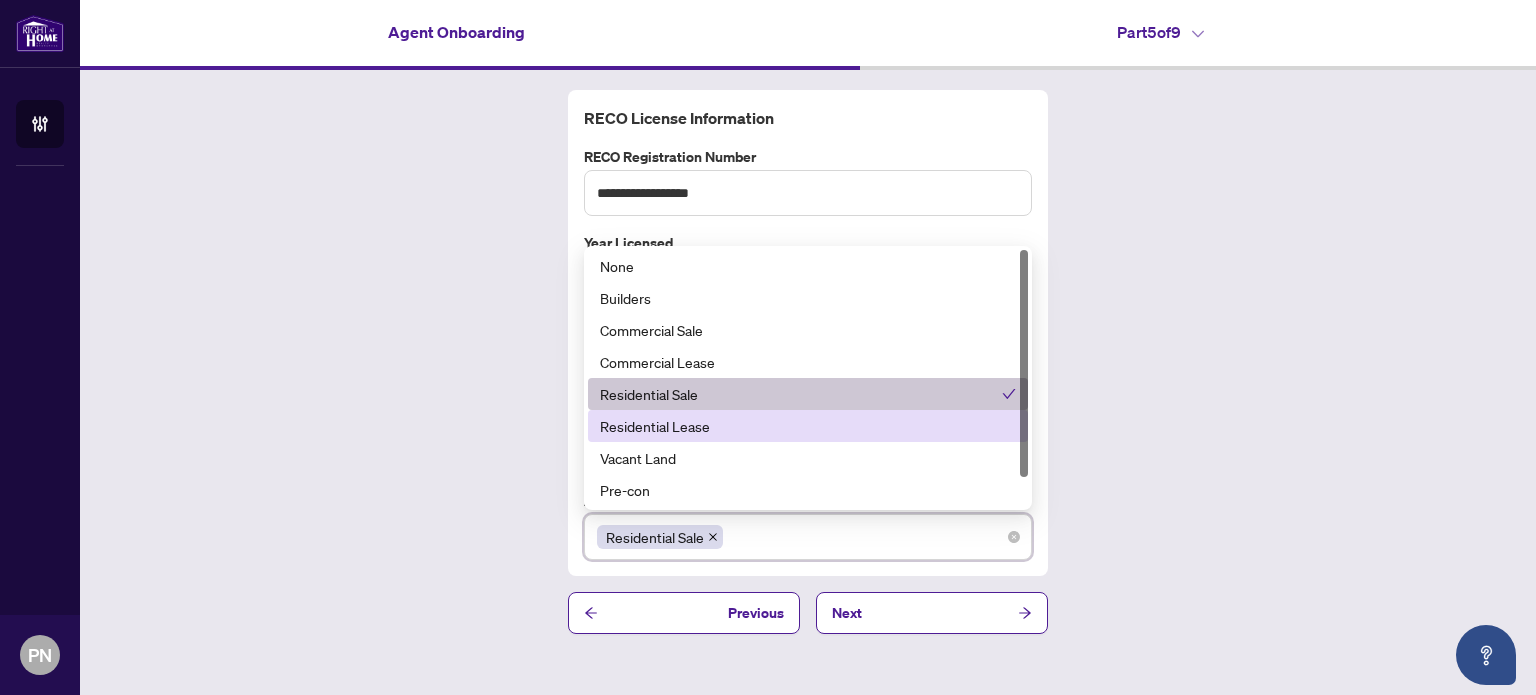click on "Residential Lease" at bounding box center [808, 426] 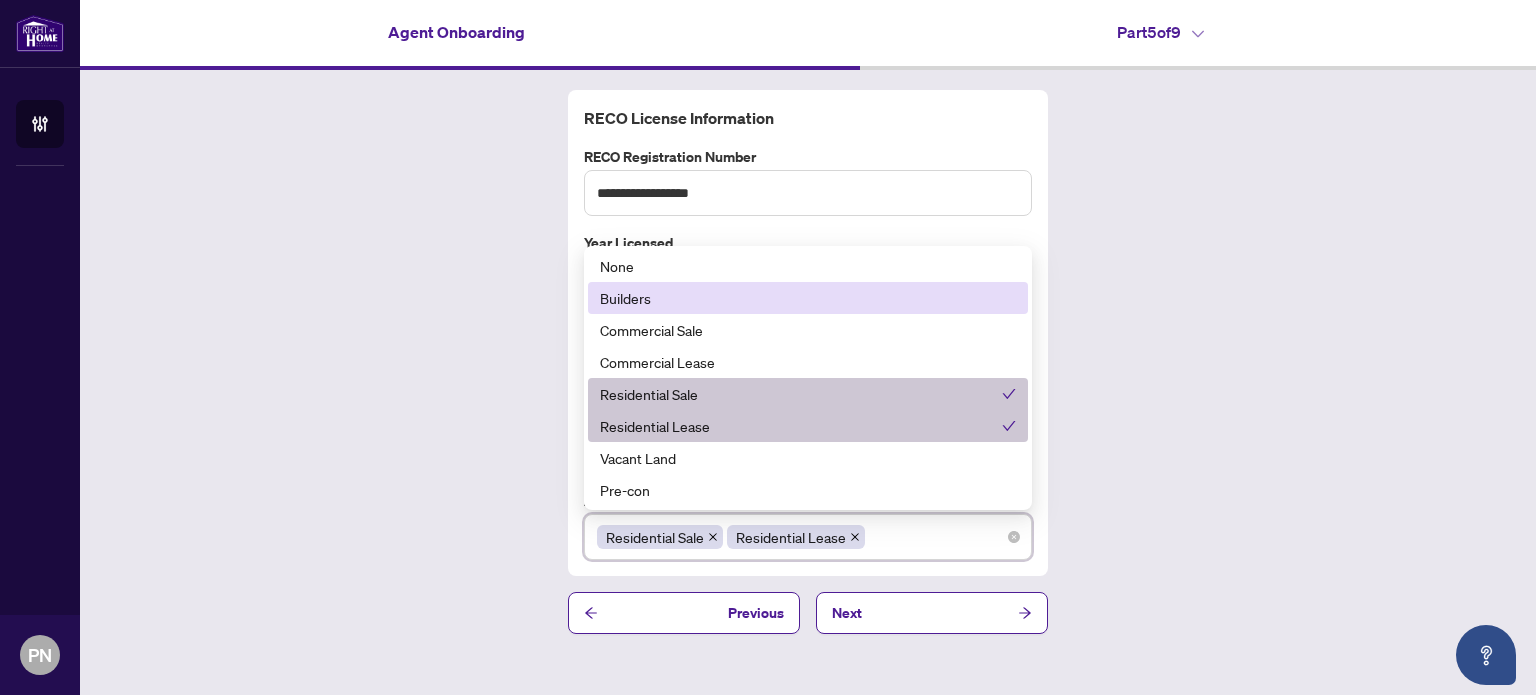 click on "Builders" at bounding box center (808, 298) 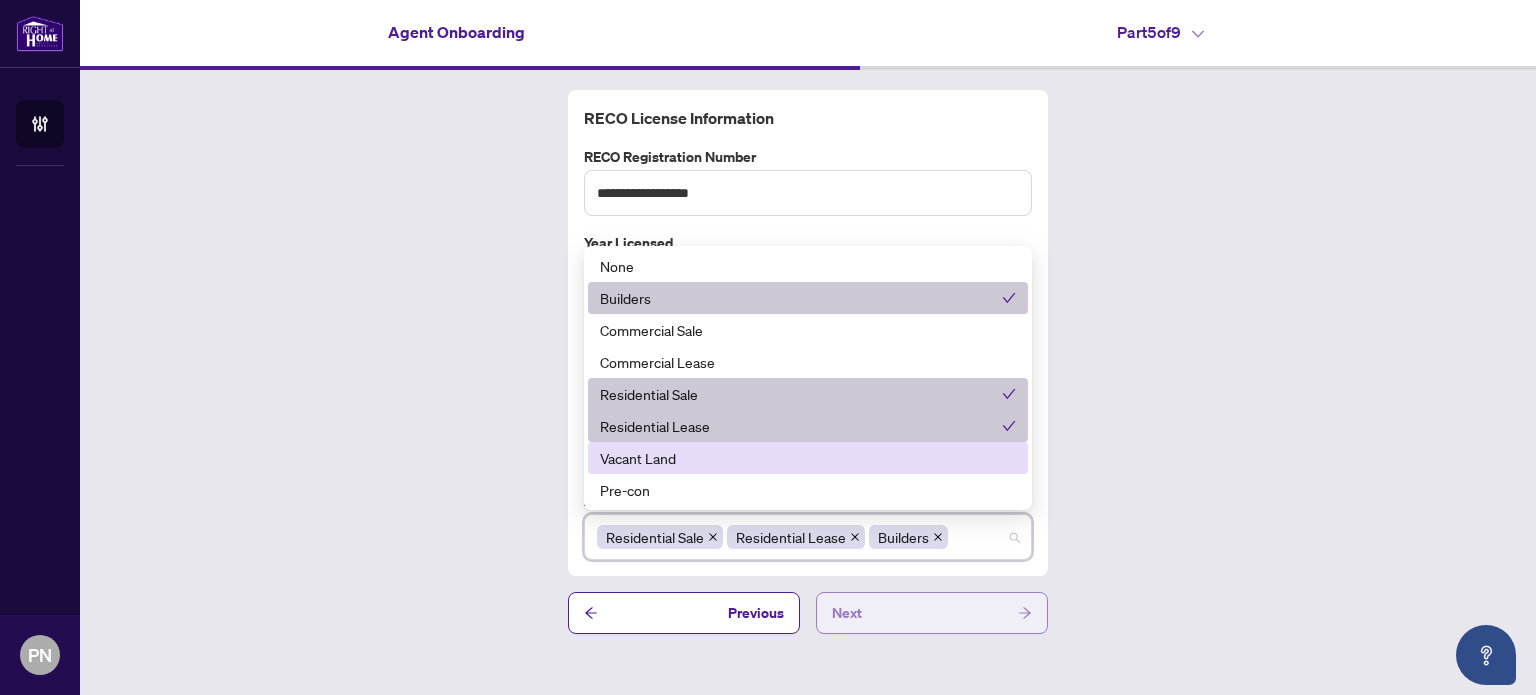 click on "Next" at bounding box center (932, 613) 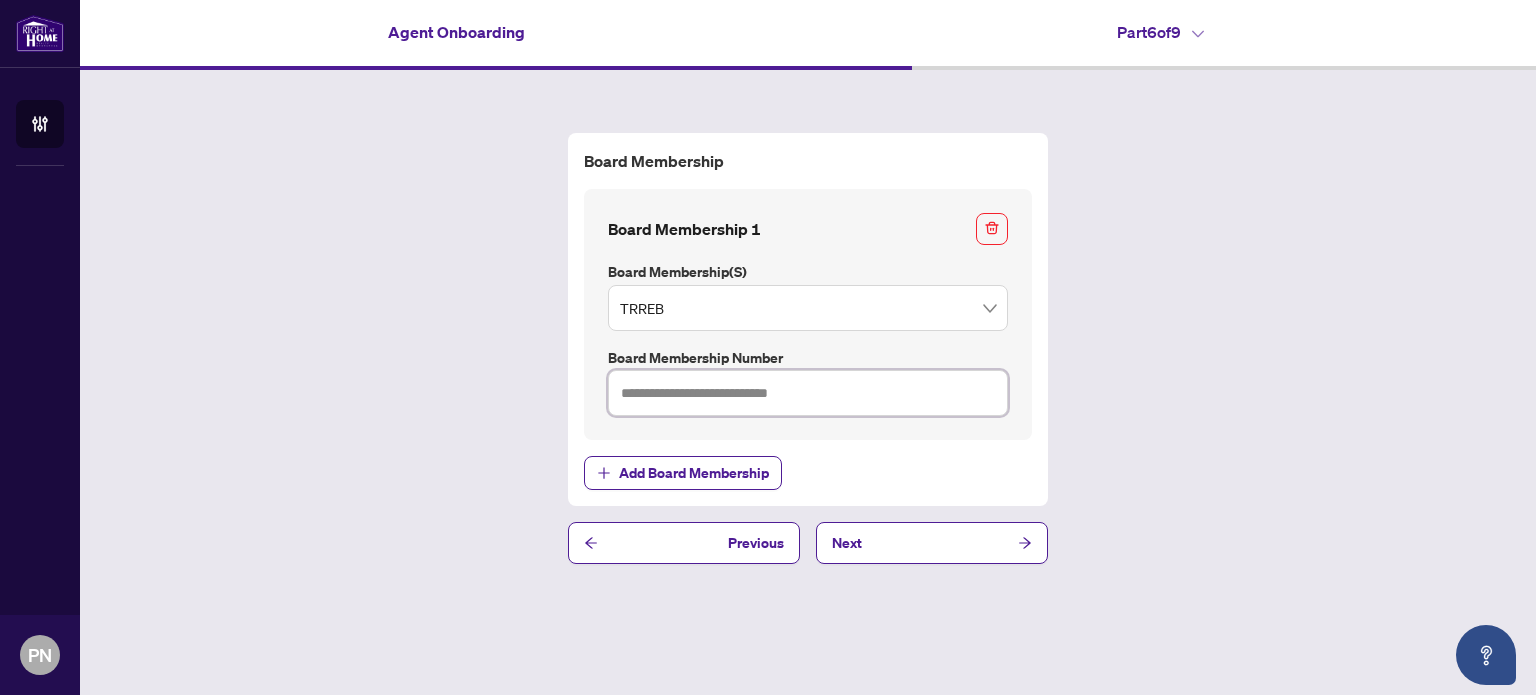 click at bounding box center (808, 393) 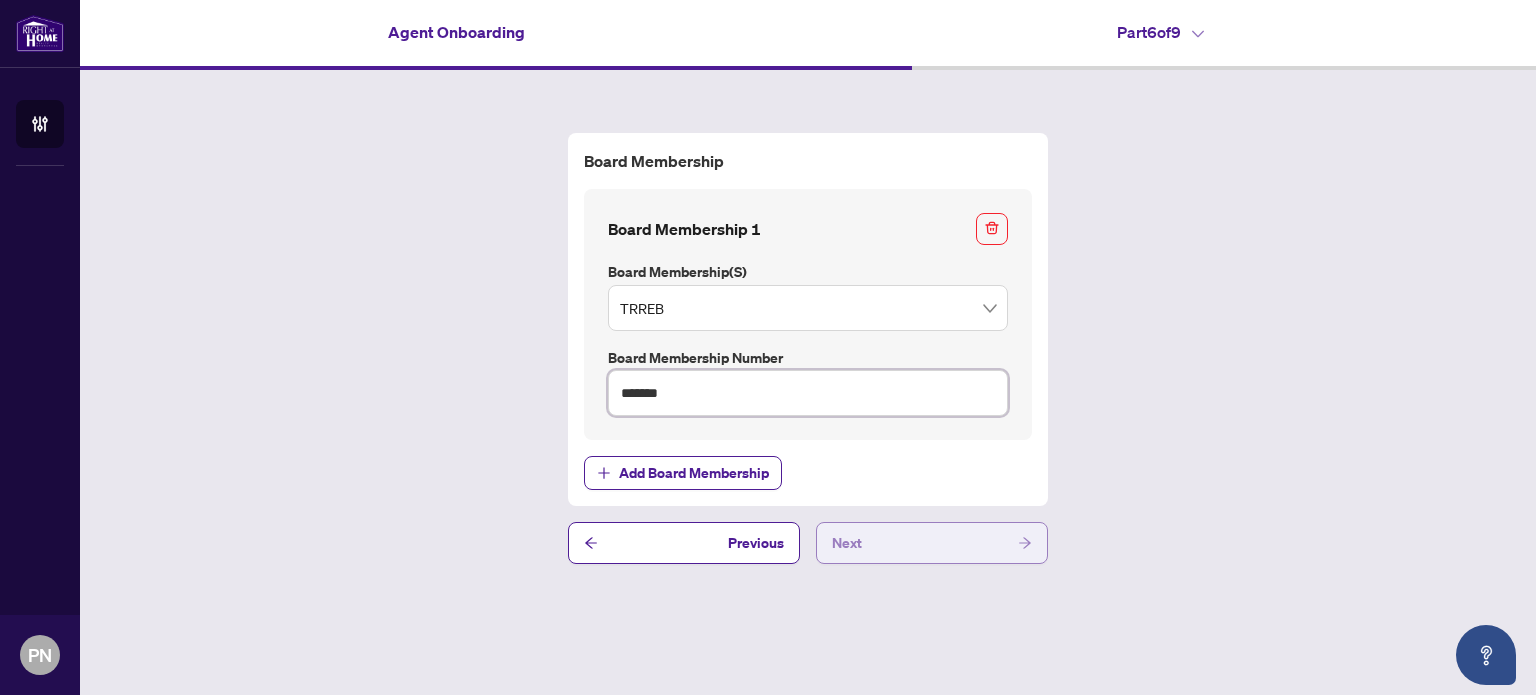 type on "*******" 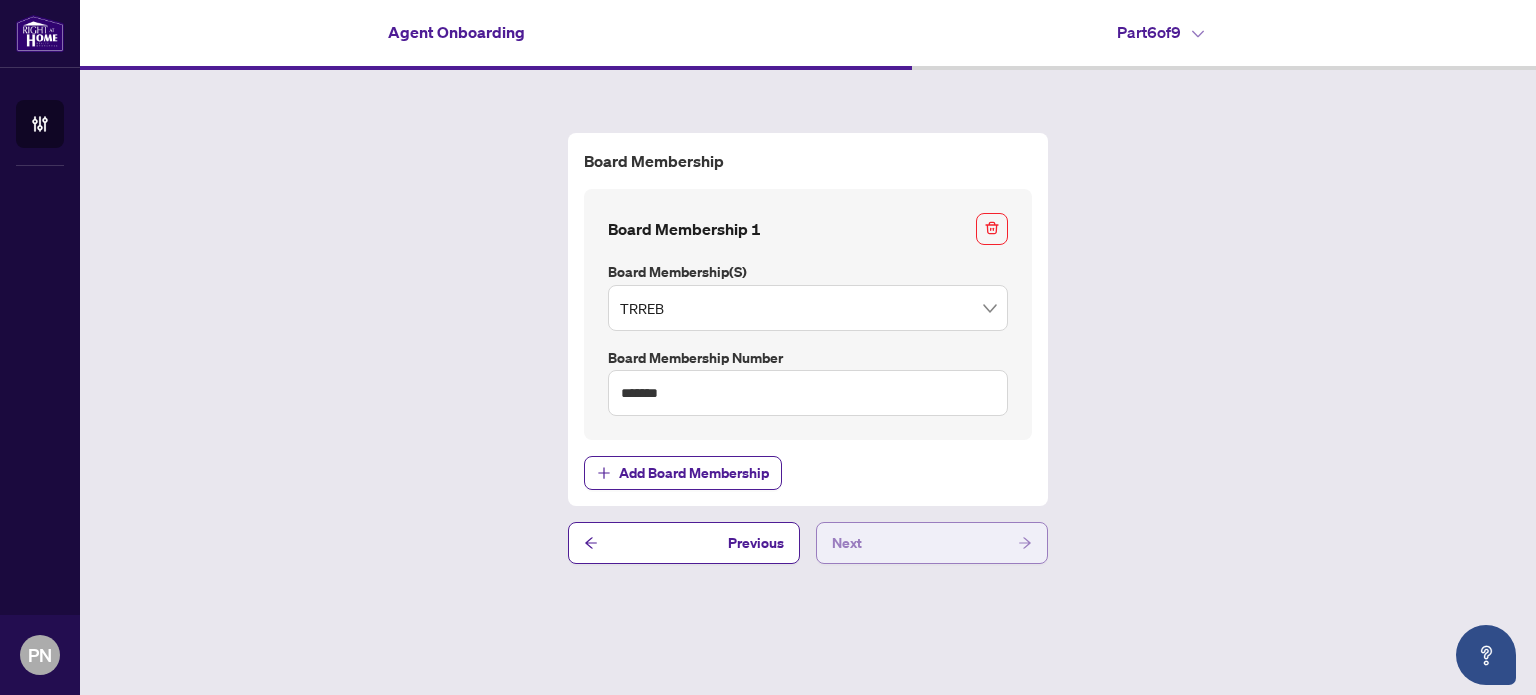 click on "Next" at bounding box center (932, 543) 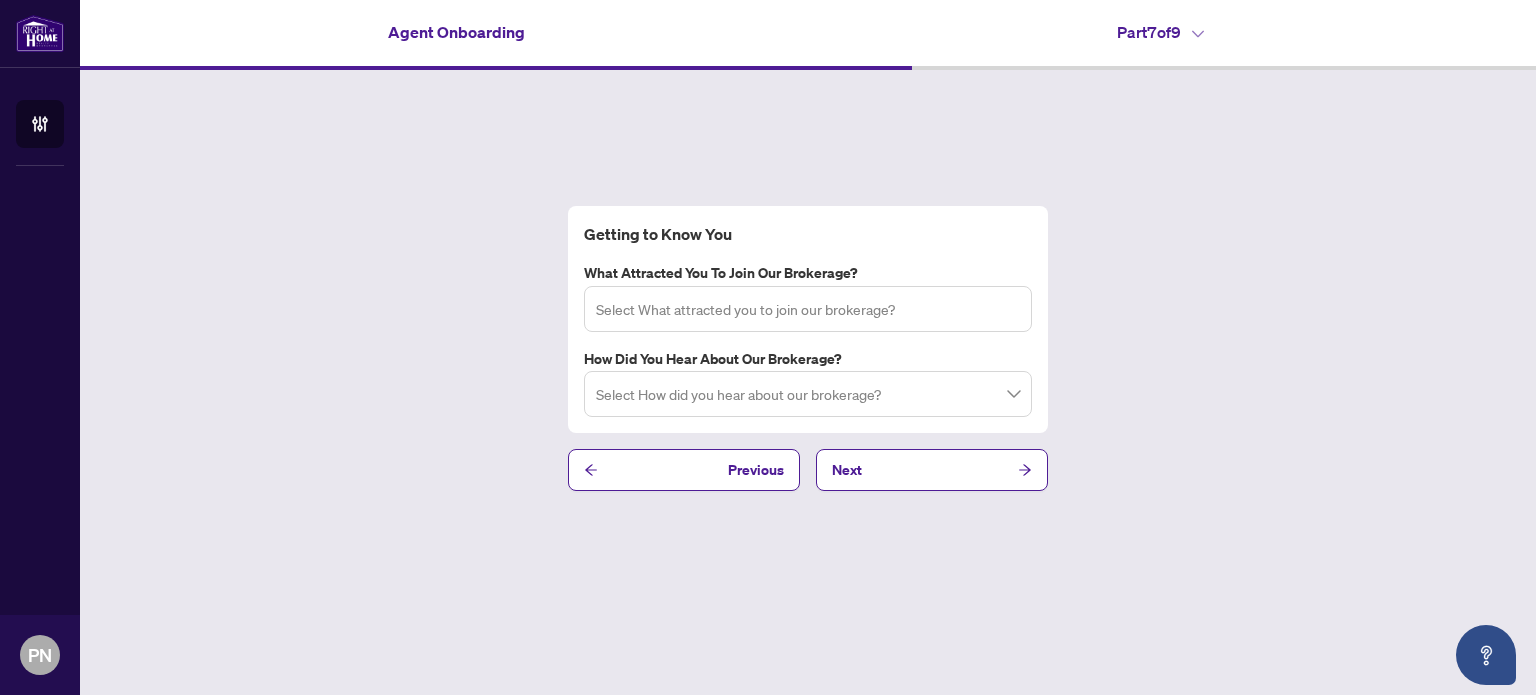 click at bounding box center [808, 308] 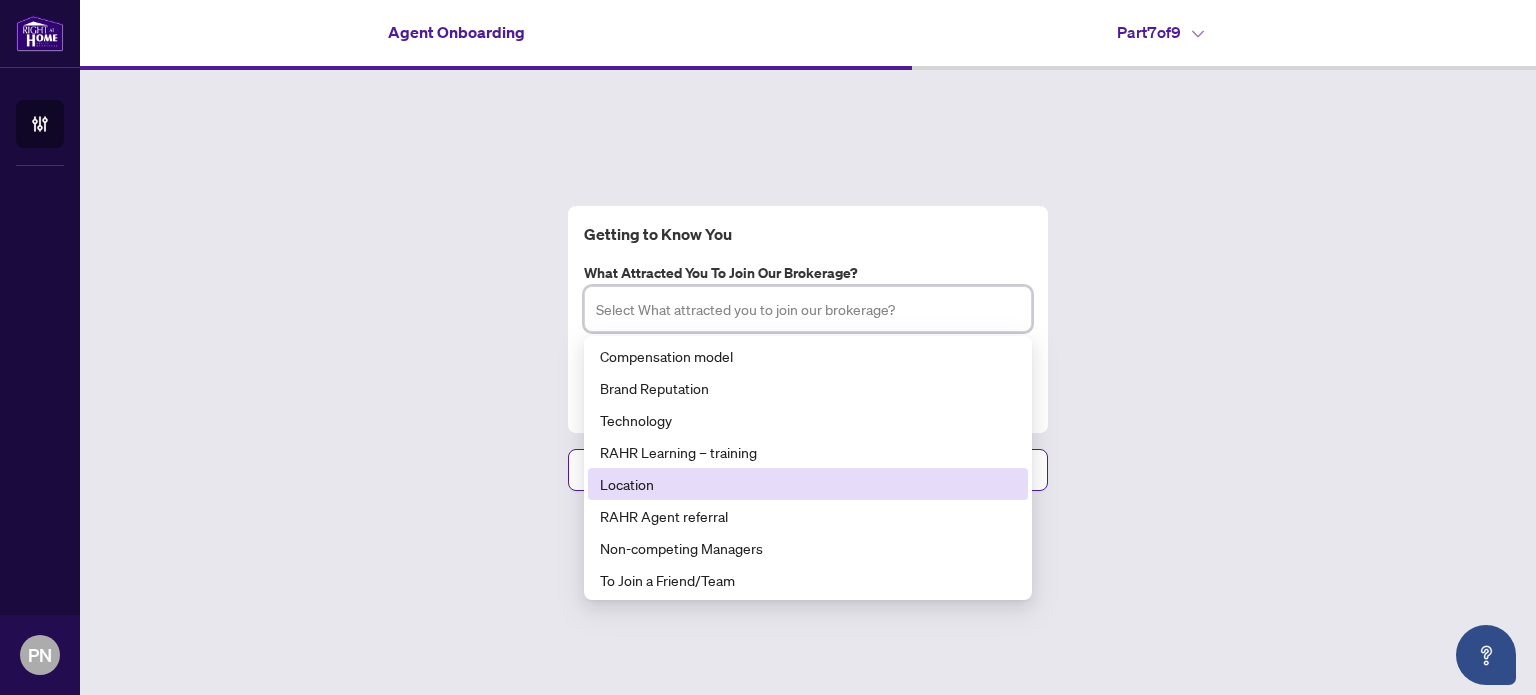 click on "Location" at bounding box center [808, 484] 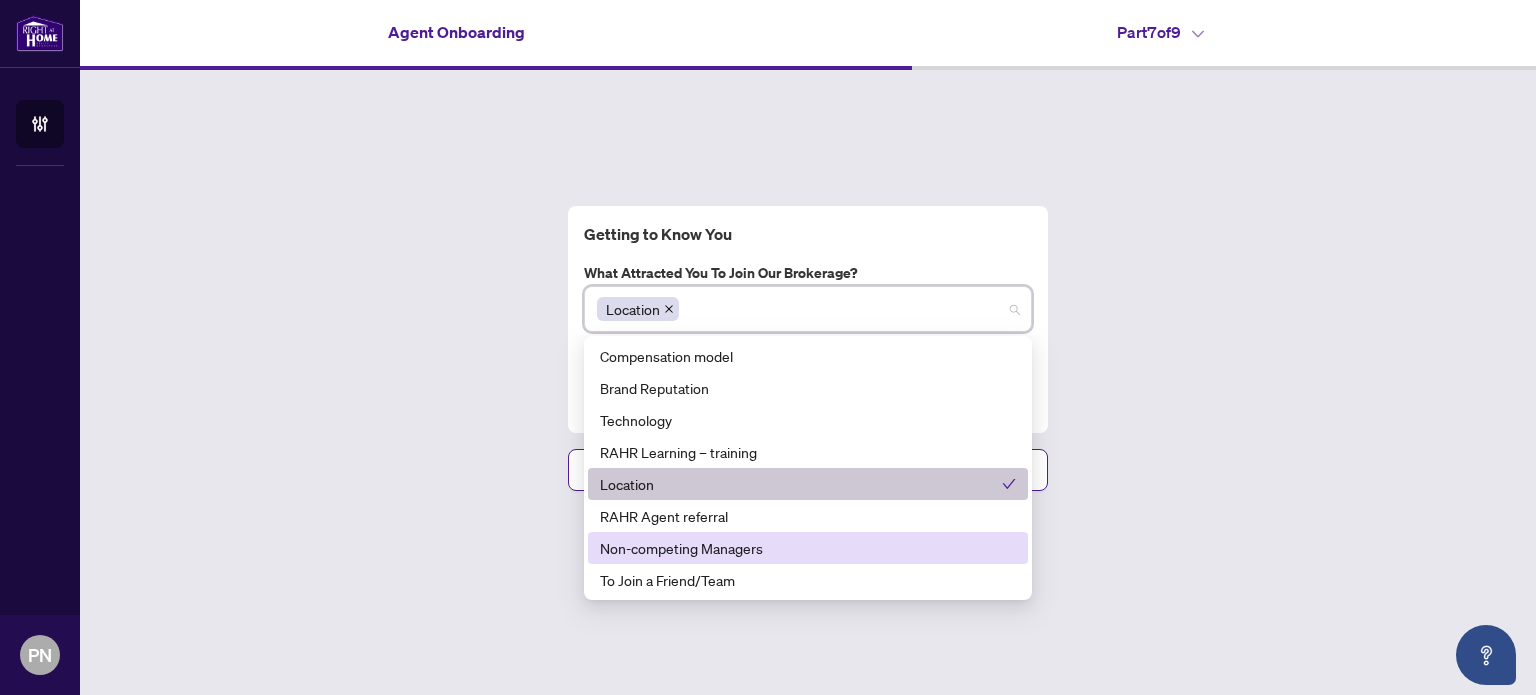 click on "Getting to Know You What attracted you to join our brokerage? Location   [NUMBER] [NUMBER] [NUMBER] Compensation model Brand Reputation Technology RAHR Learning – training Location RAHR Agent referral Non-competing Managers To Join a Friend/Team Other (please specify) Admin Support How did you hear about our brokerage?   Select How did you hear about our brokerage? Previous Next" at bounding box center [808, 348] 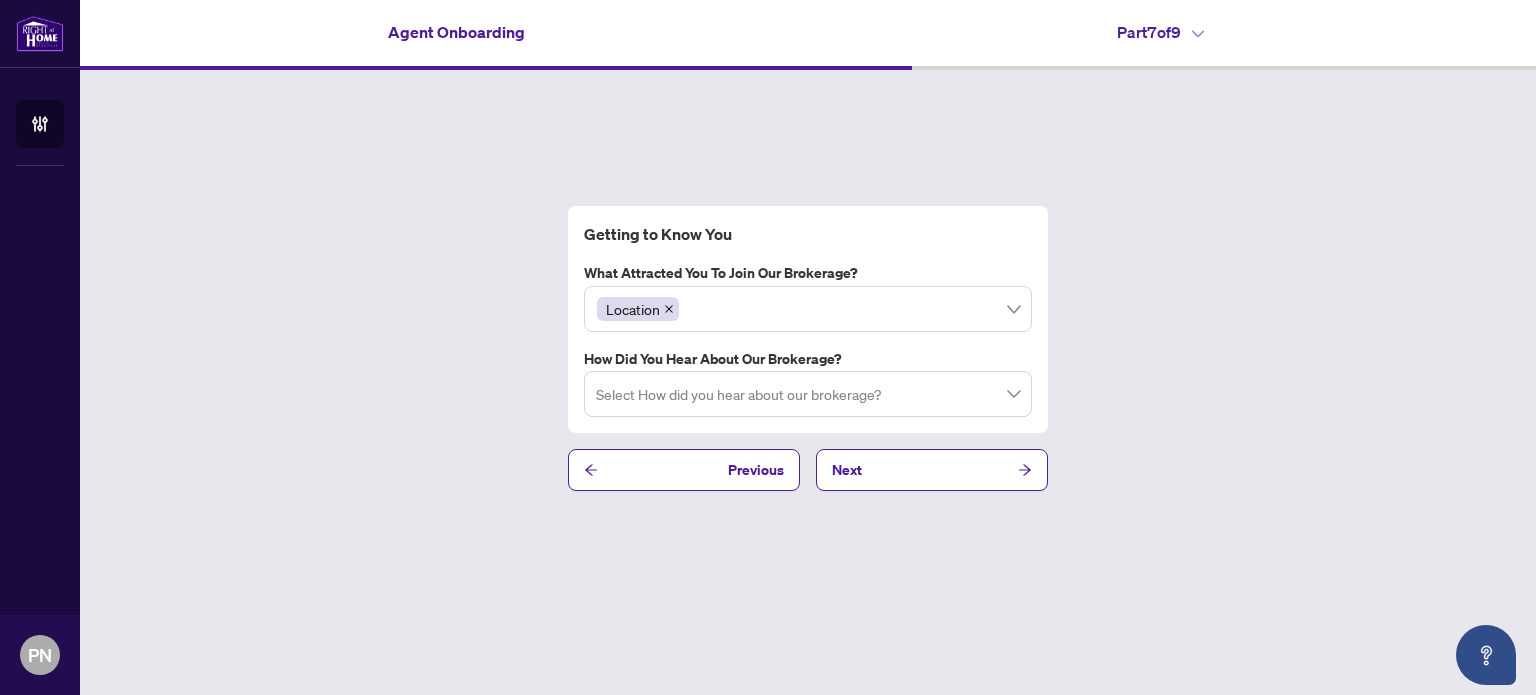 click at bounding box center (808, 394) 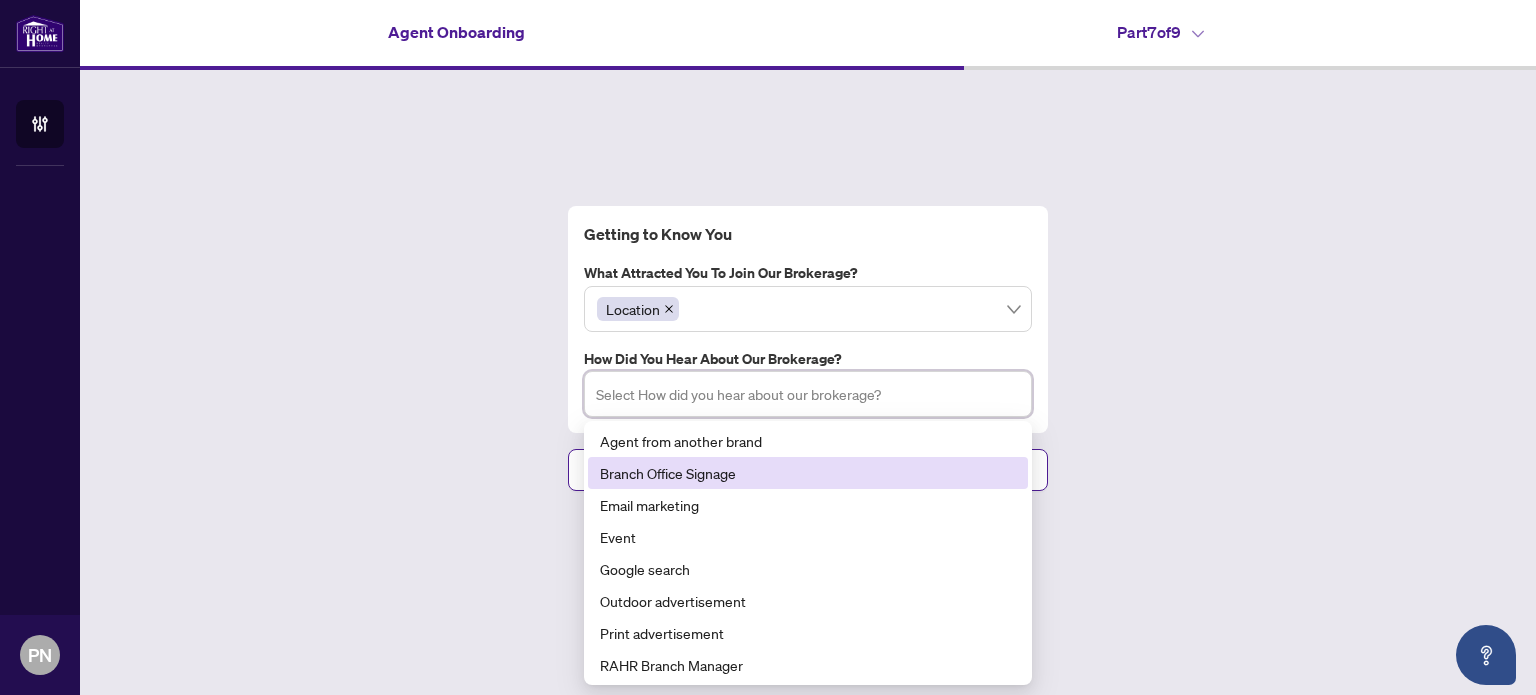 click on "Branch Office Signage" at bounding box center (808, 473) 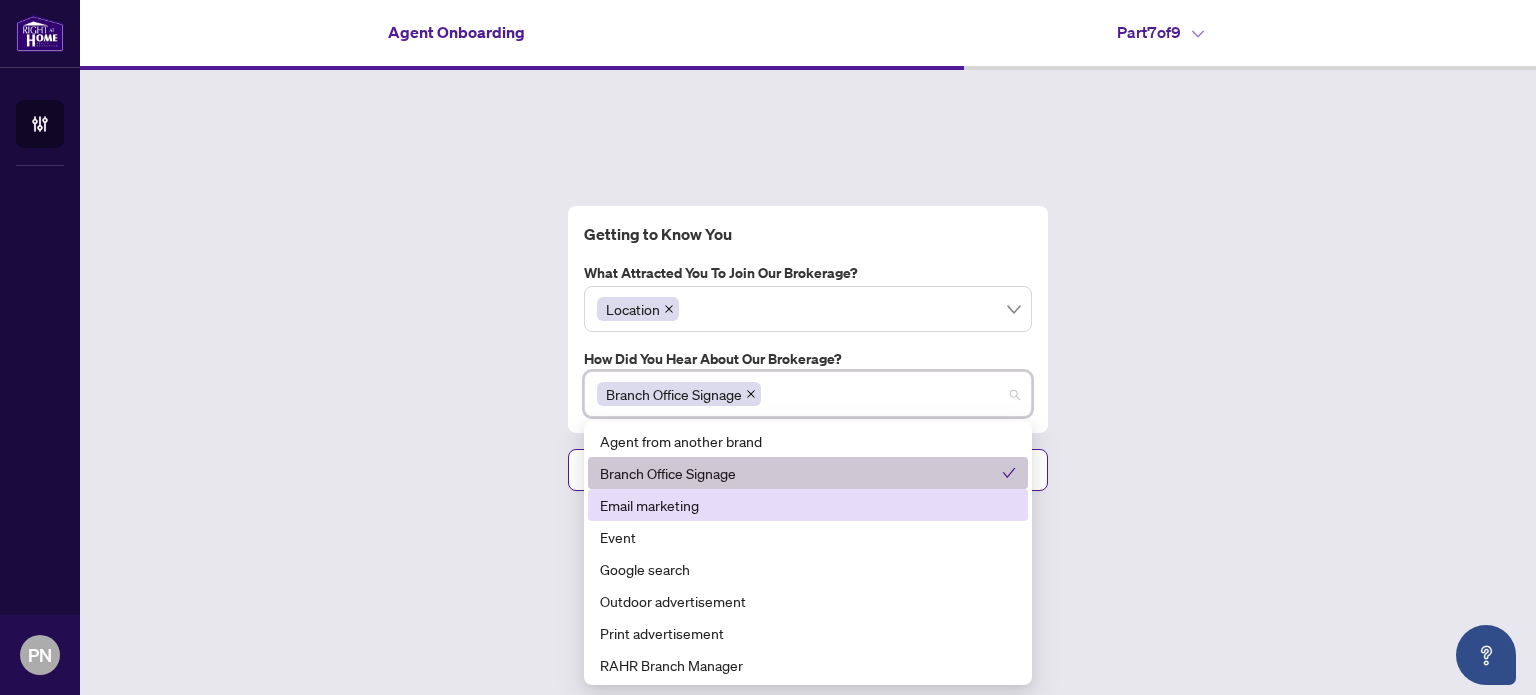 click on "Getting to Know You What attracted you to join our brokerage? Location   [NUMBER] [NUMBER] [NUMBER] Compensation model Brand Reputation Technology RAHR Learning – training Location RAHR Agent referral Non-competing Managers To Join a Friend/Team Other (please specify) Admin Support How did you hear about our brokerage? Branch Office Signage   [NUMBER] [NUMBER] [NUMBER] Agent from another brand Branch Office Signage Email marketing Event Google search Outdoor advertisement Print advertisement RAHR Branch Manager RAHR Staff Member Referred by a Friend Previous Next" at bounding box center [808, 348] 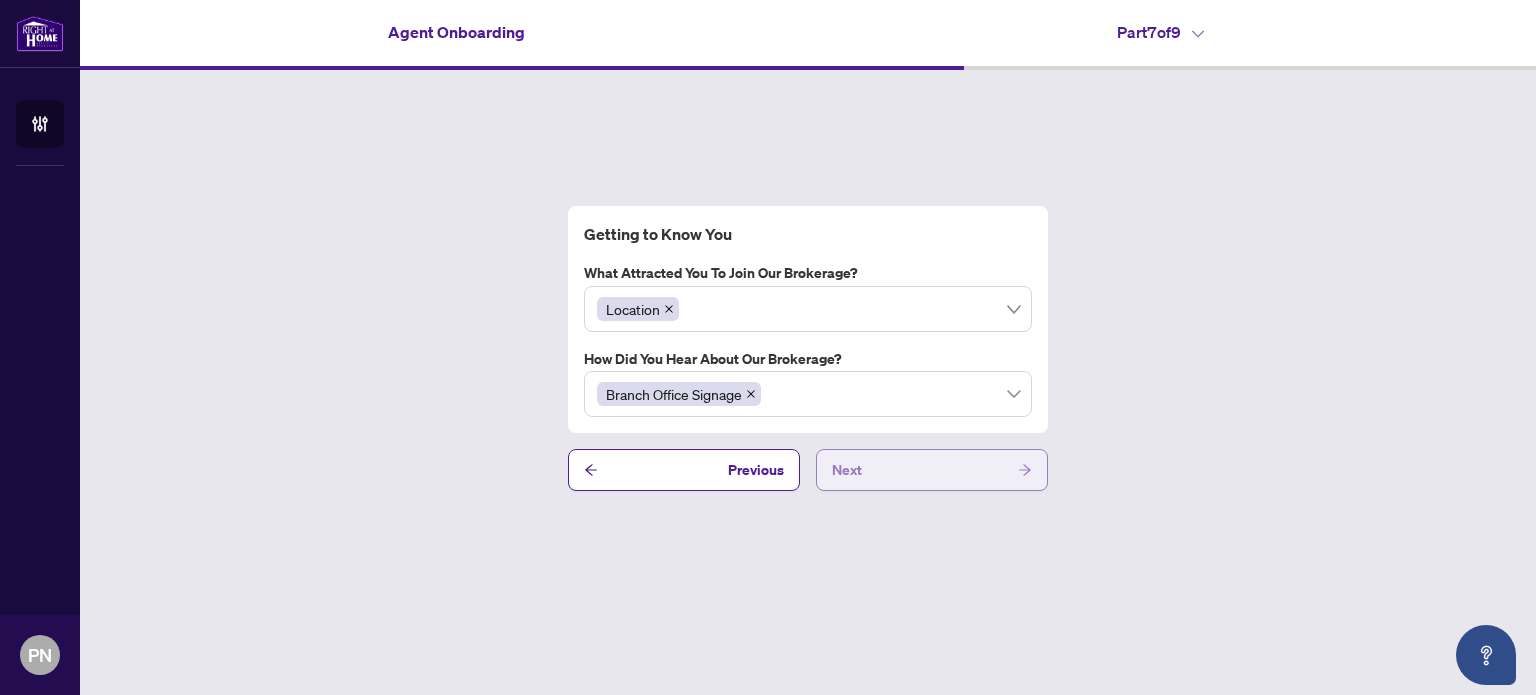 click on "Next" at bounding box center [847, 470] 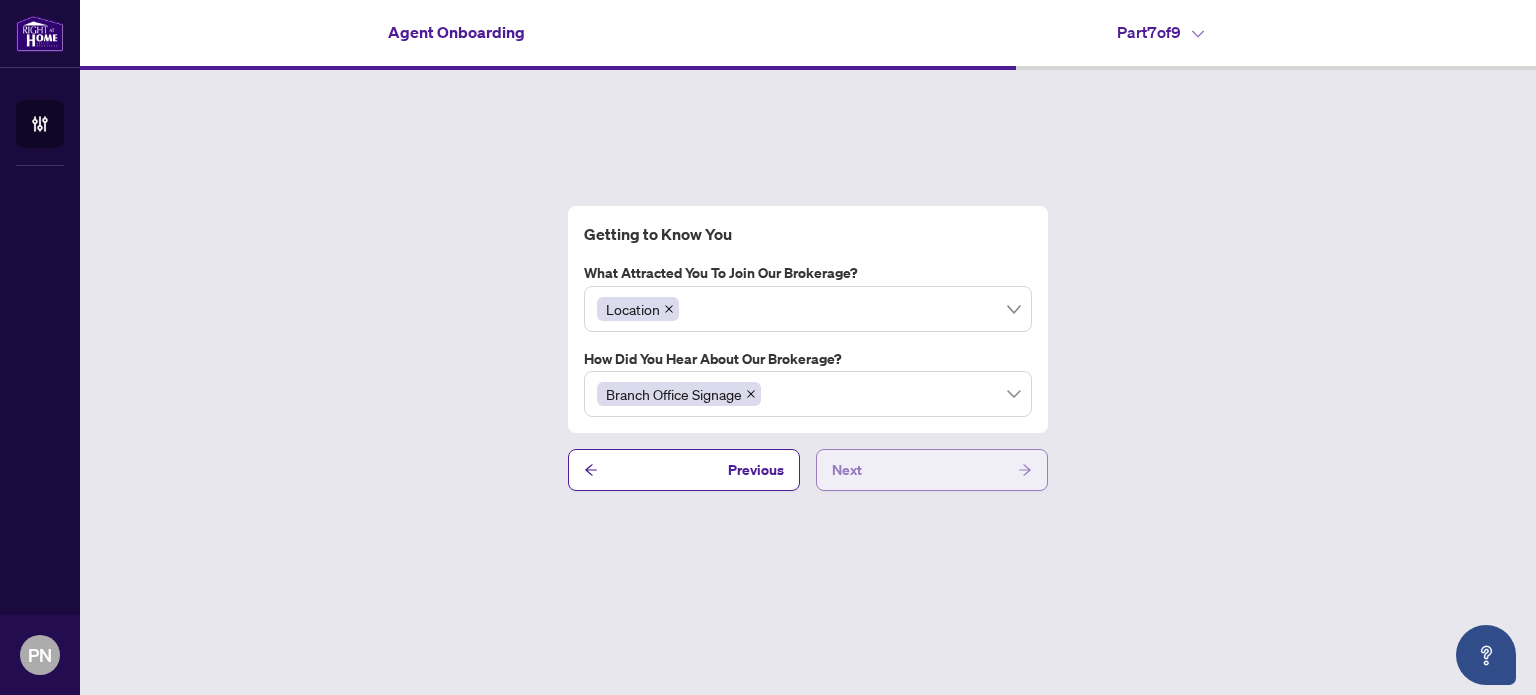 click 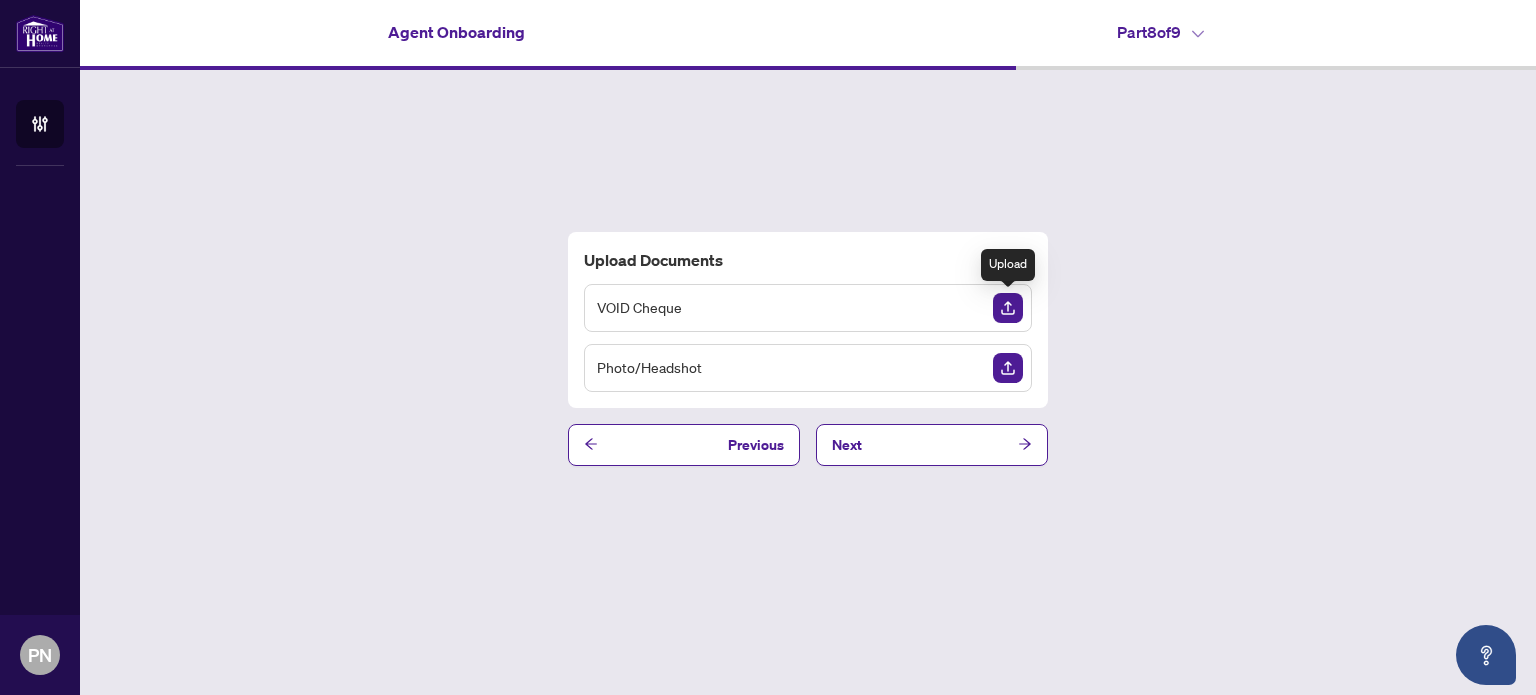 click at bounding box center (1008, 308) 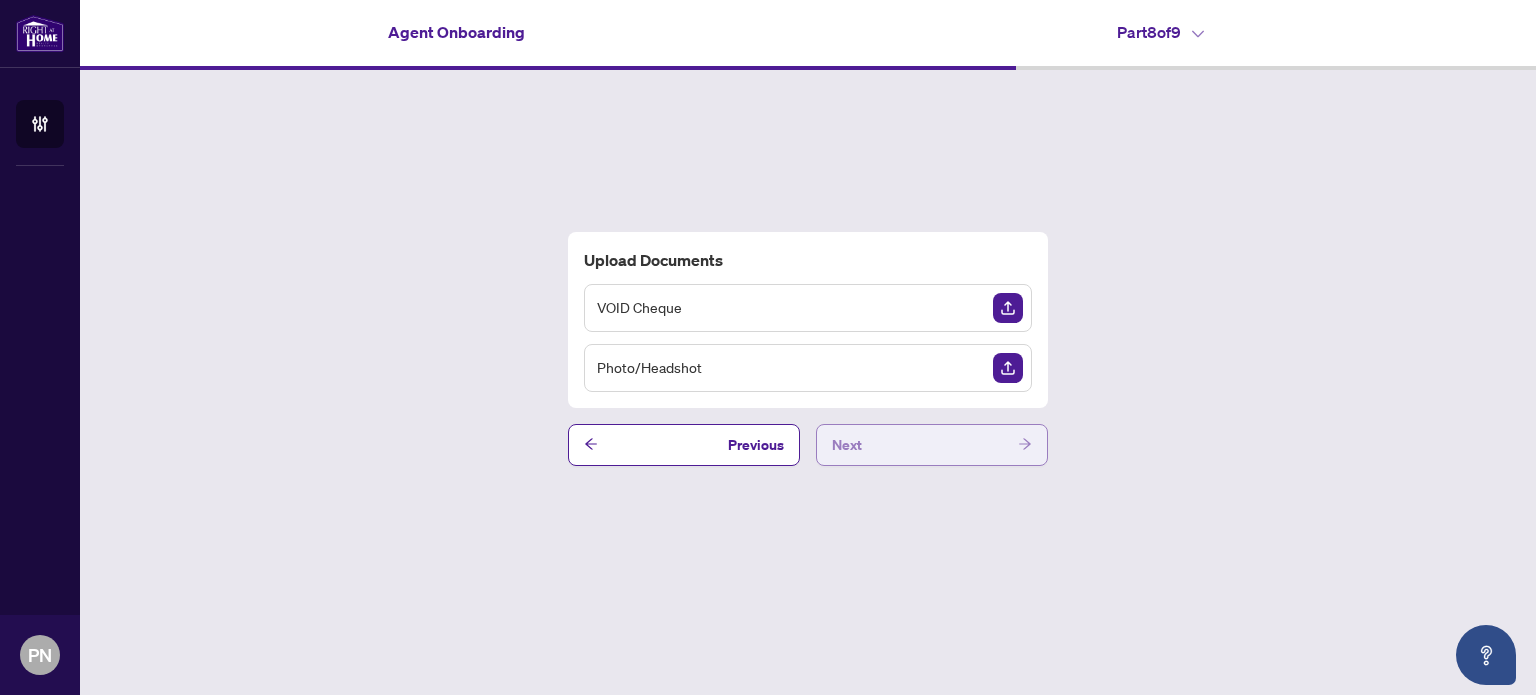 click on "Next" at bounding box center [932, 445] 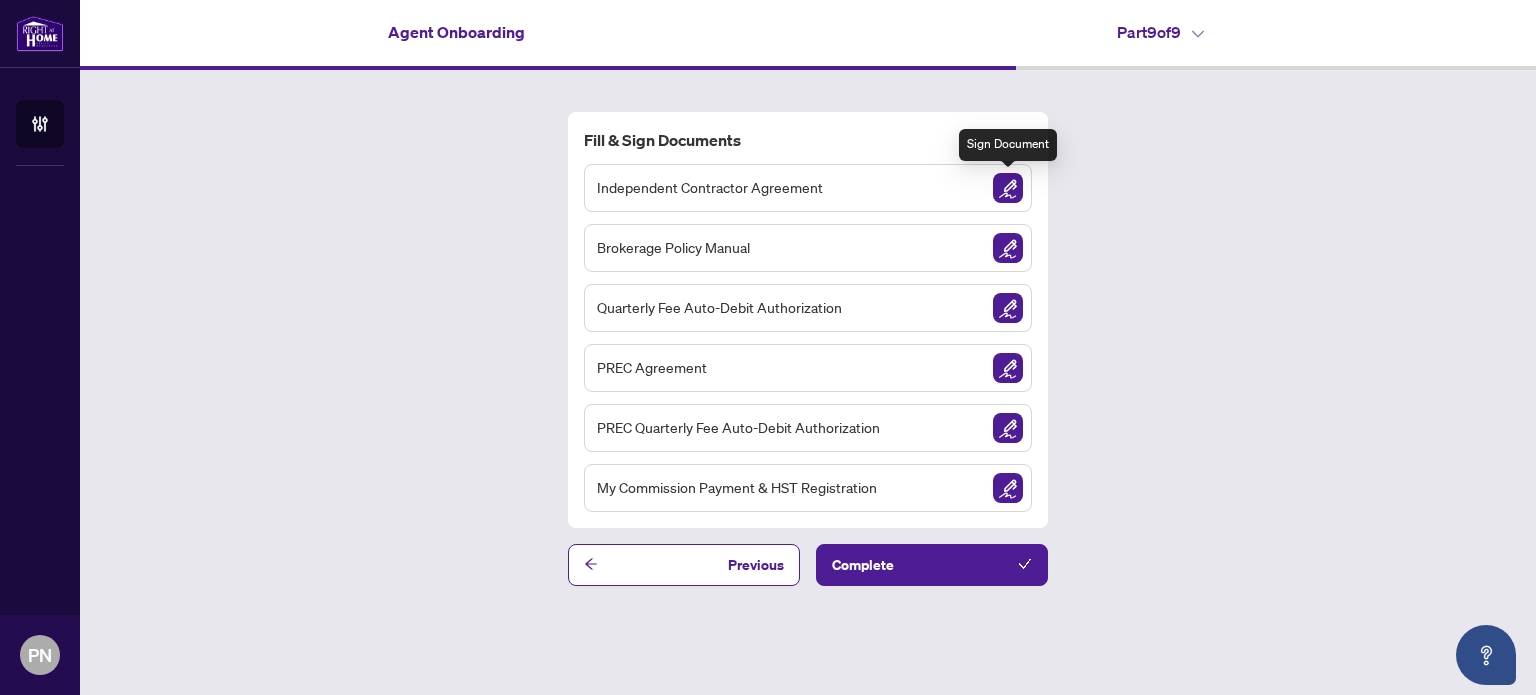 click at bounding box center (1008, 188) 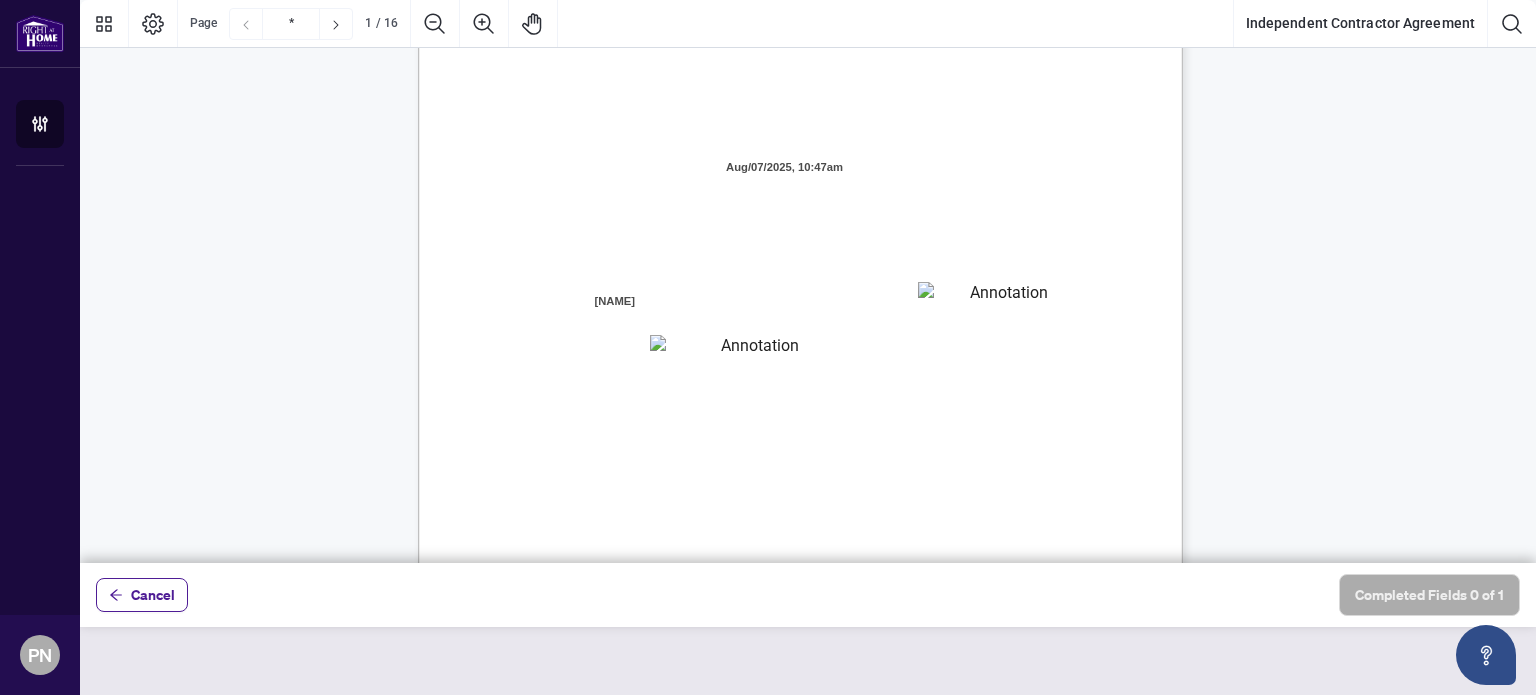 scroll, scrollTop: 200, scrollLeft: 0, axis: vertical 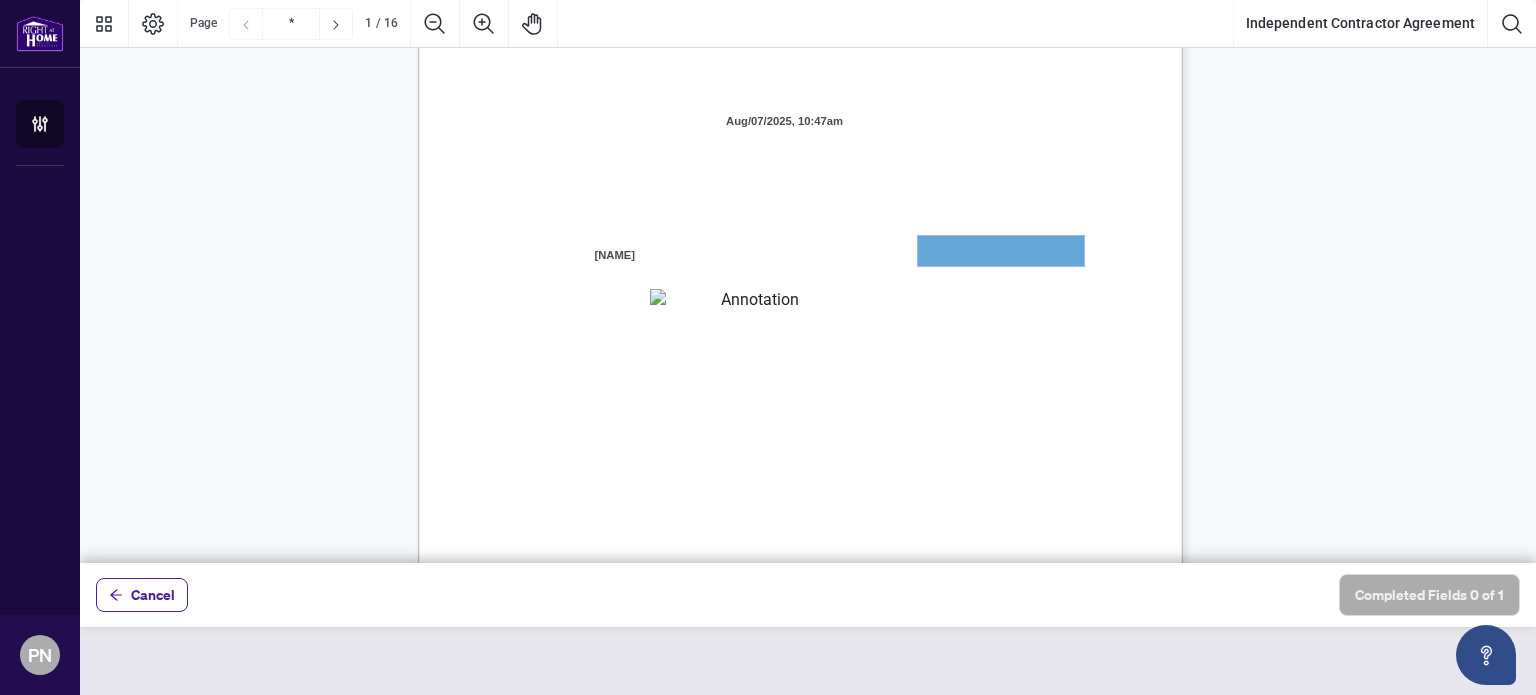 click at bounding box center (1001, 251) 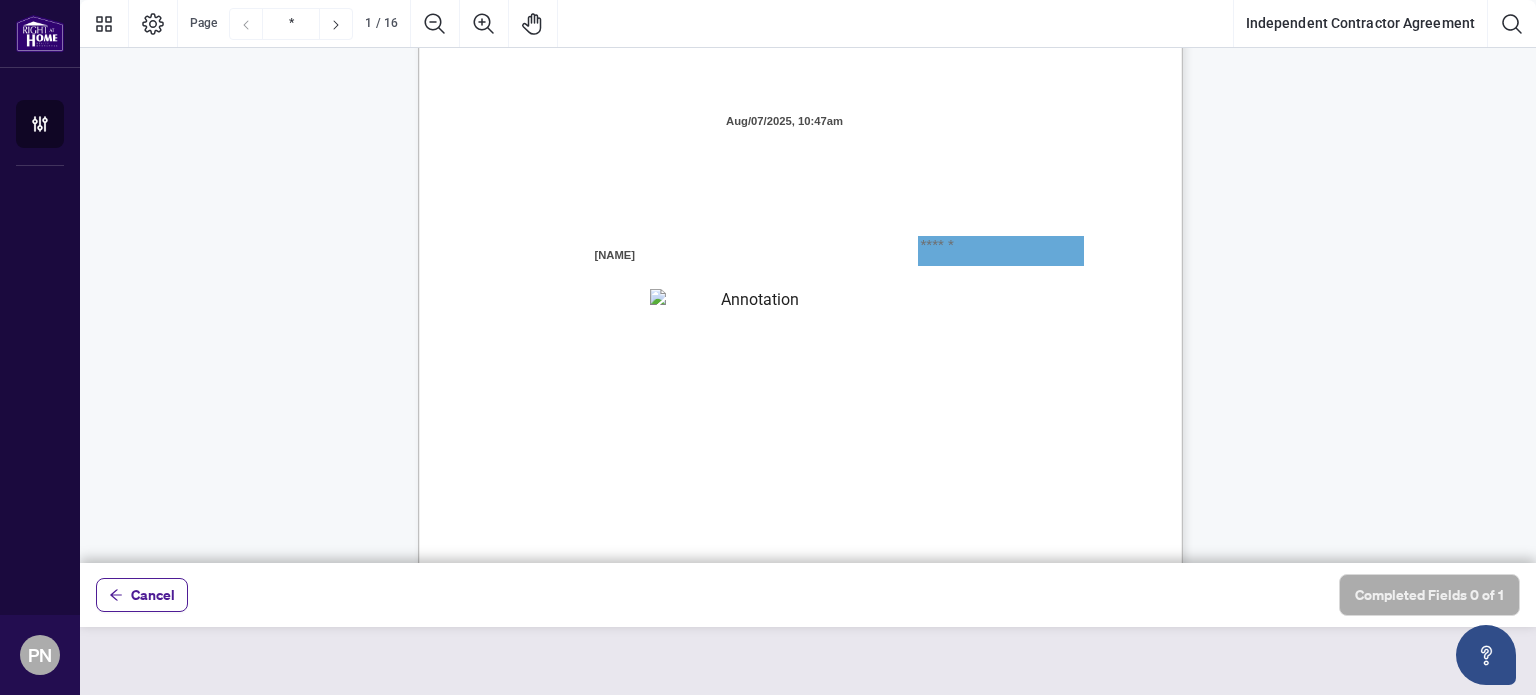 type on "******" 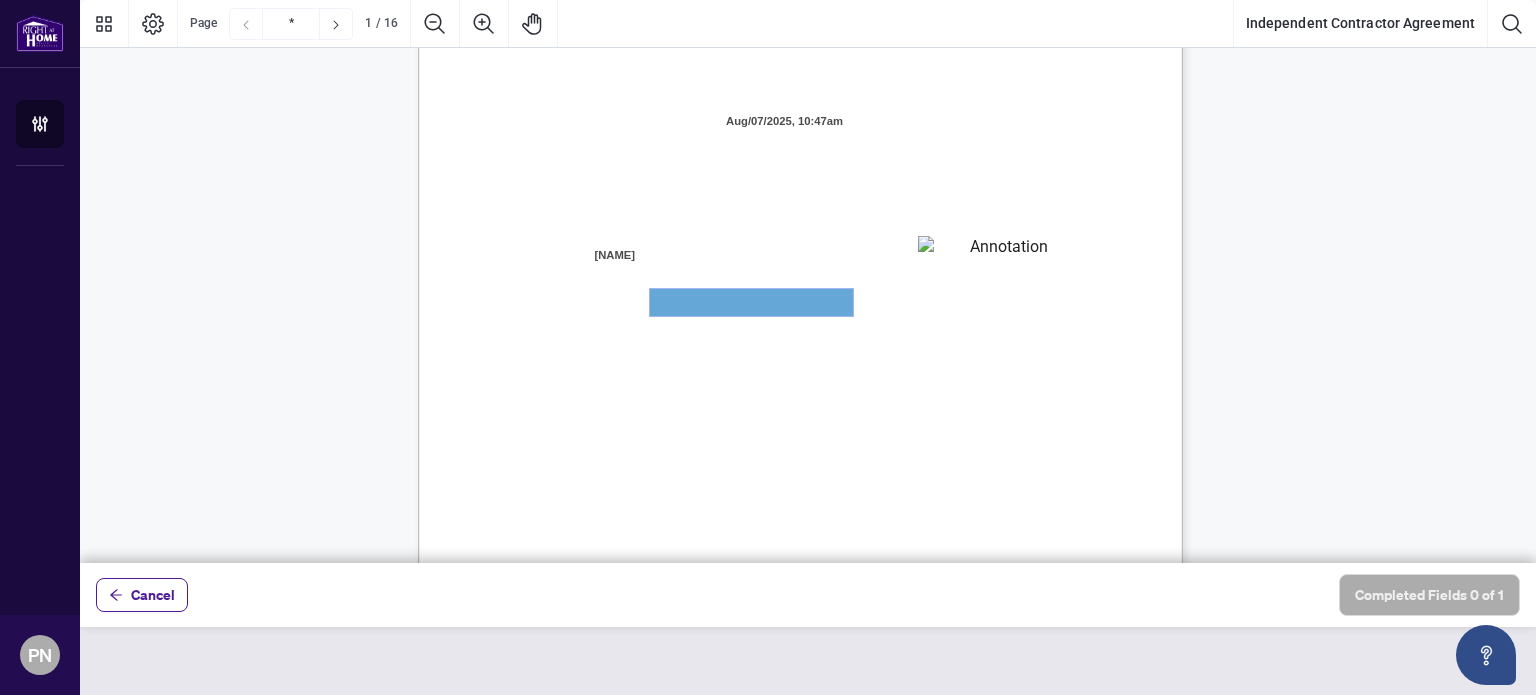 click at bounding box center (751, 302) 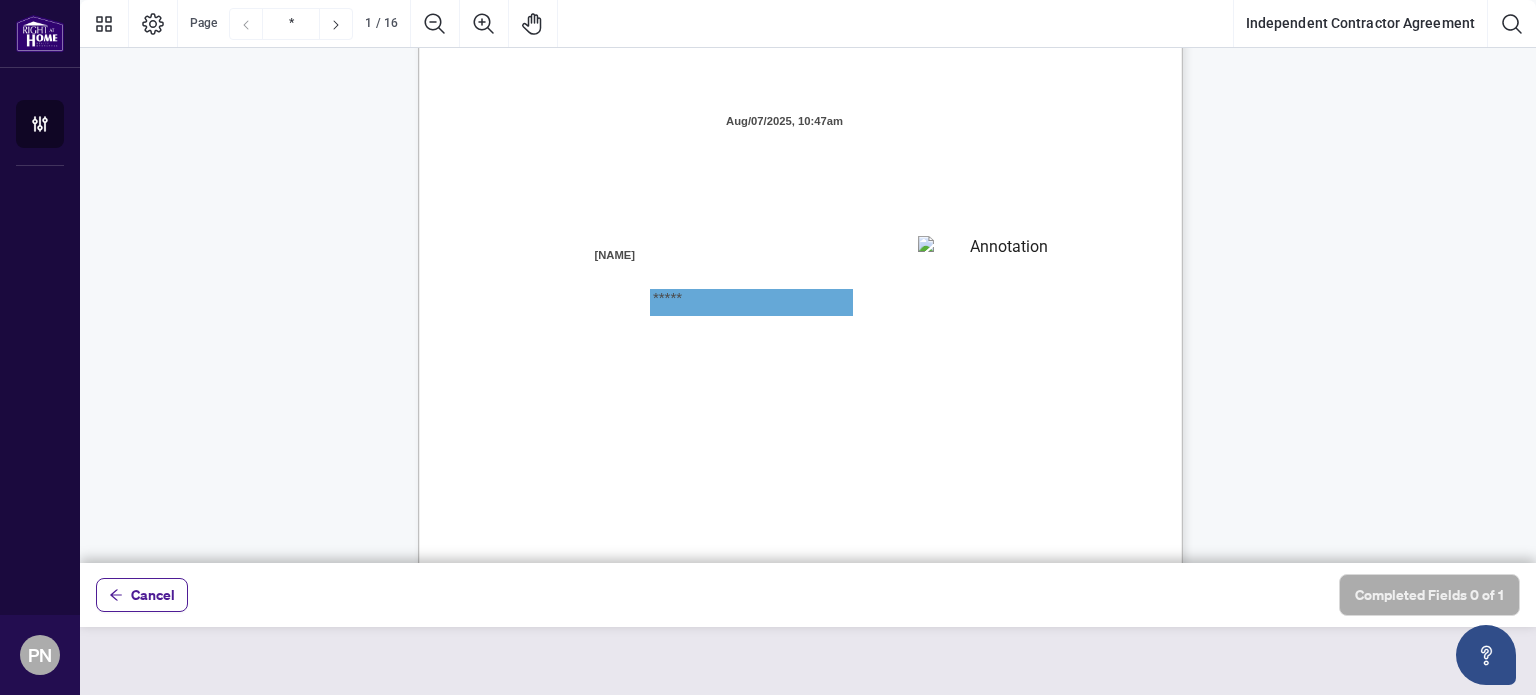 type on "******" 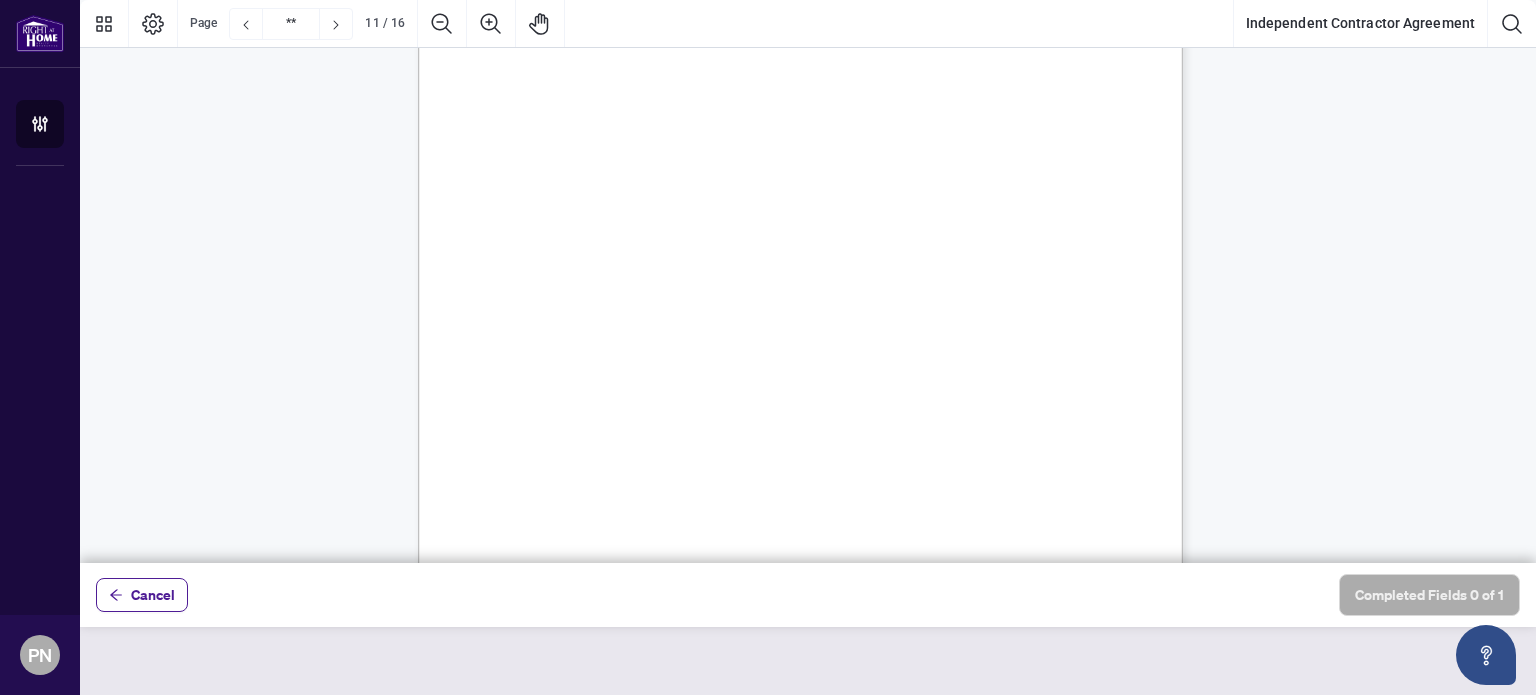 scroll, scrollTop: 10500, scrollLeft: 0, axis: vertical 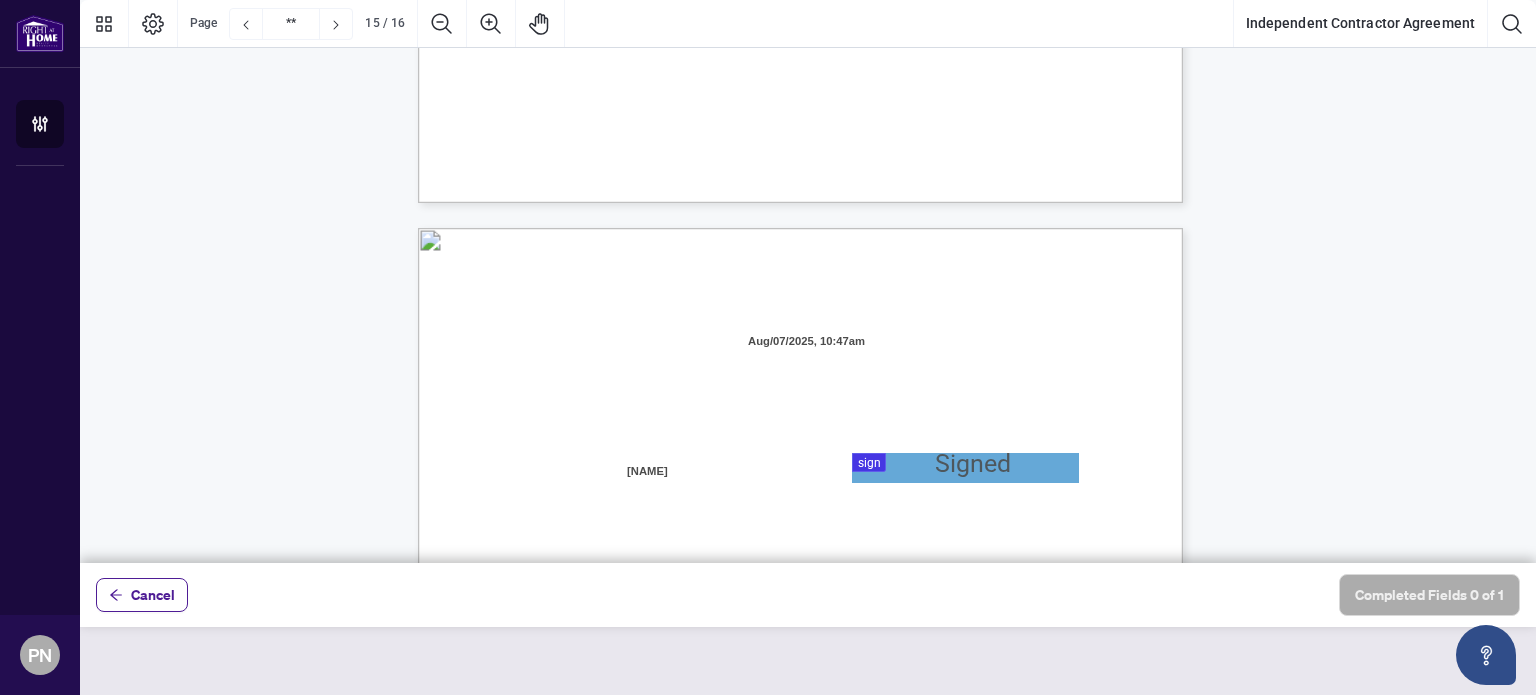type on "**" 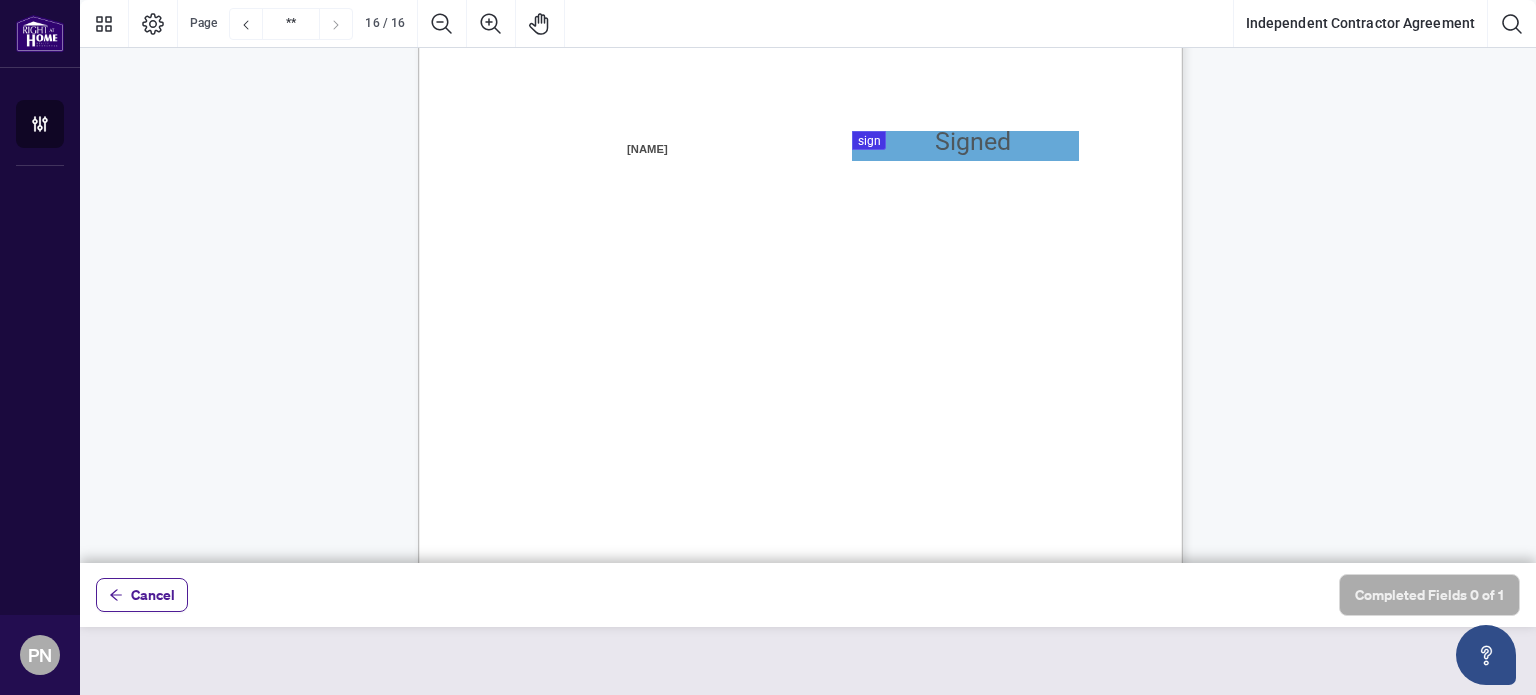 scroll, scrollTop: 15400, scrollLeft: 0, axis: vertical 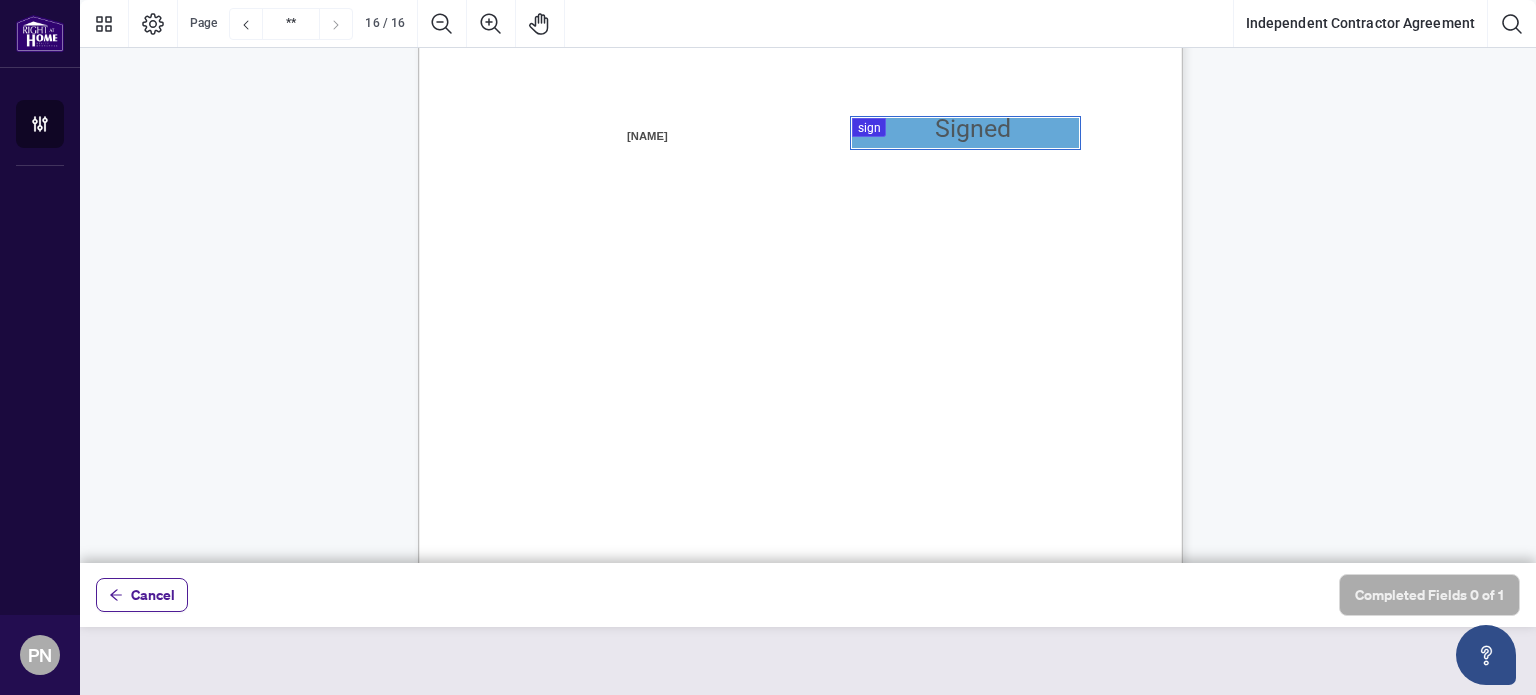 click at bounding box center [808, 281] 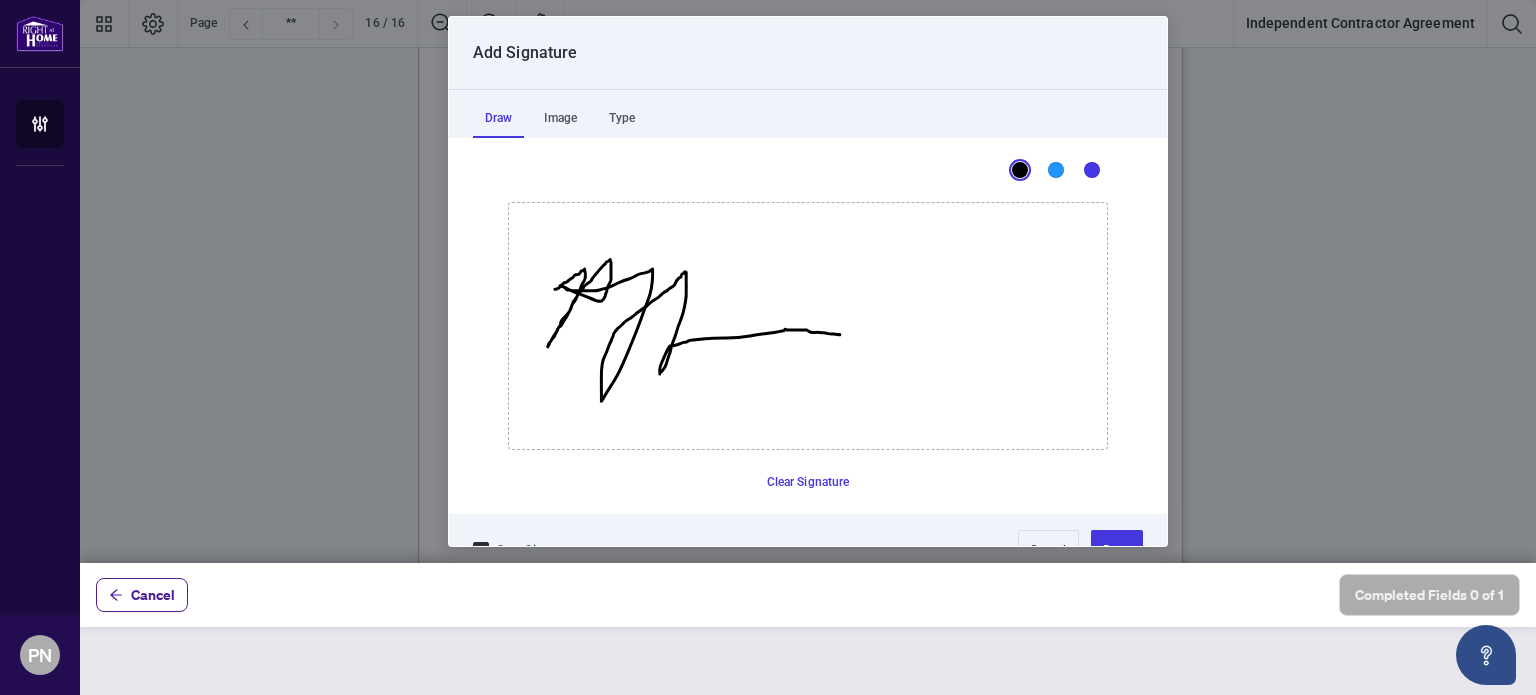 drag, startPoint x: 547, startPoint y: 288, endPoint x: 835, endPoint y: 335, distance: 291.80988 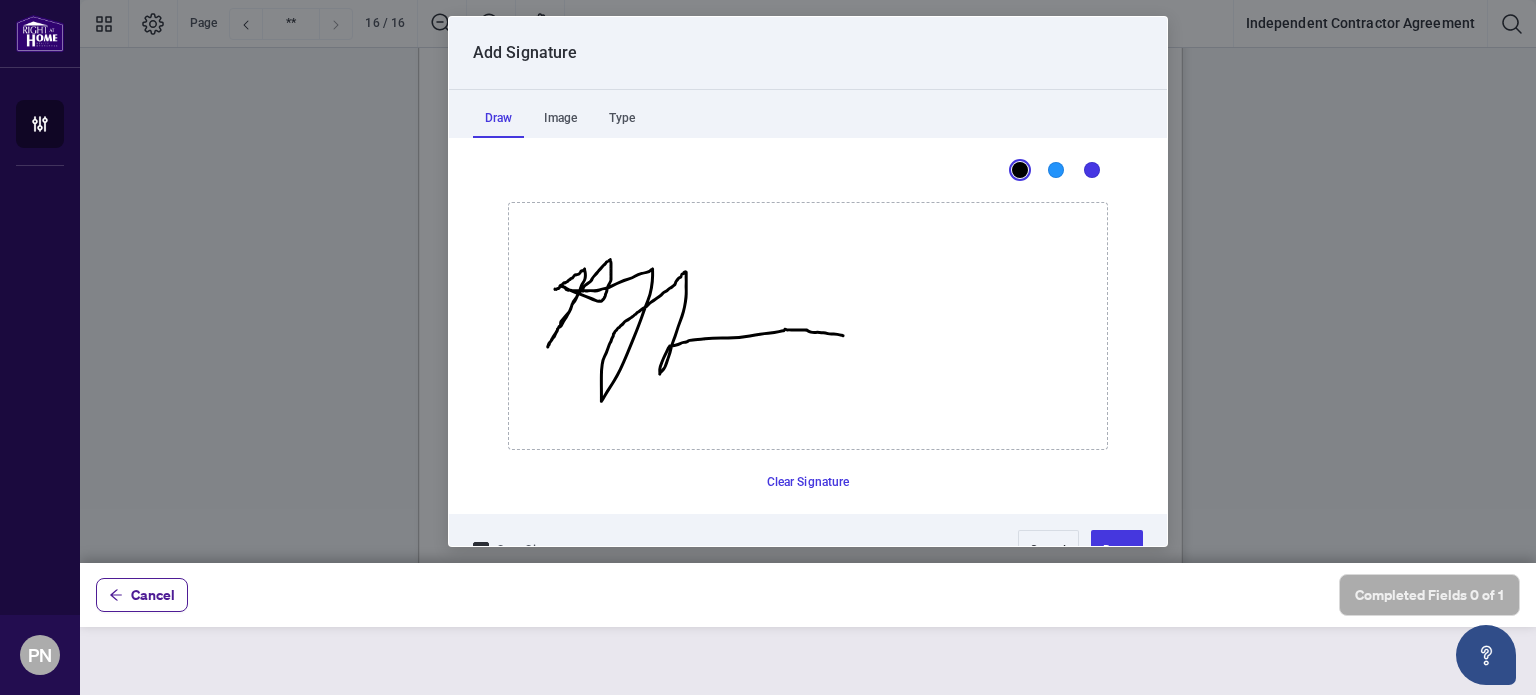 scroll, scrollTop: 39, scrollLeft: 0, axis: vertical 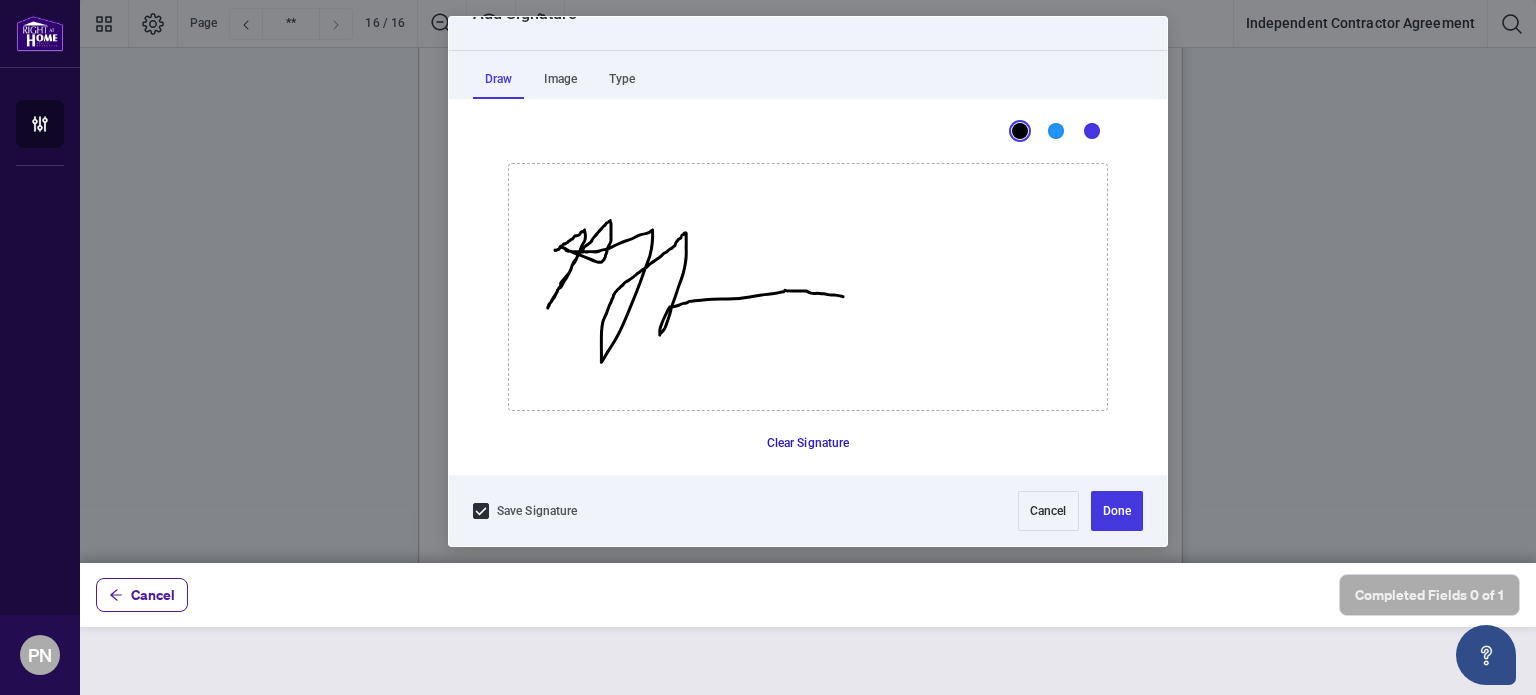 click on "Clear Signature" at bounding box center [808, 443] 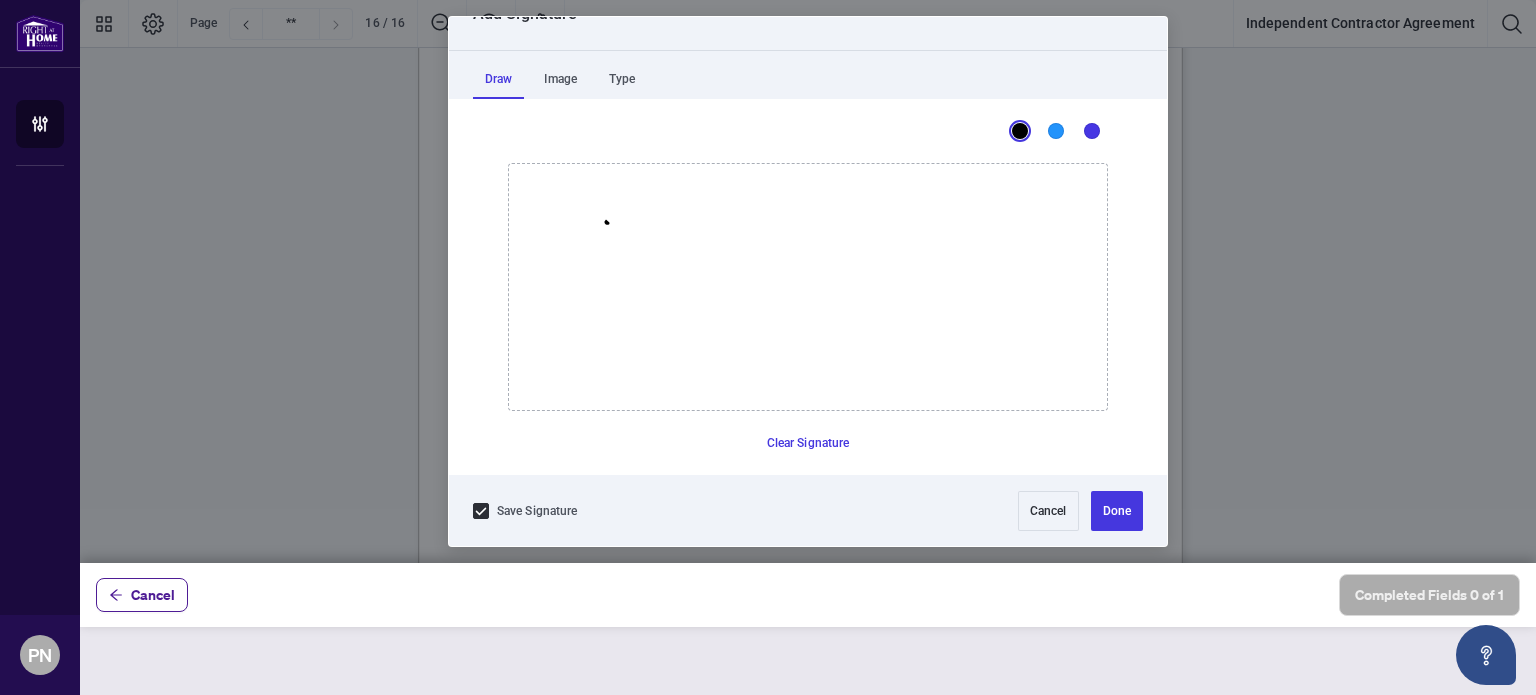 click 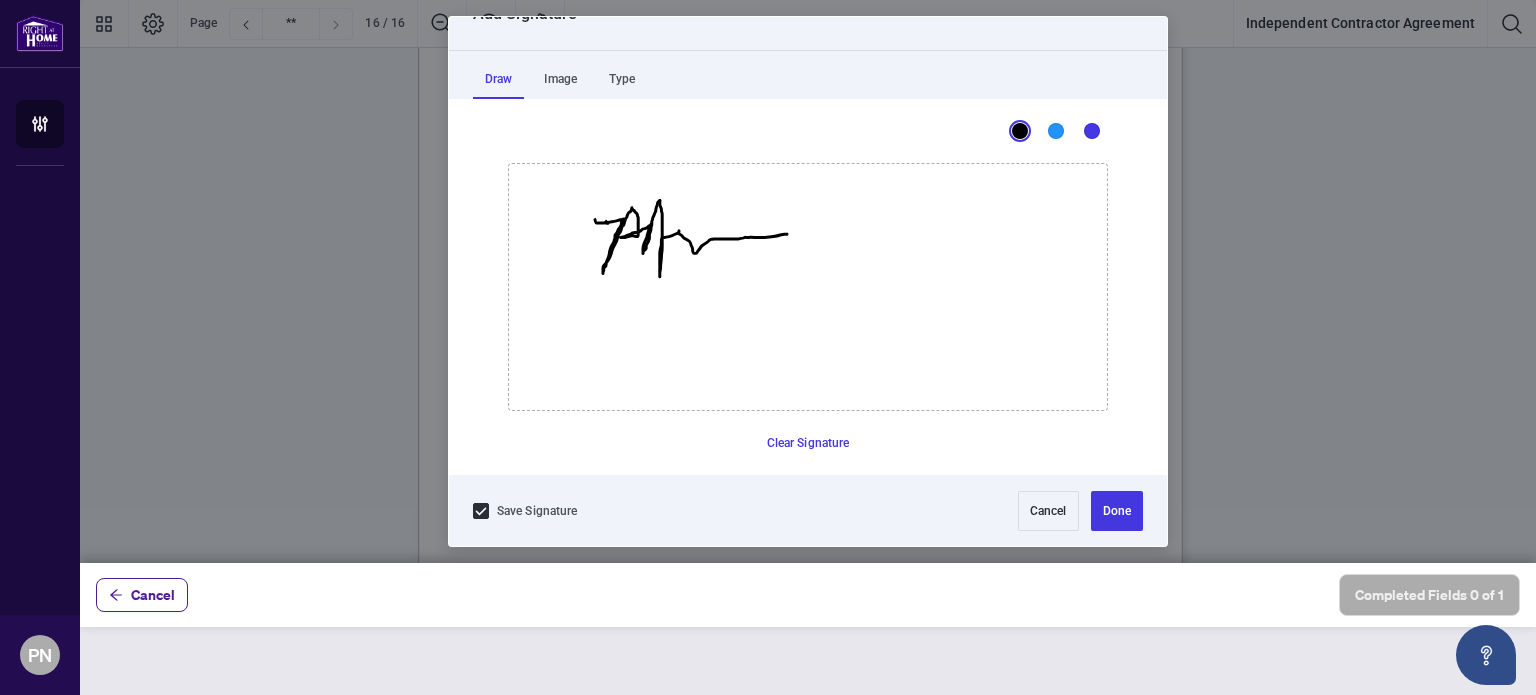 drag, startPoint x: 779, startPoint y: 233, endPoint x: 1111, endPoint y: 514, distance: 434.954 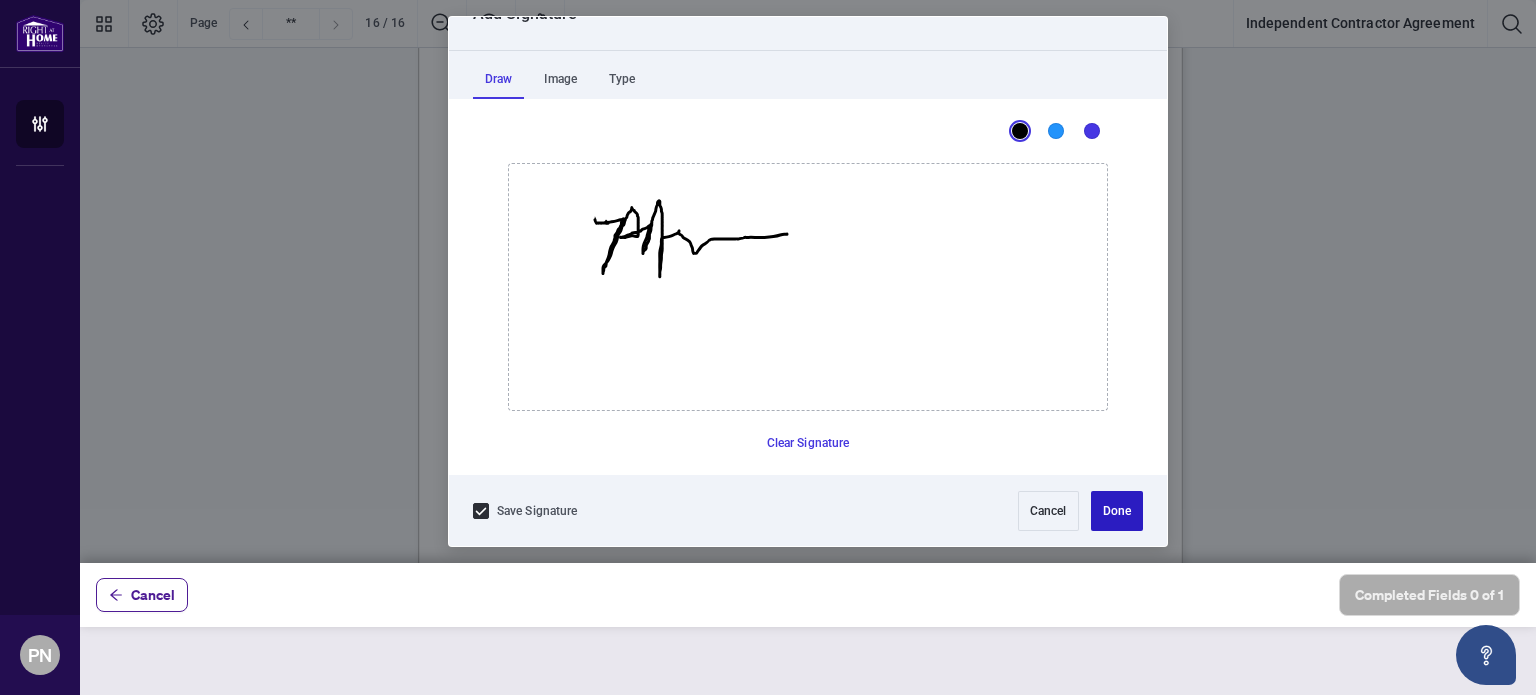 click on "Done" at bounding box center (1117, 511) 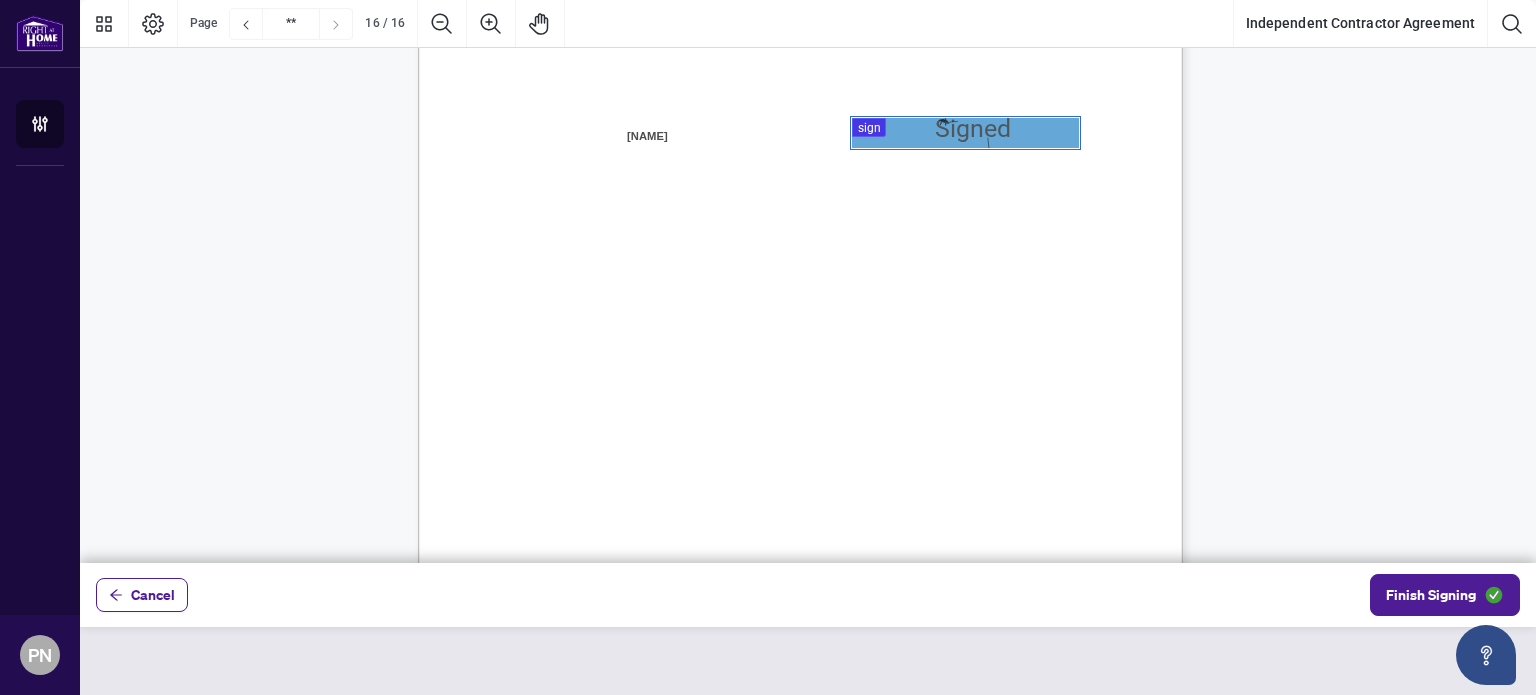 click at bounding box center [808, 281] 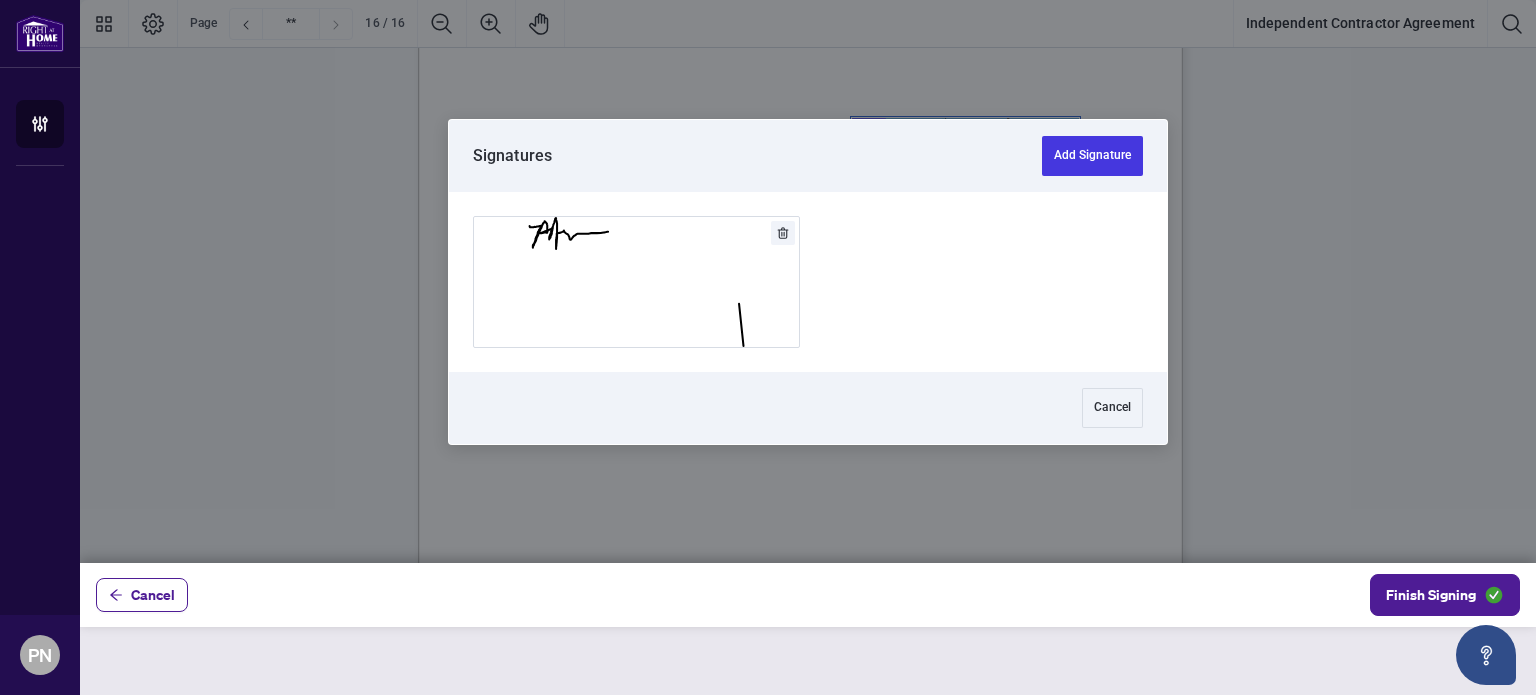 click 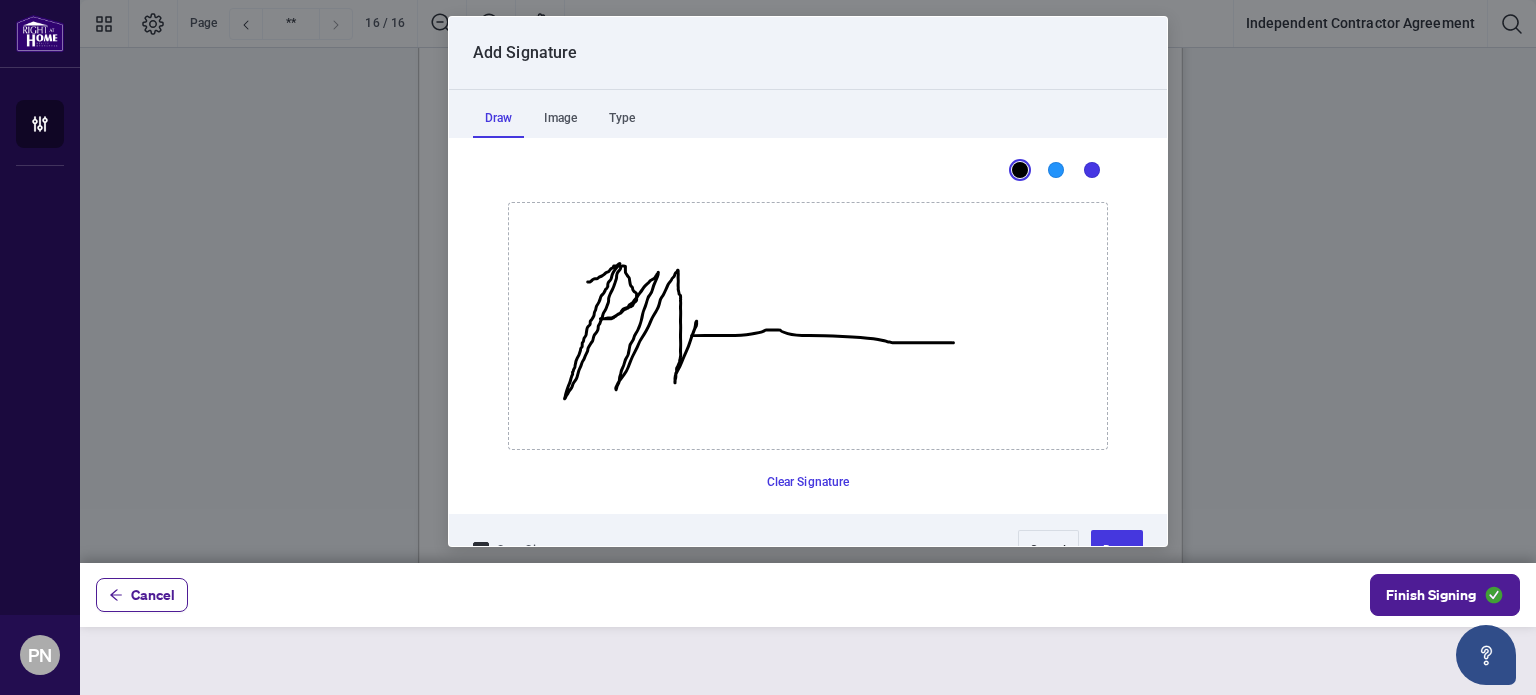 drag, startPoint x: 580, startPoint y: 281, endPoint x: 952, endPoint y: 342, distance: 376.96817 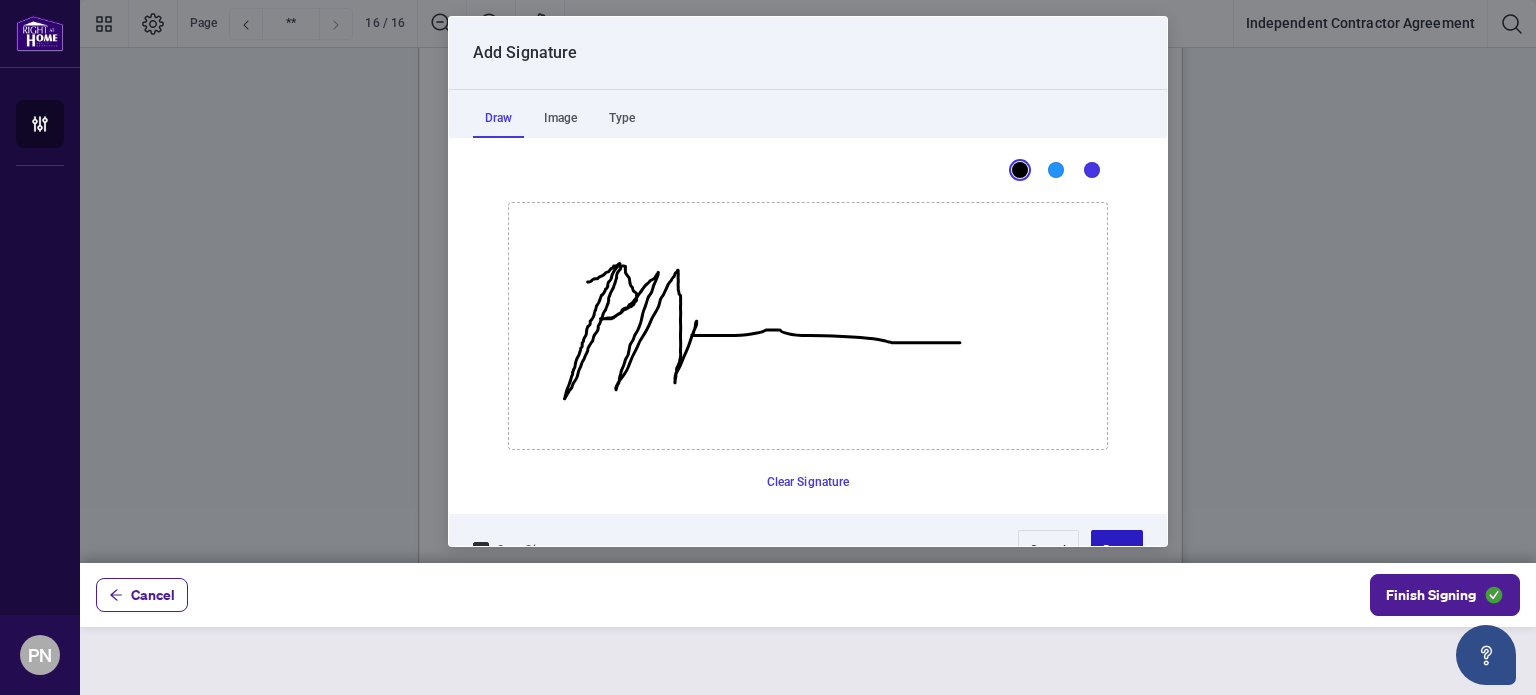 click on "Done" at bounding box center [1117, 550] 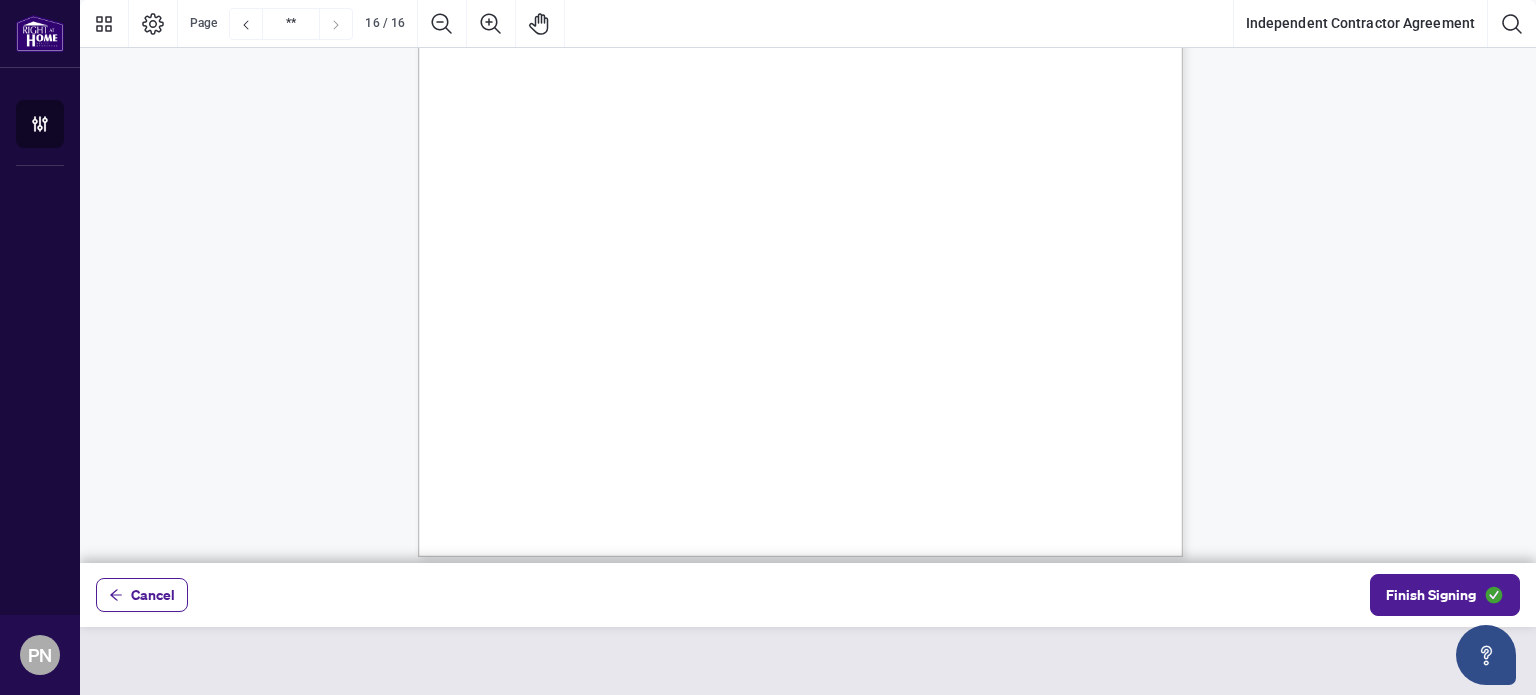 scroll, scrollTop: 15740, scrollLeft: 0, axis: vertical 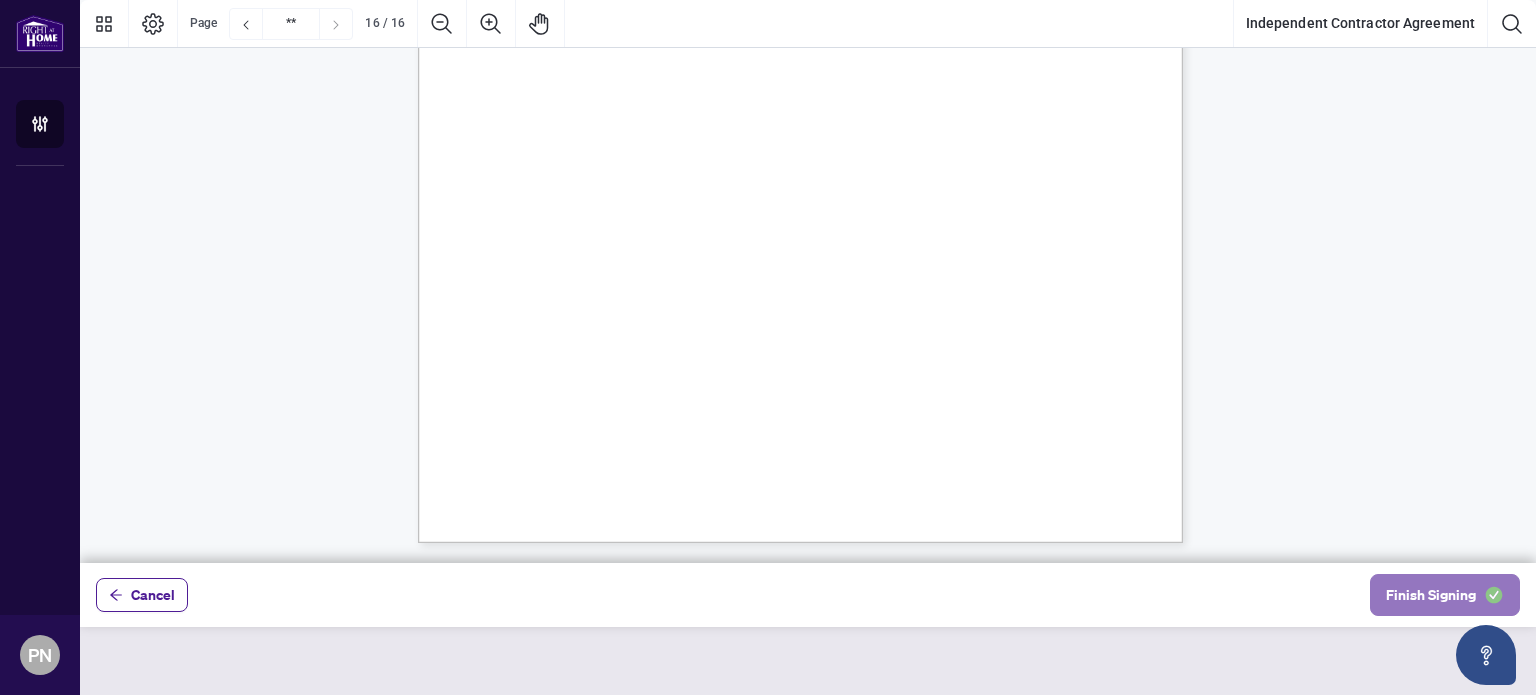 click on "Finish Signing" at bounding box center (1431, 595) 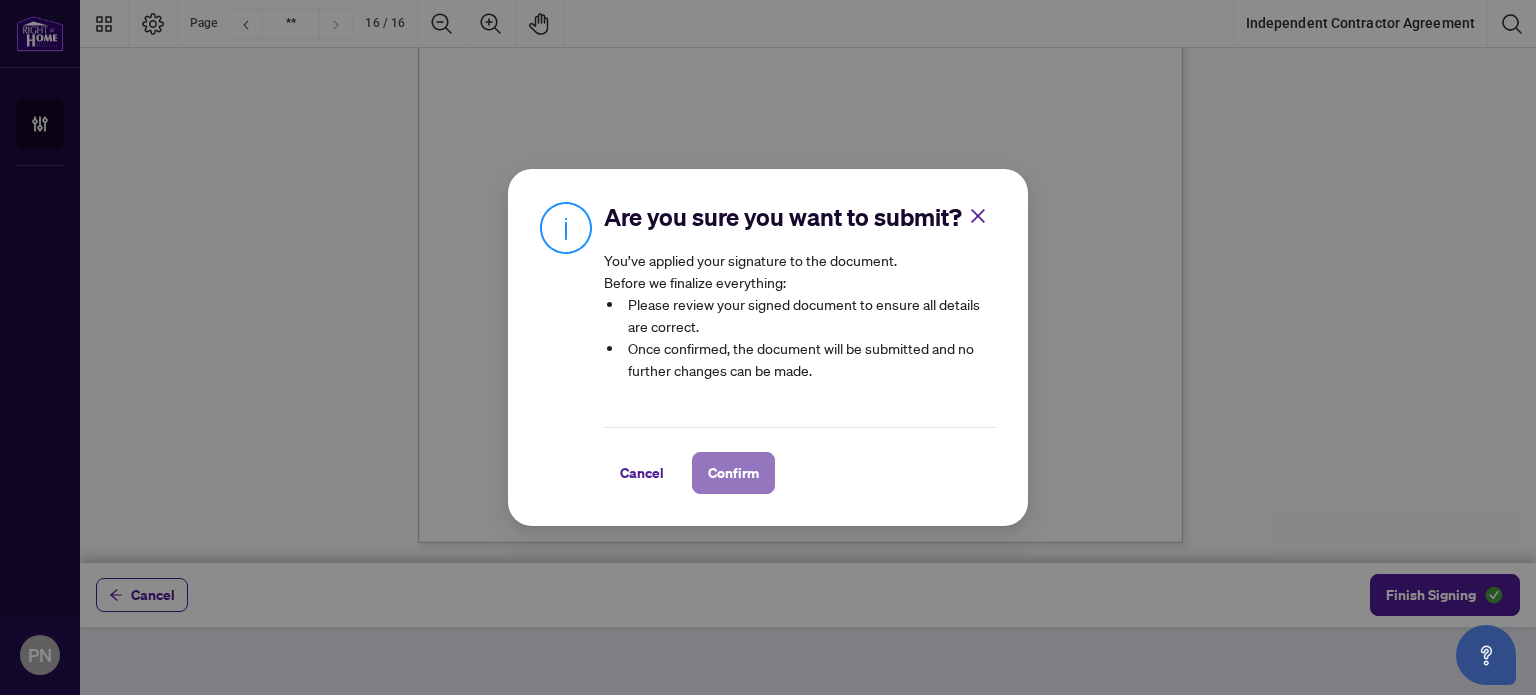 click on "Confirm" at bounding box center [733, 473] 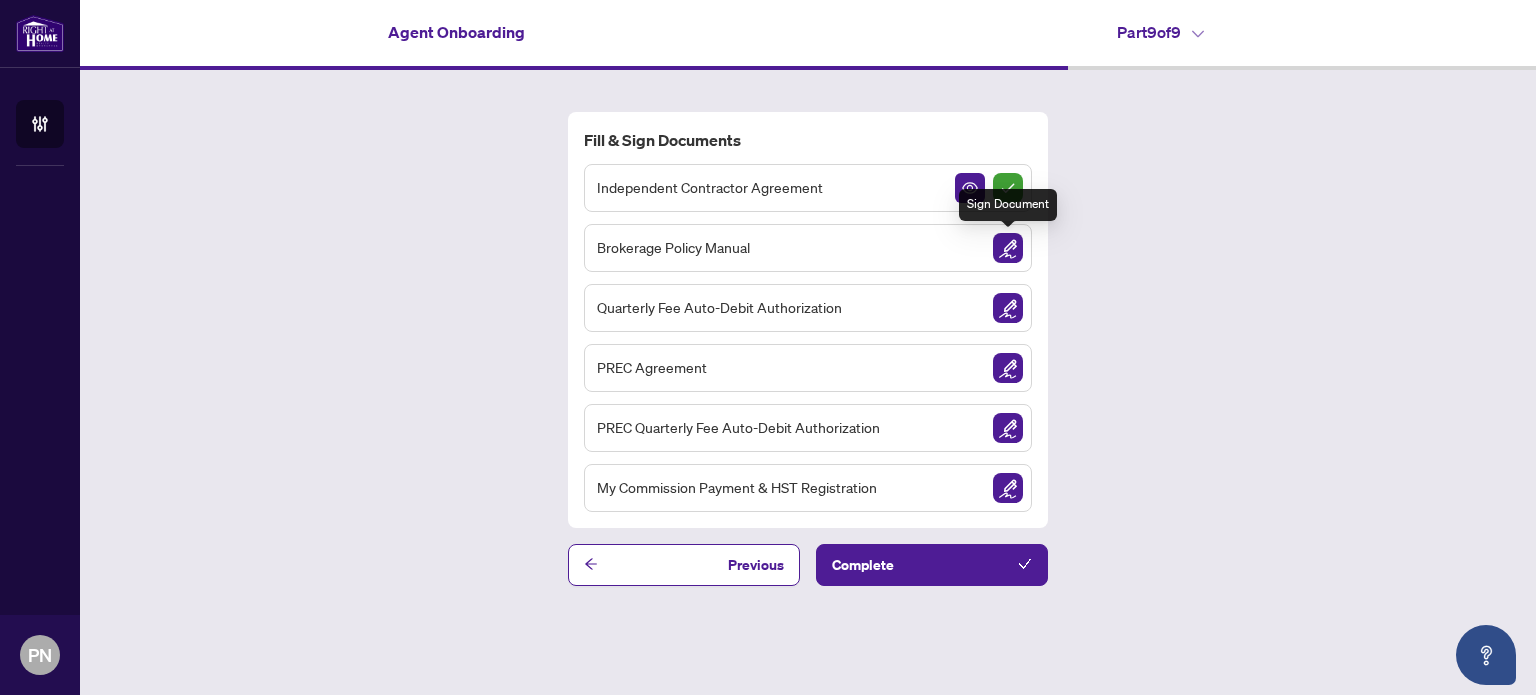 click at bounding box center (1008, 248) 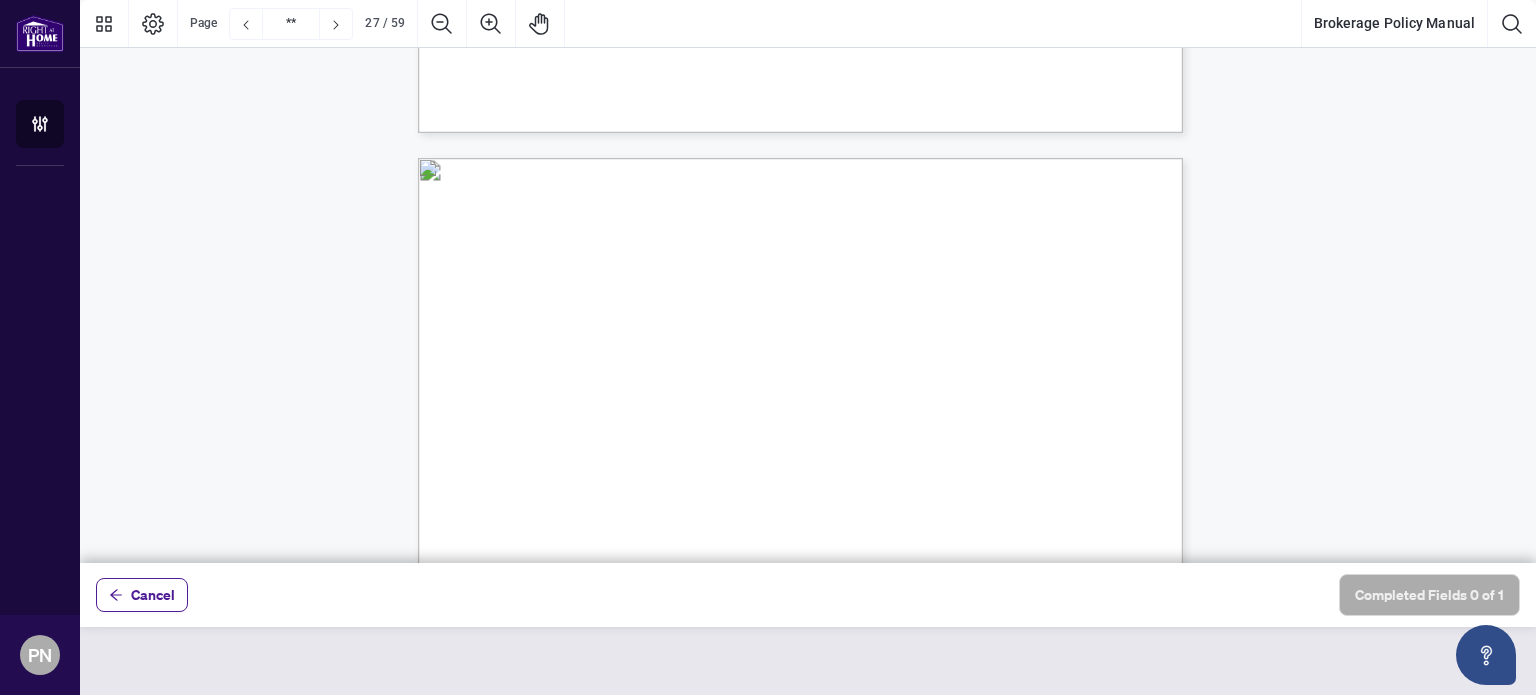 scroll, scrollTop: 26400, scrollLeft: 0, axis: vertical 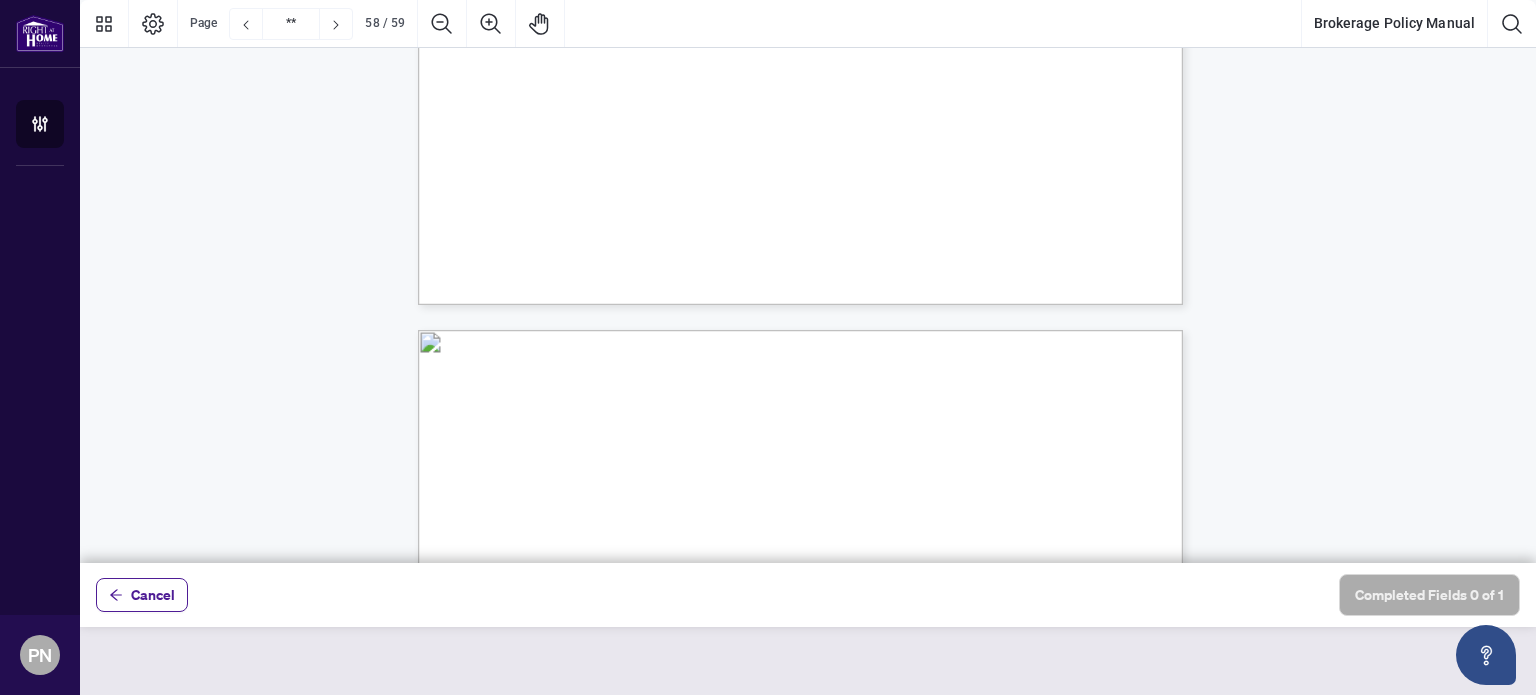 type on "**" 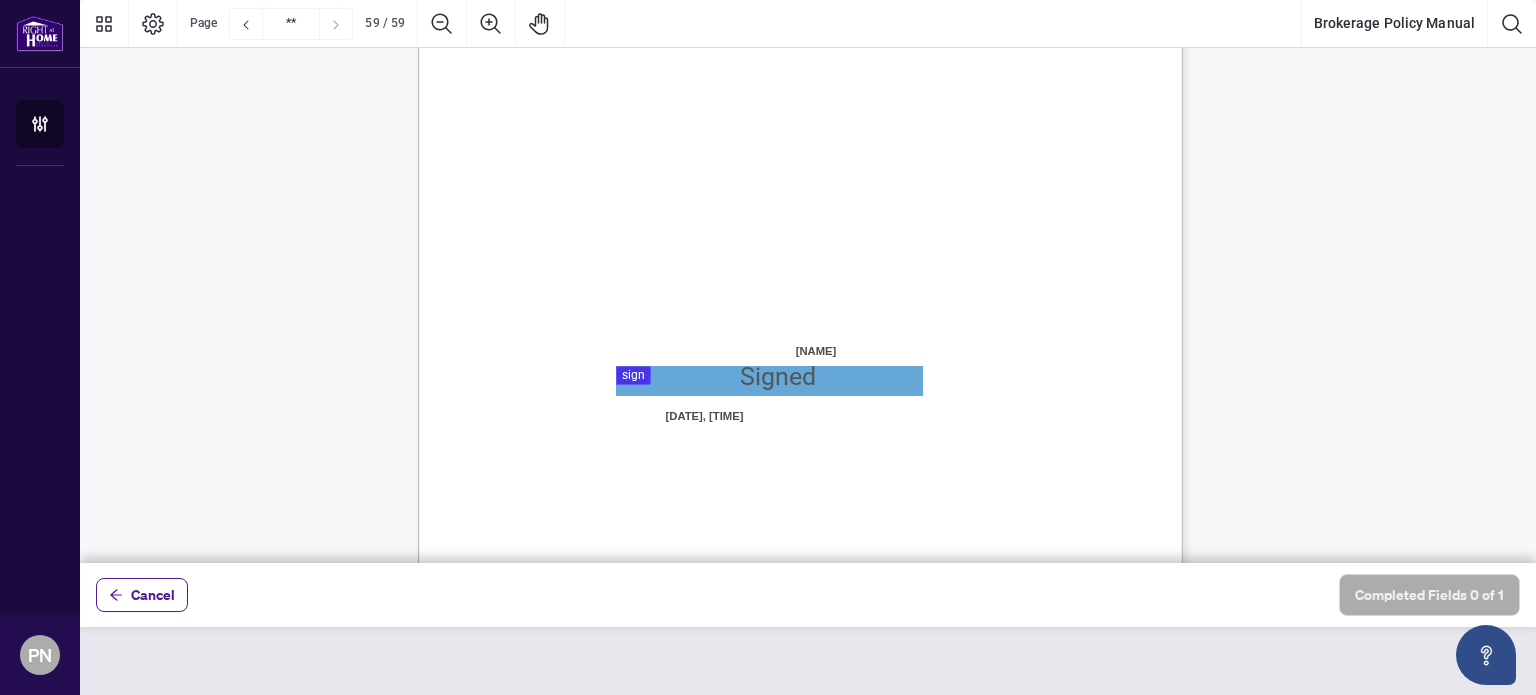 scroll, scrollTop: 59084, scrollLeft: 0, axis: vertical 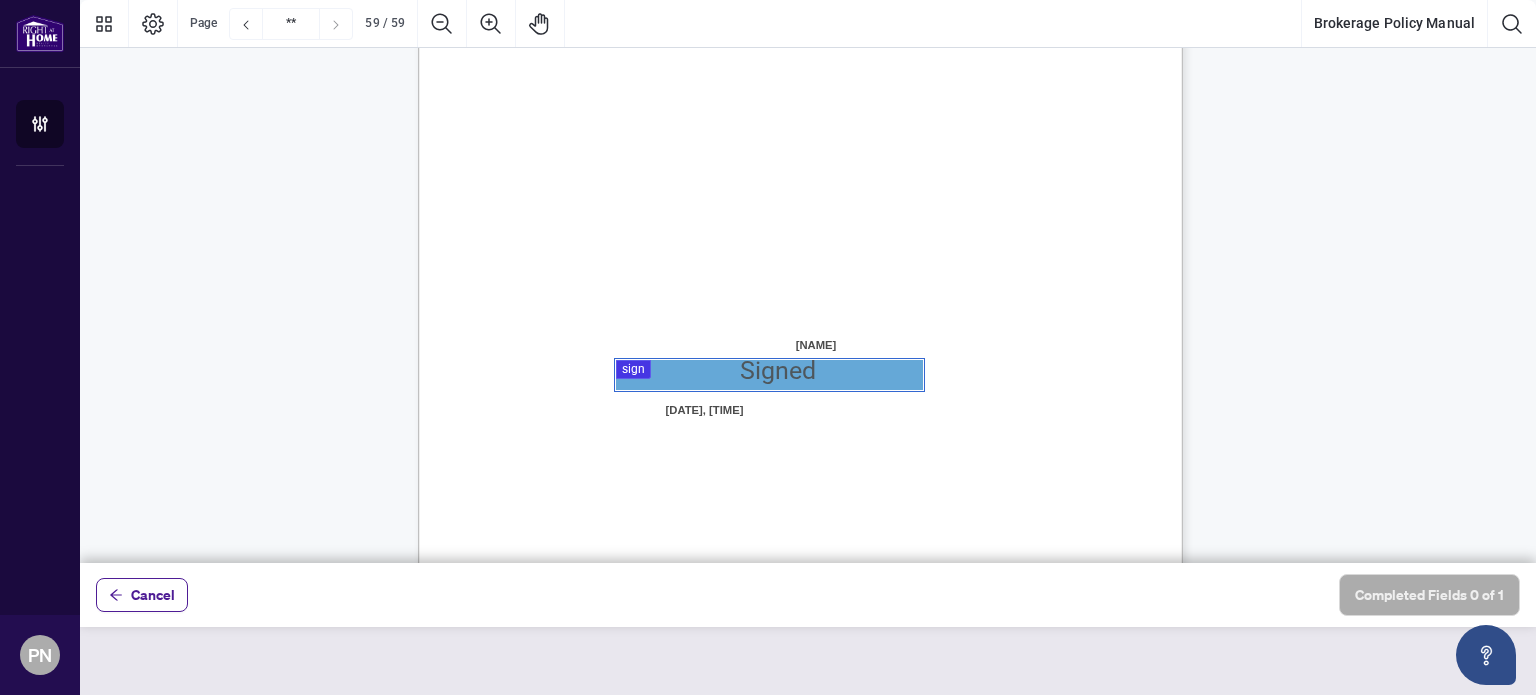 click at bounding box center (808, 281) 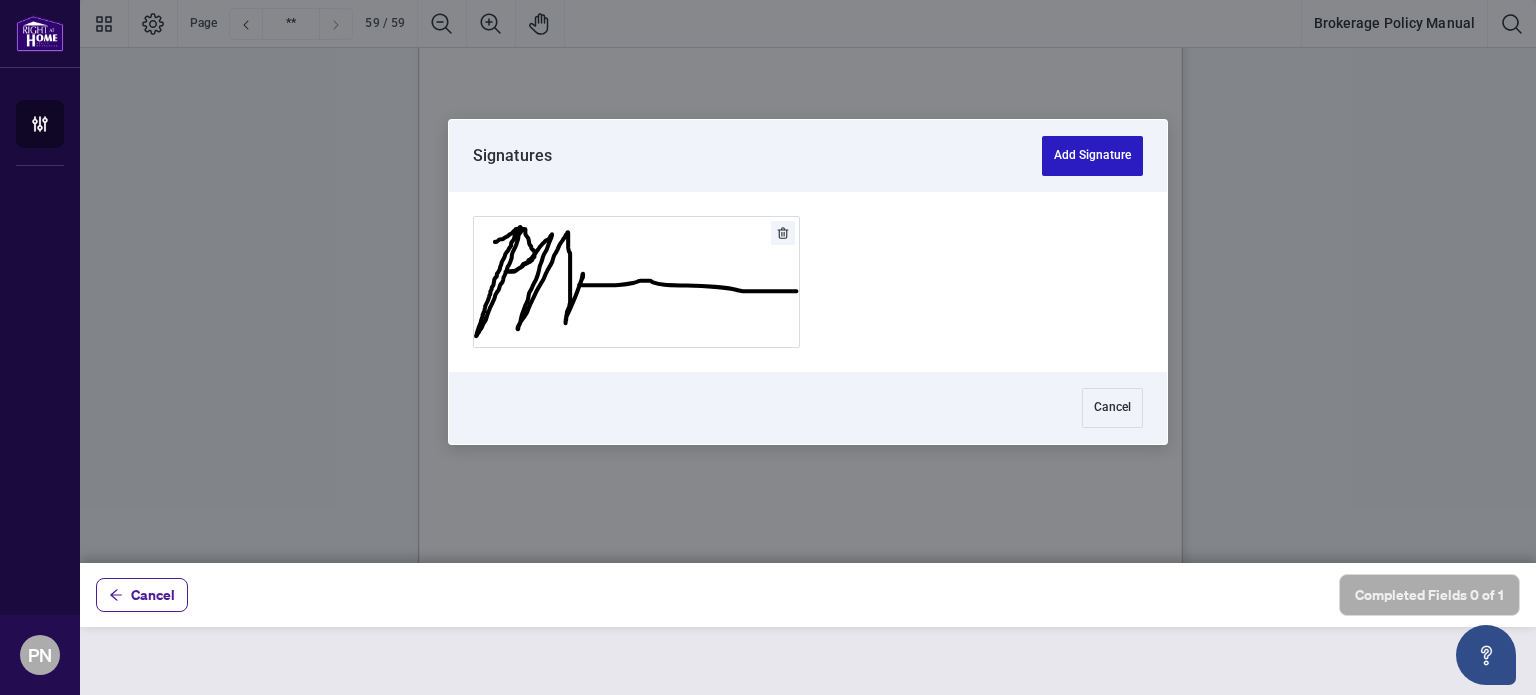 click on "Add Signature" at bounding box center [1092, 156] 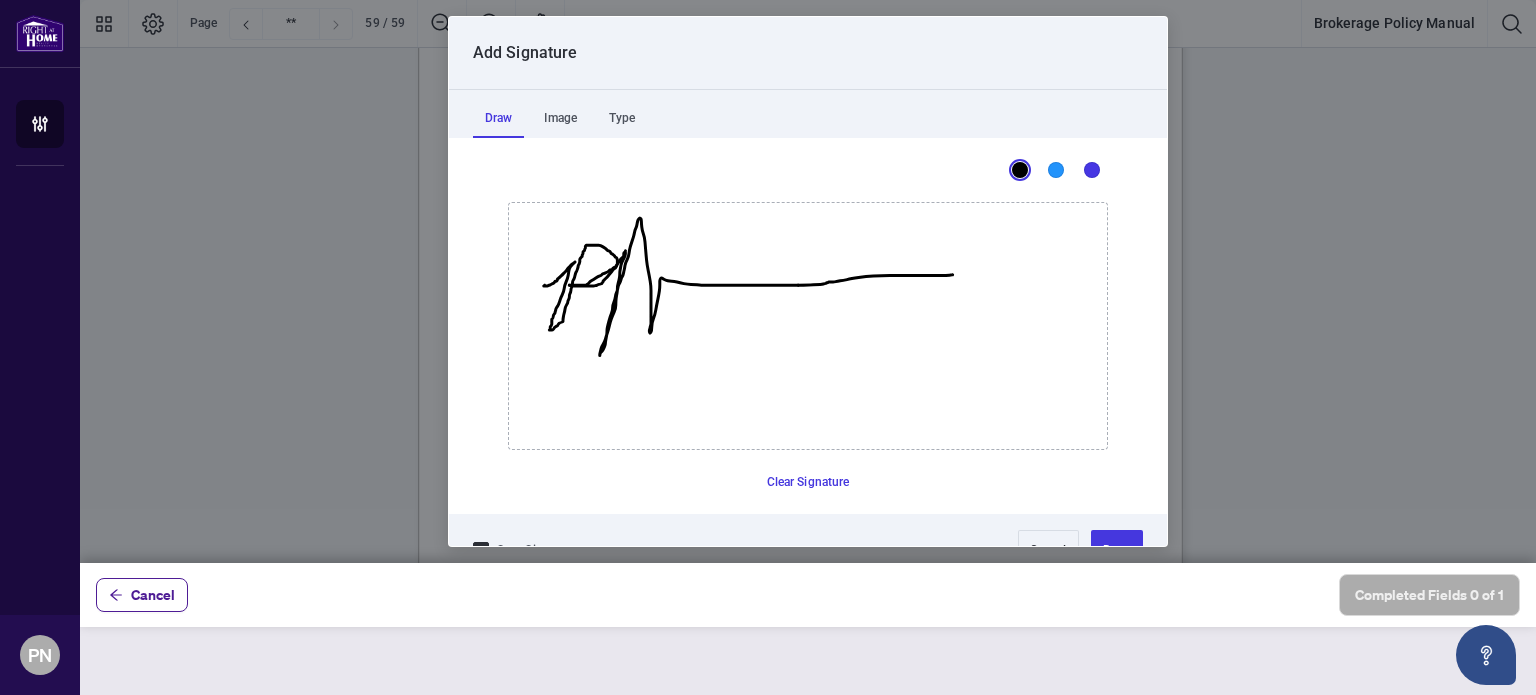 drag, startPoint x: 536, startPoint y: 284, endPoint x: 944, endPoint y: 274, distance: 408.12253 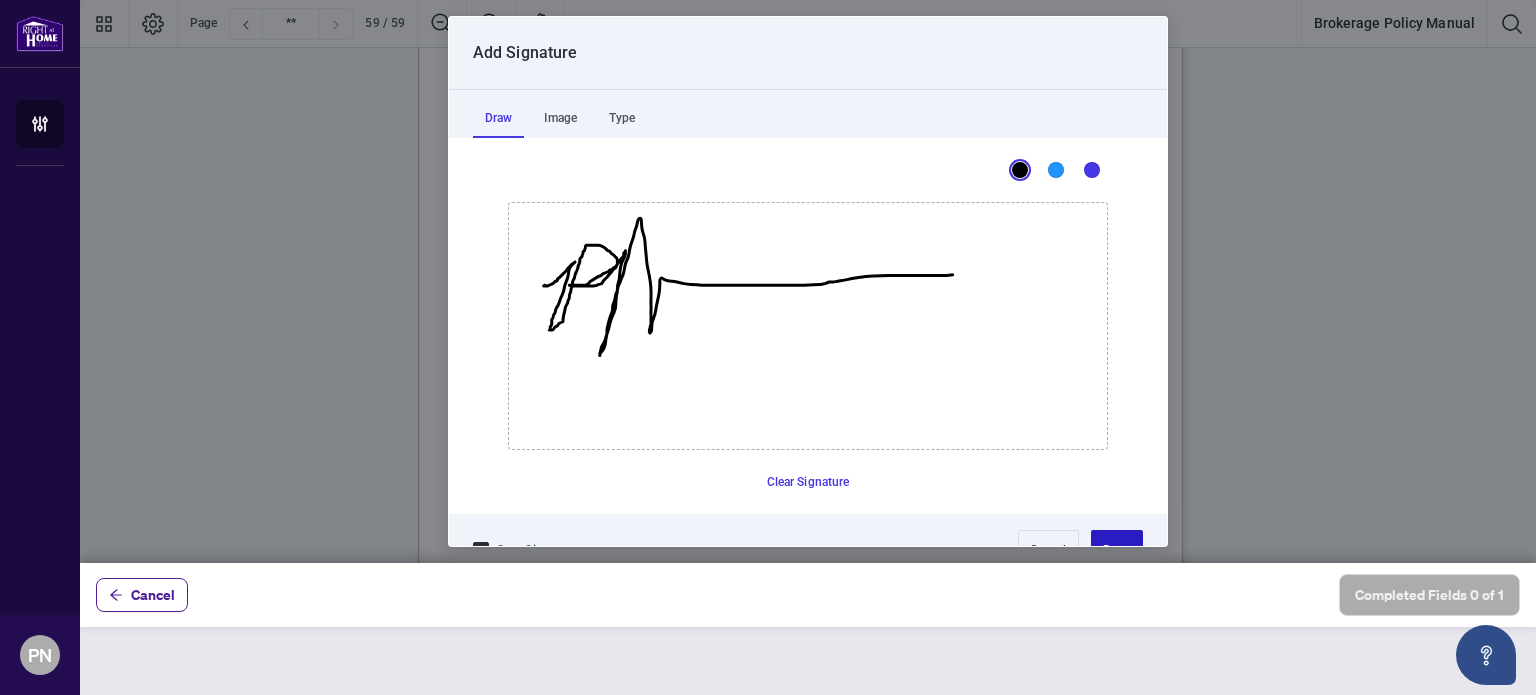 click on "Done" at bounding box center (1117, 550) 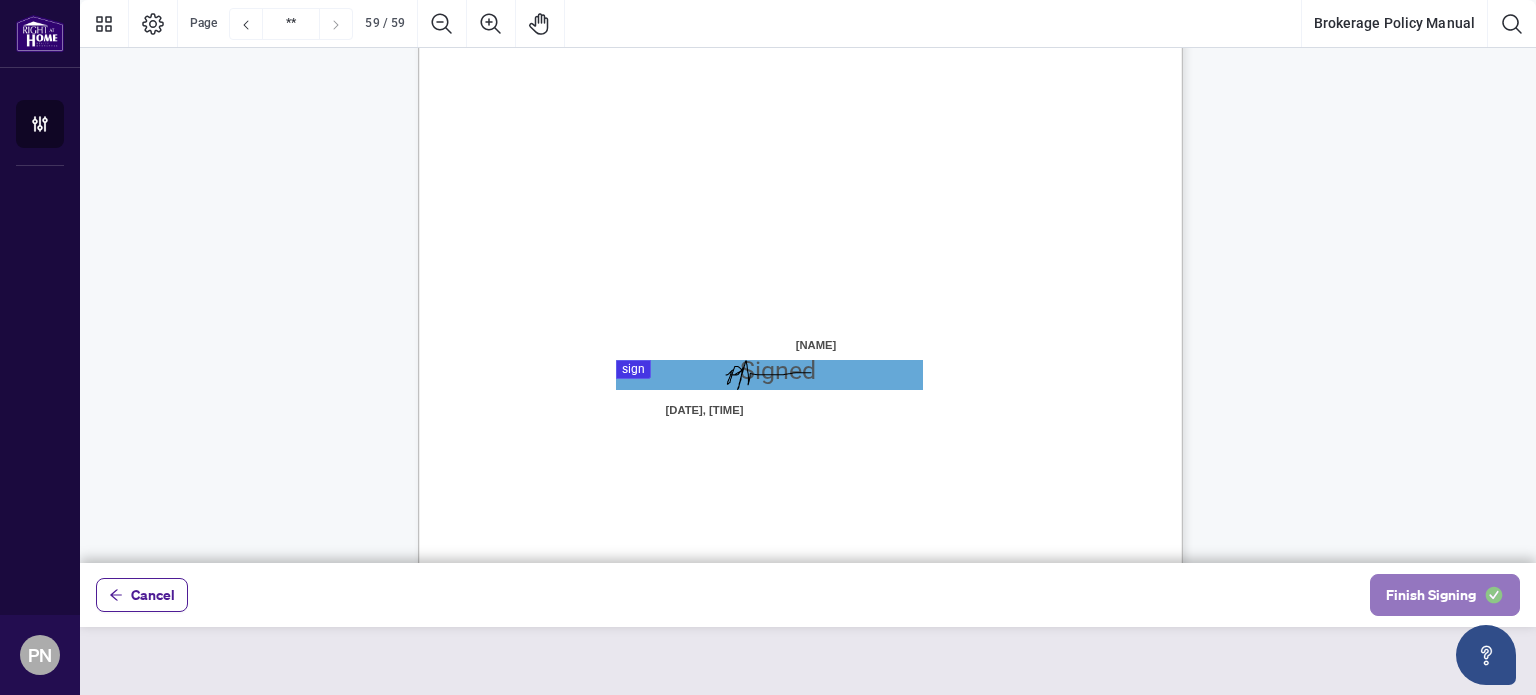 click on "Finish Signing" at bounding box center (1431, 595) 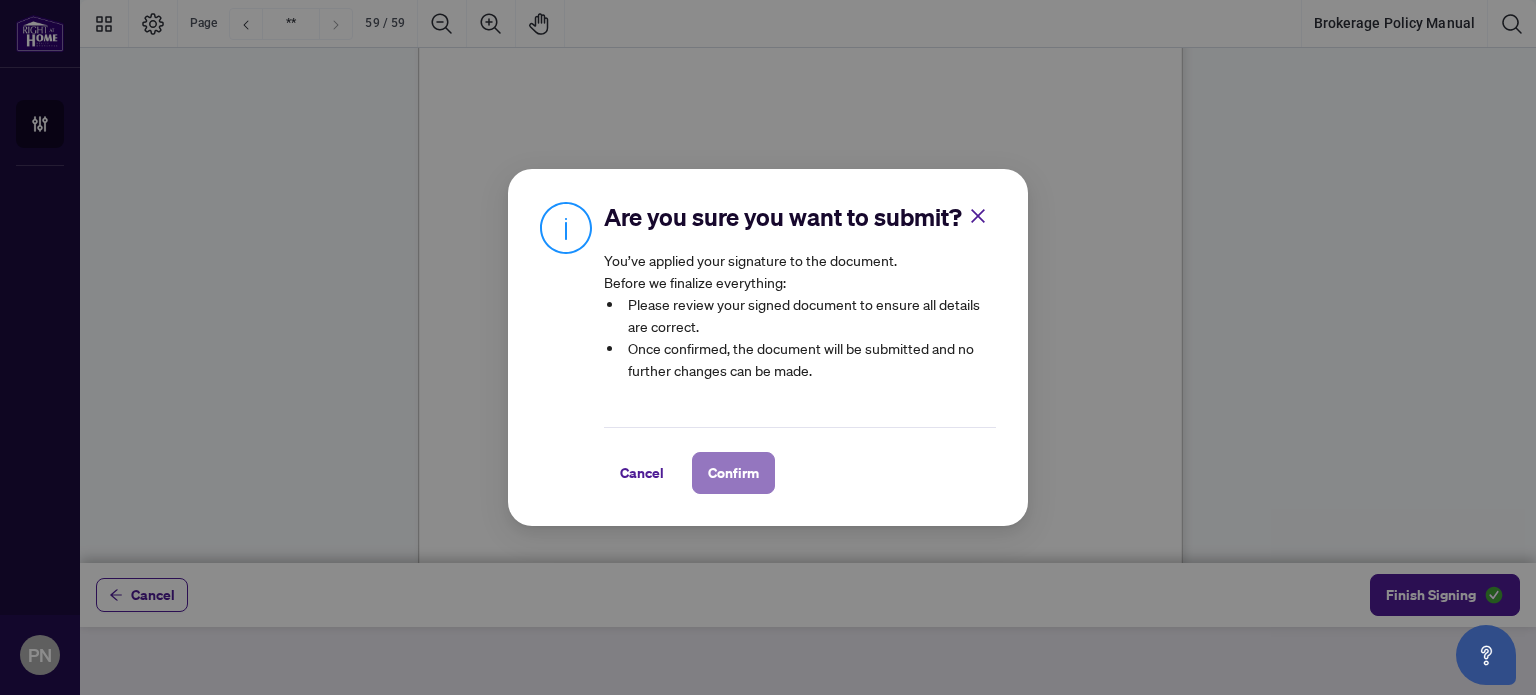 click on "Confirm" at bounding box center [733, 473] 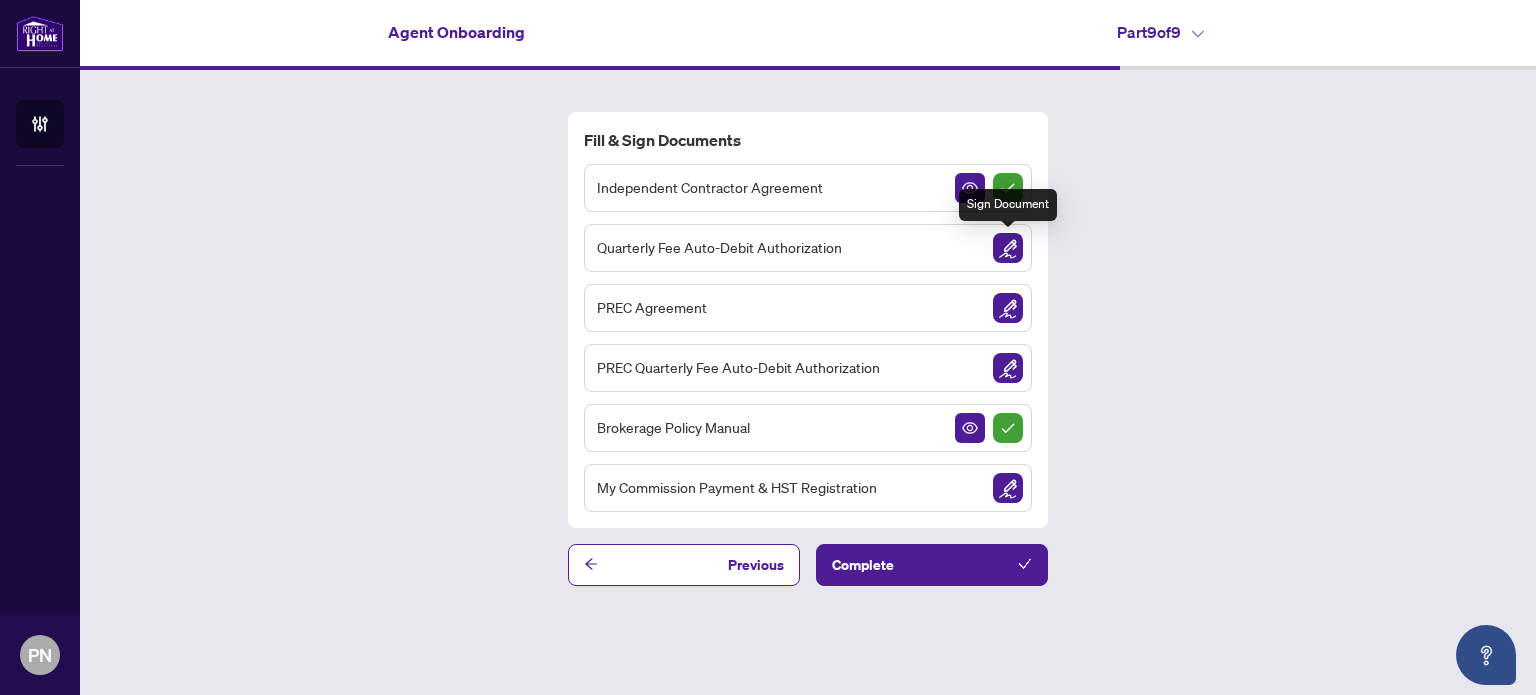 click at bounding box center [1008, 248] 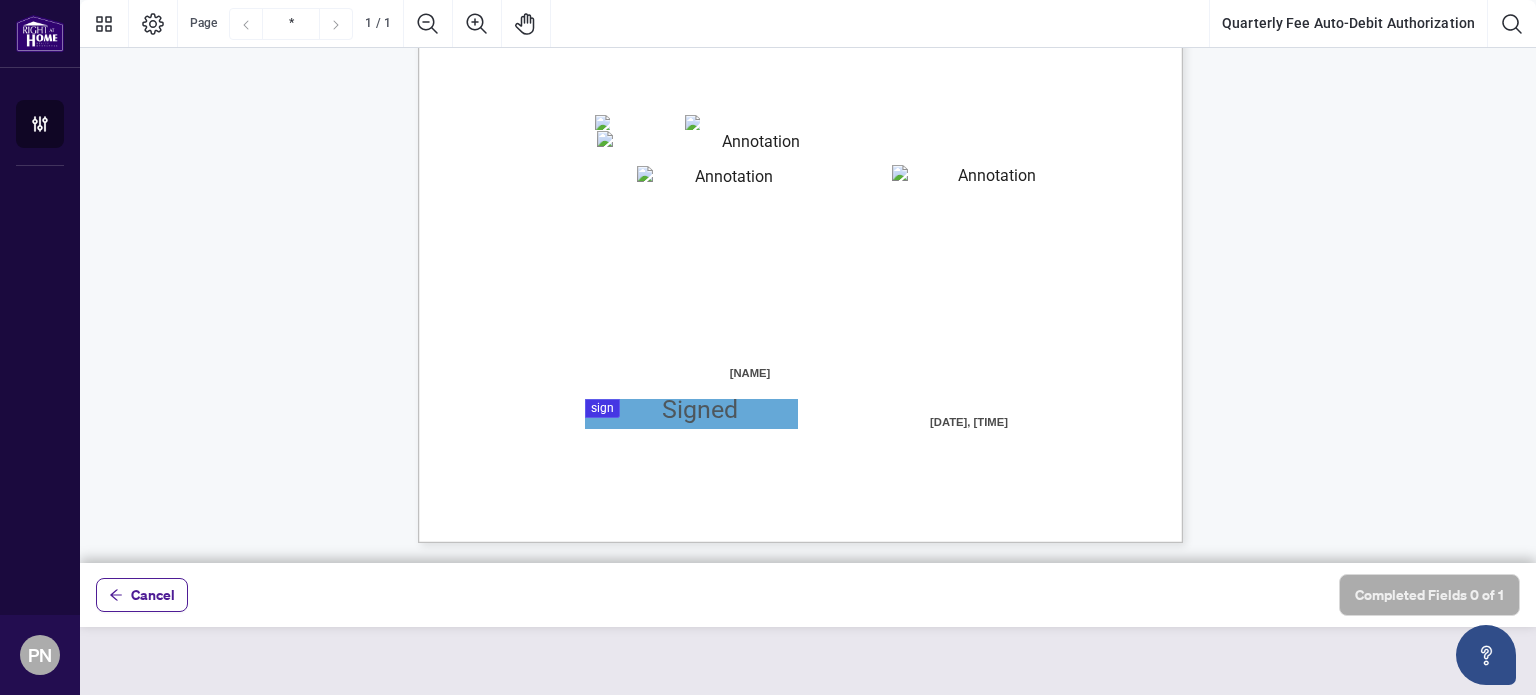 scroll, scrollTop: 415, scrollLeft: 0, axis: vertical 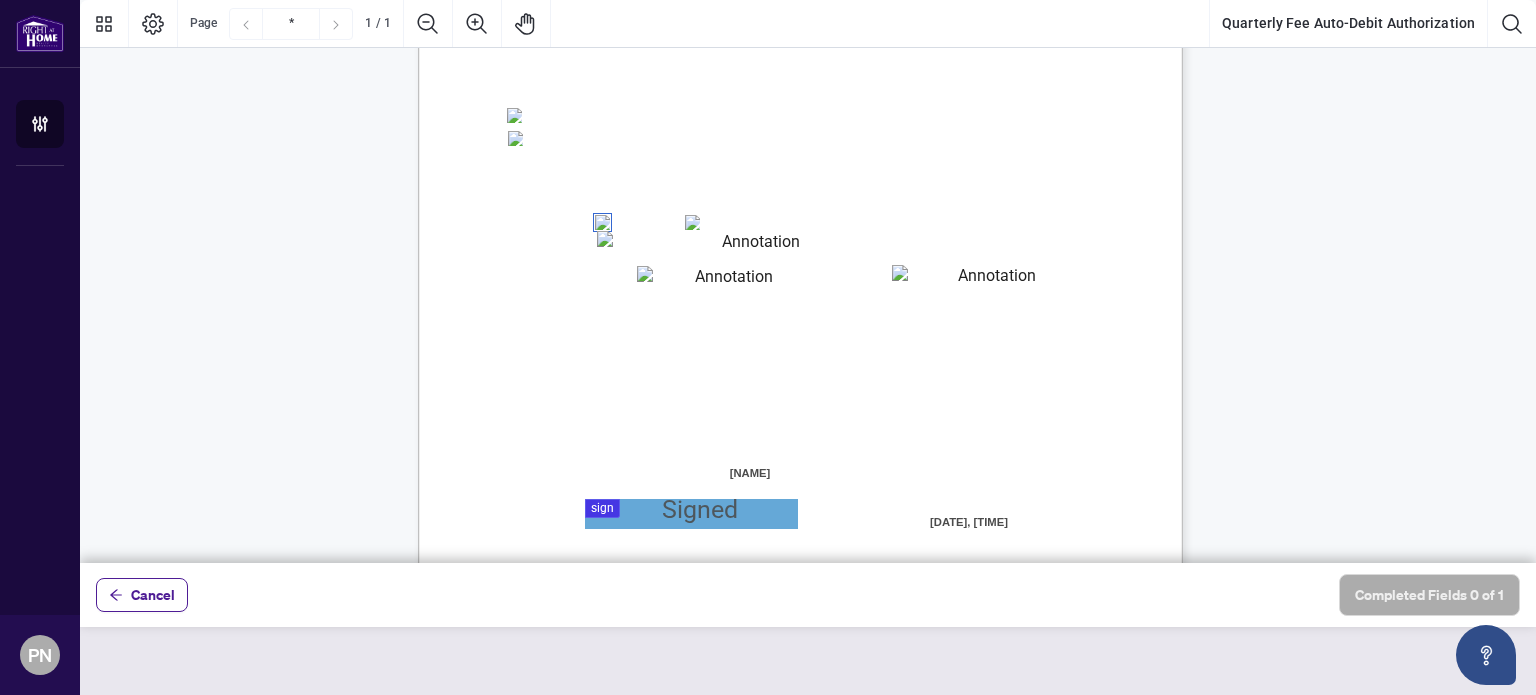 click at bounding box center [753, 245] 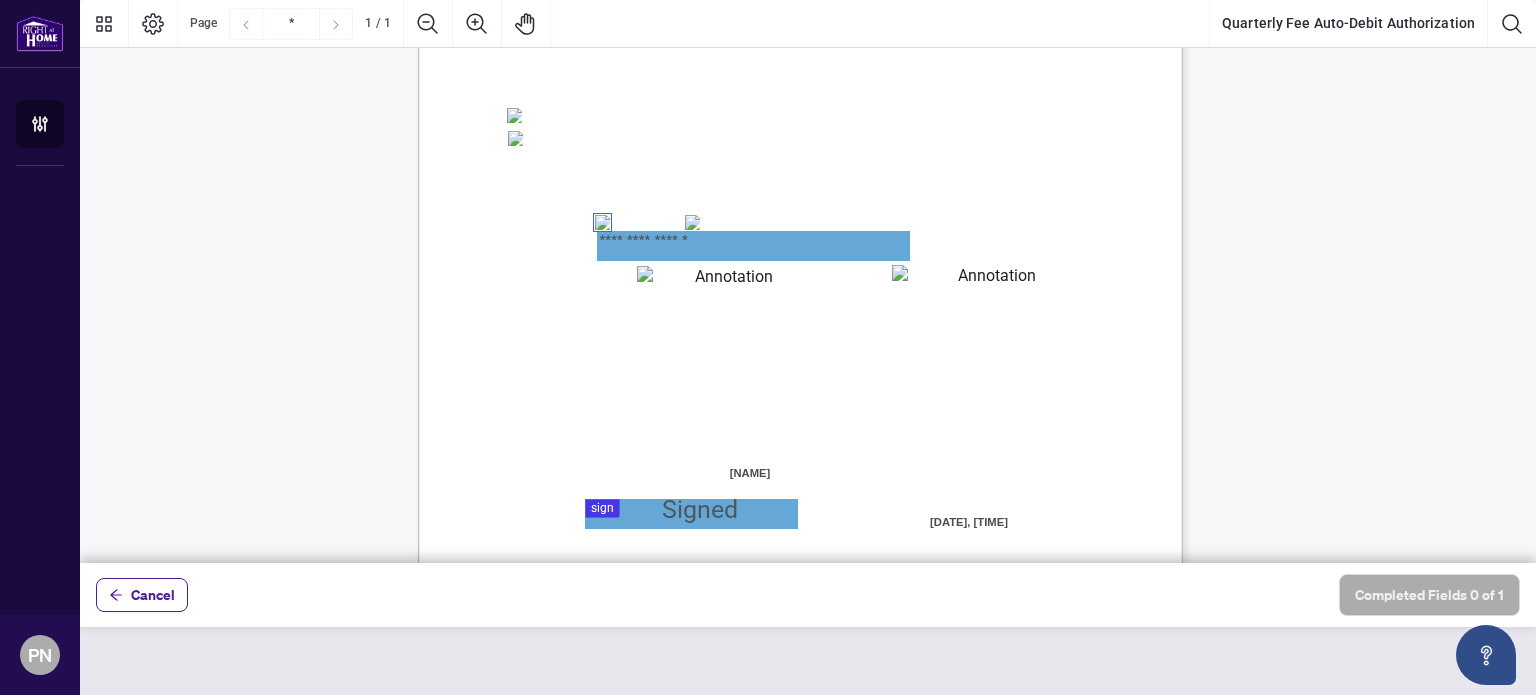 type on "**********" 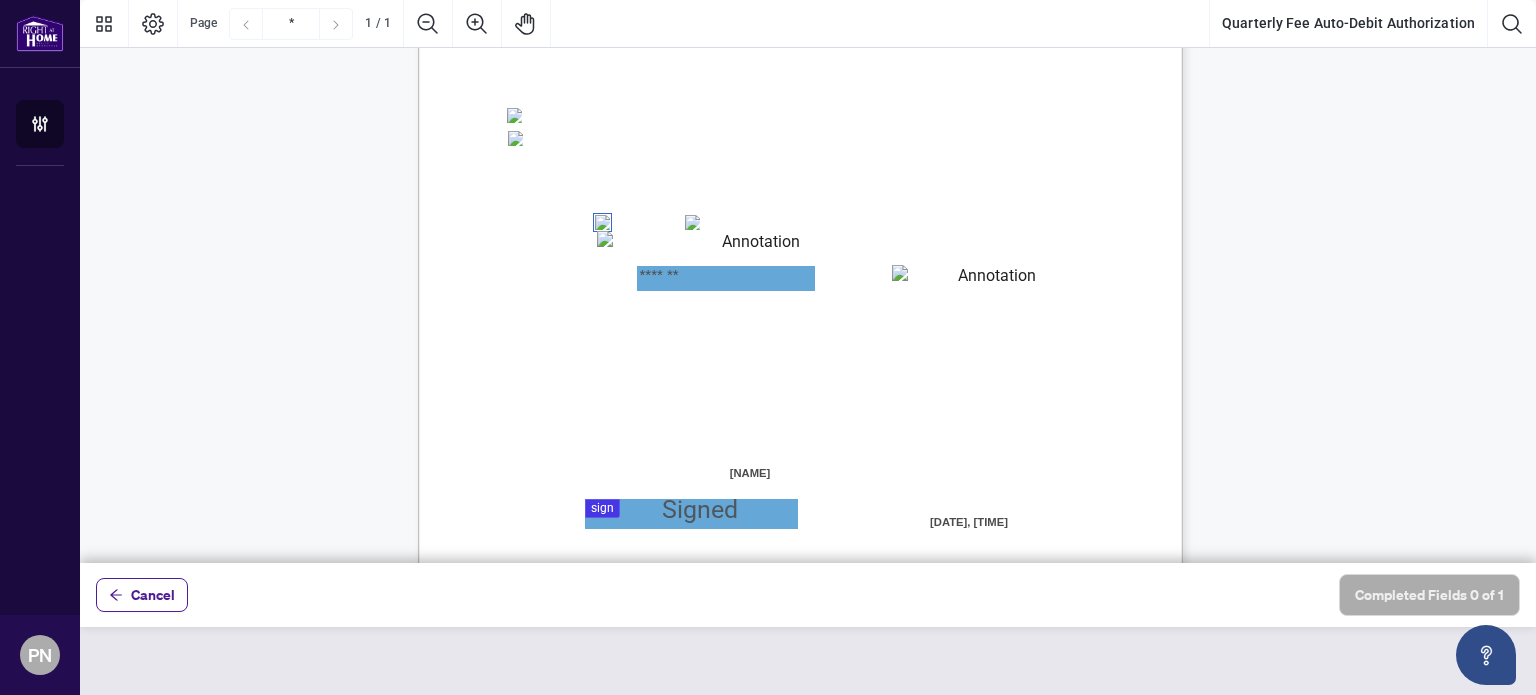 type on "*******" 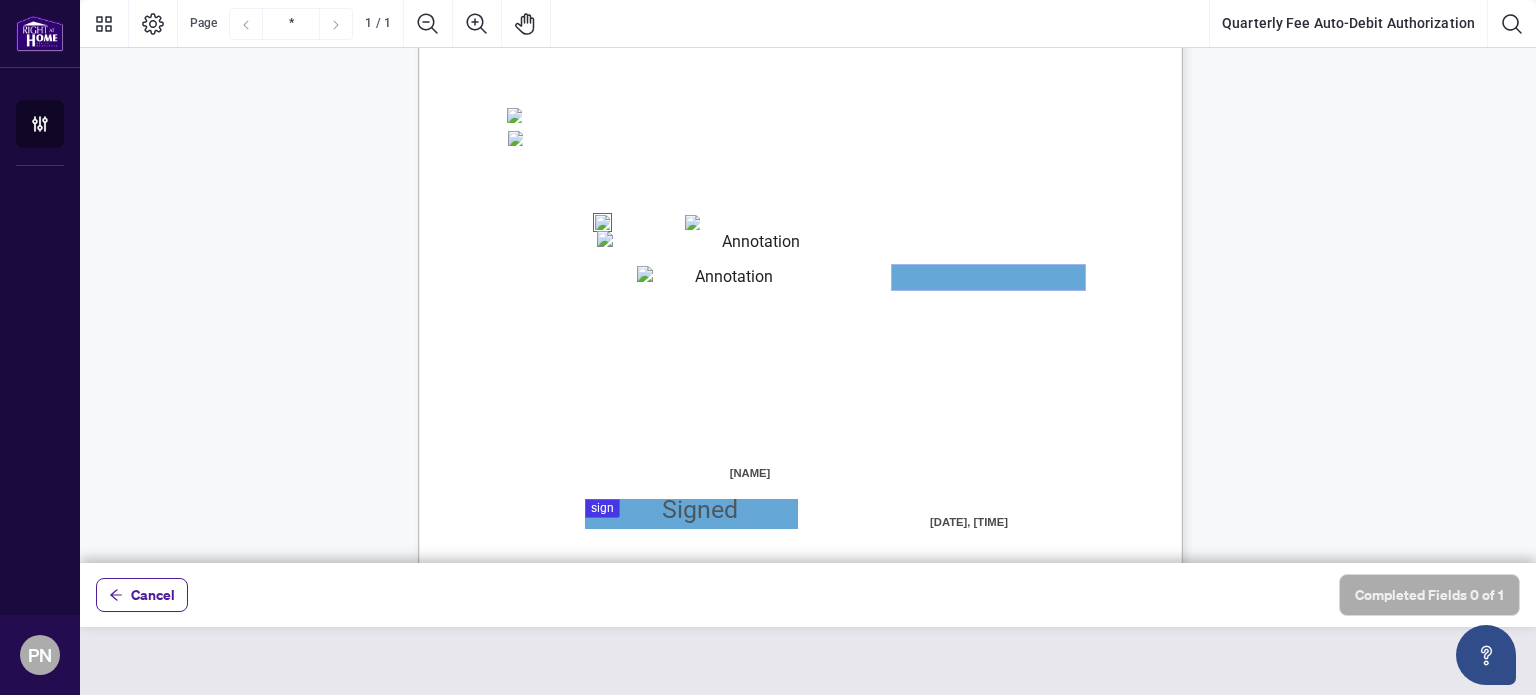 click at bounding box center [988, 277] 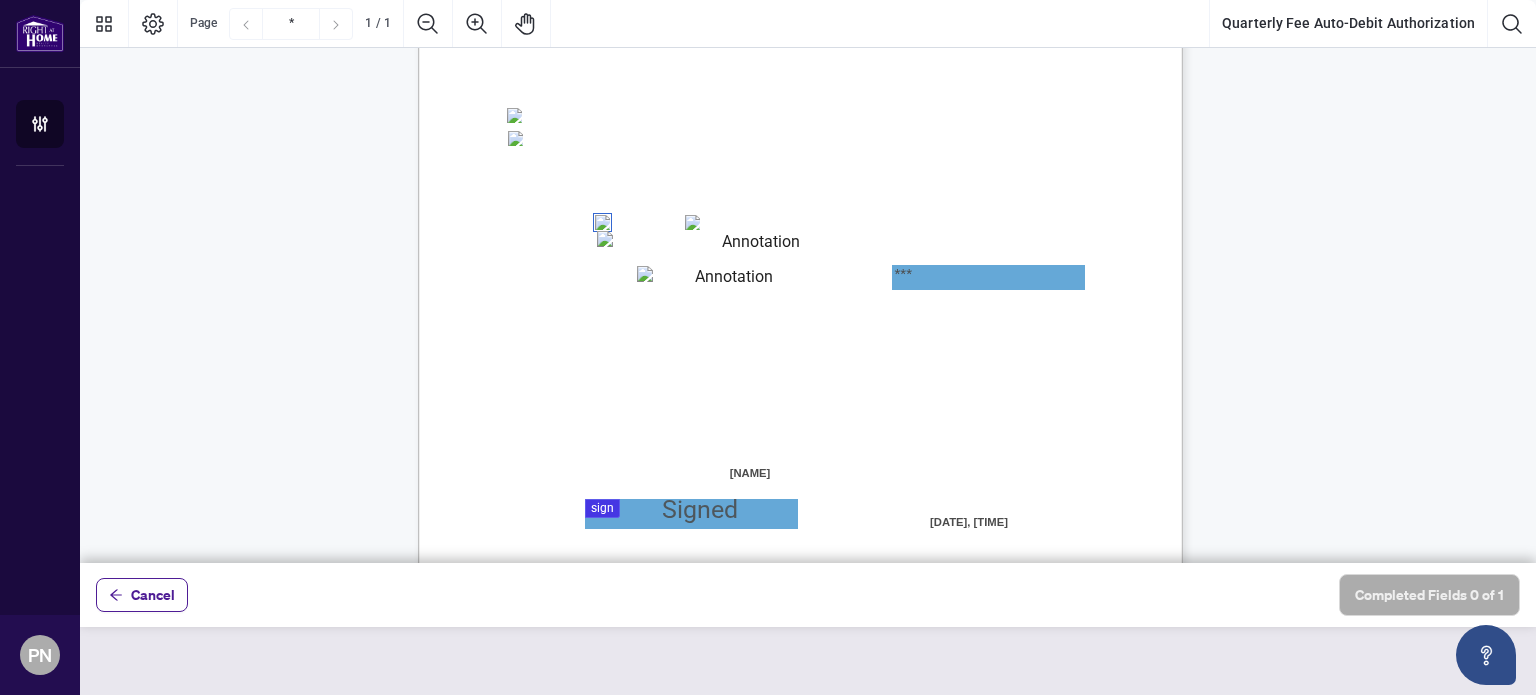 drag, startPoint x: 902, startPoint y: 283, endPoint x: 868, endPoint y: 435, distance: 155.75623 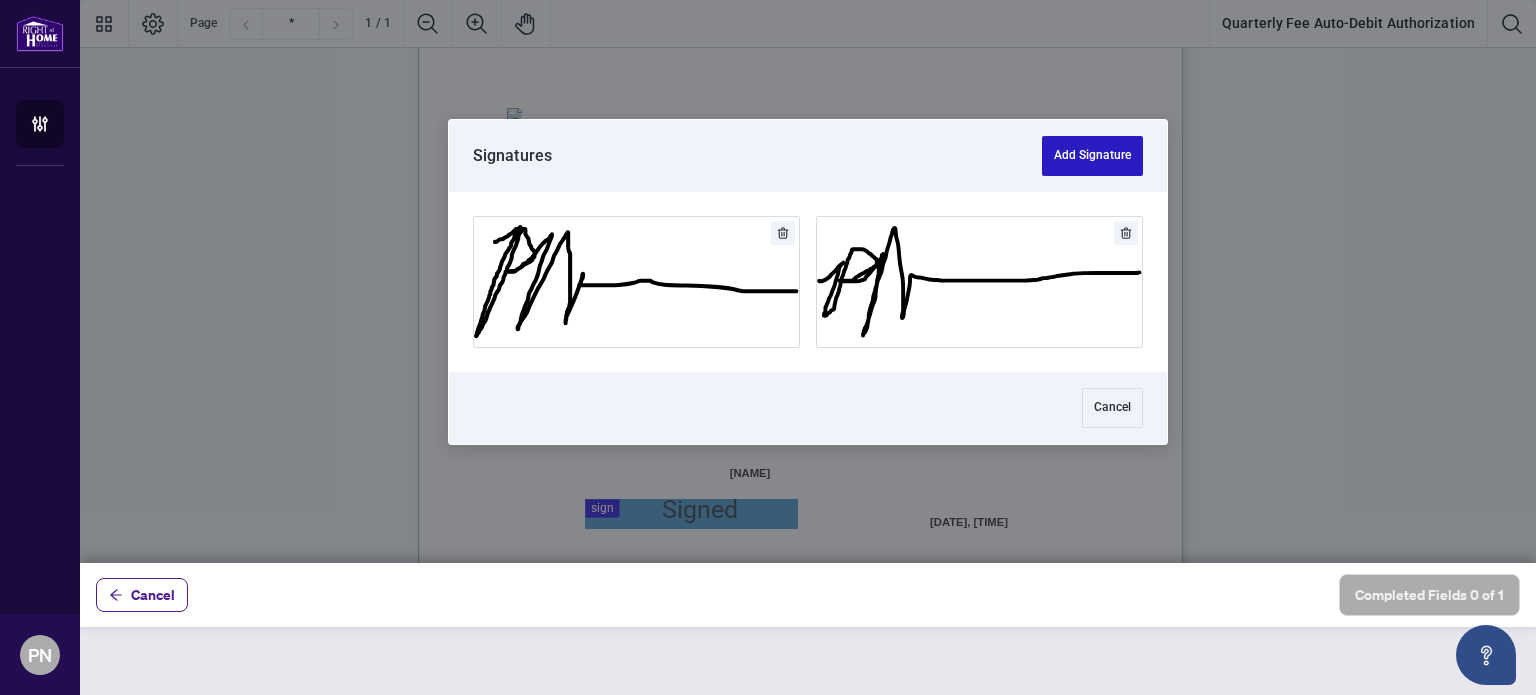 click on "Add Signature" at bounding box center (1092, 156) 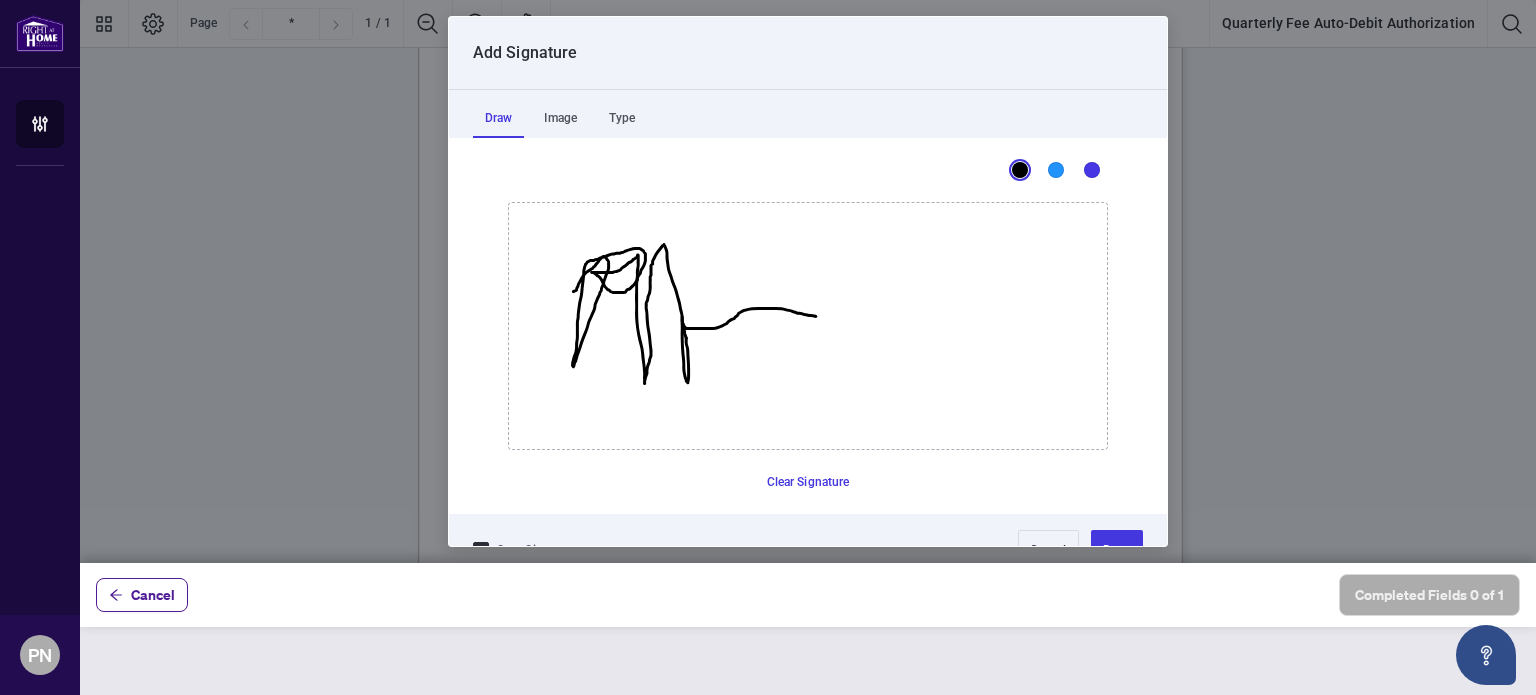 drag, startPoint x: 565, startPoint y: 291, endPoint x: 861, endPoint y: 295, distance: 296.02704 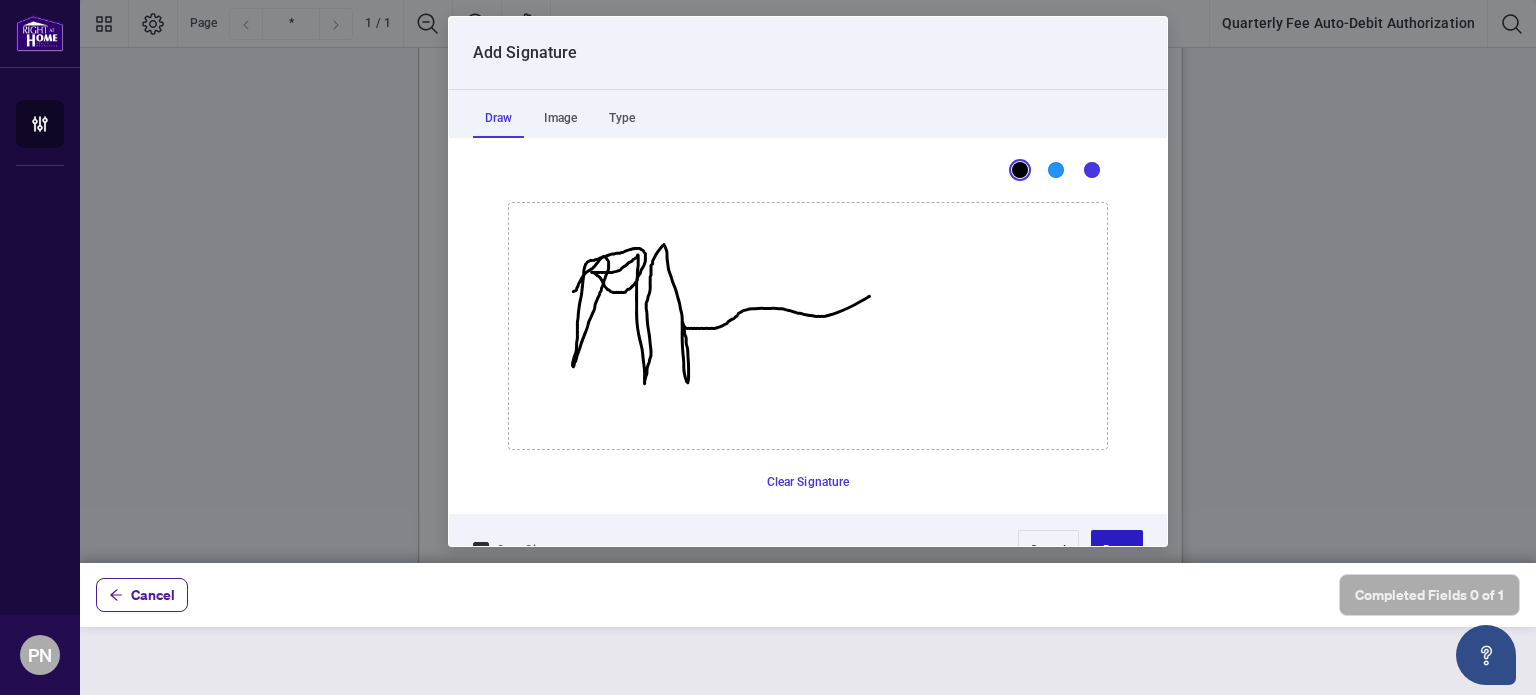 click on "Done" at bounding box center [1117, 550] 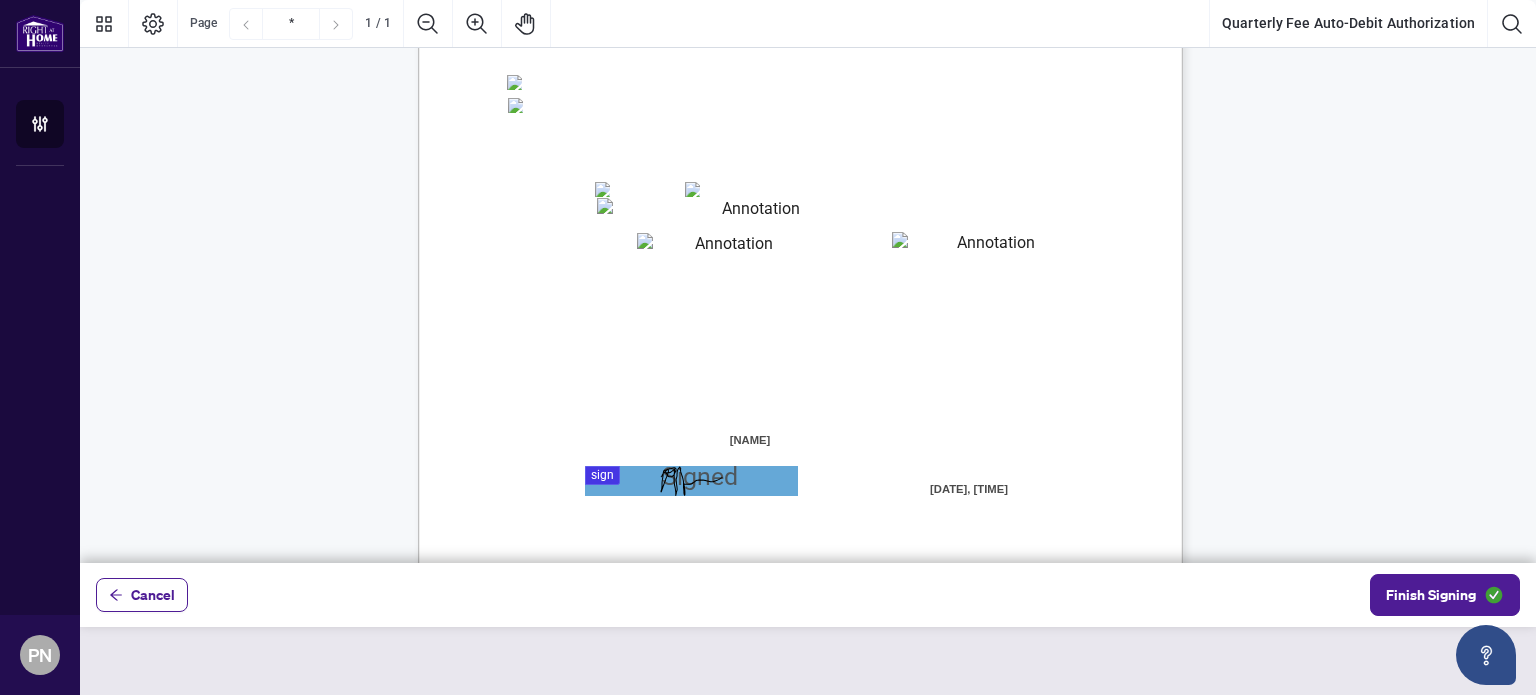 scroll, scrollTop: 515, scrollLeft: 0, axis: vertical 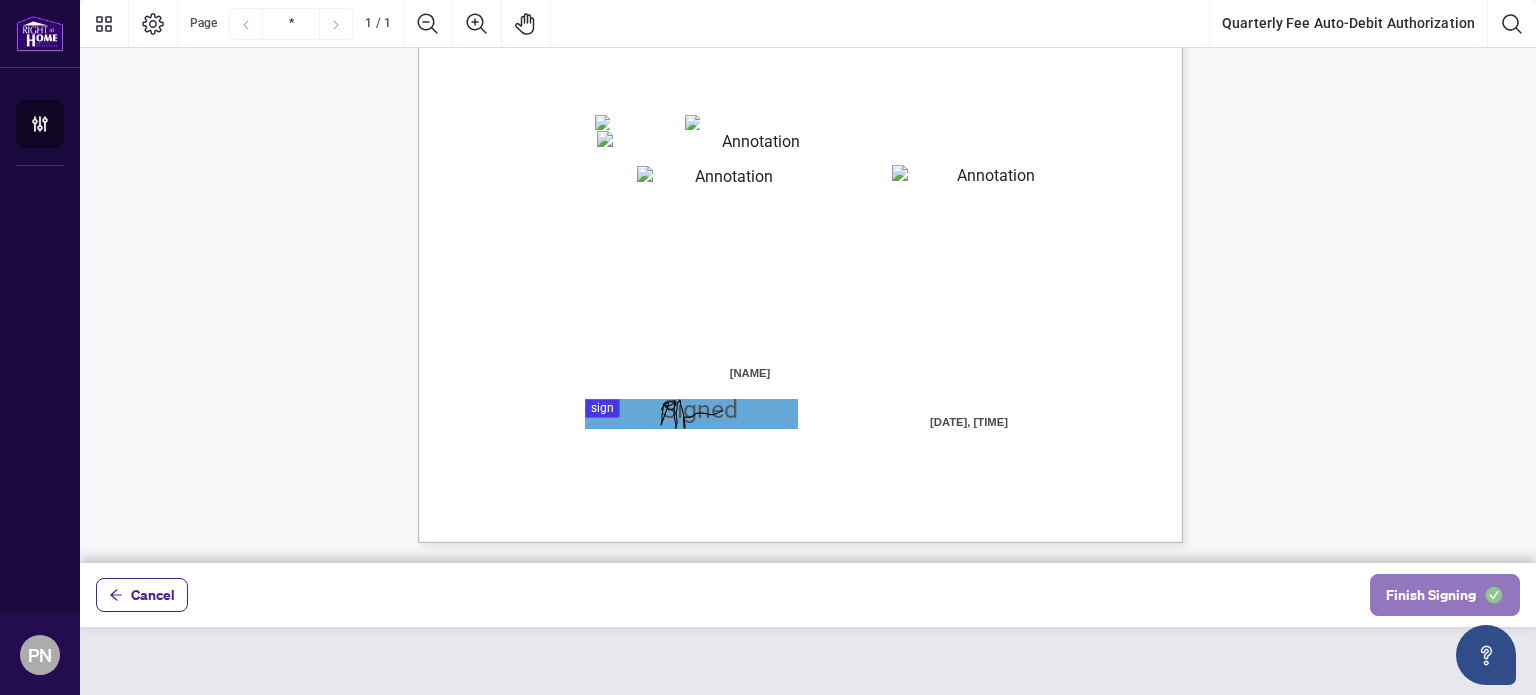 click on "Finish Signing" at bounding box center (1431, 595) 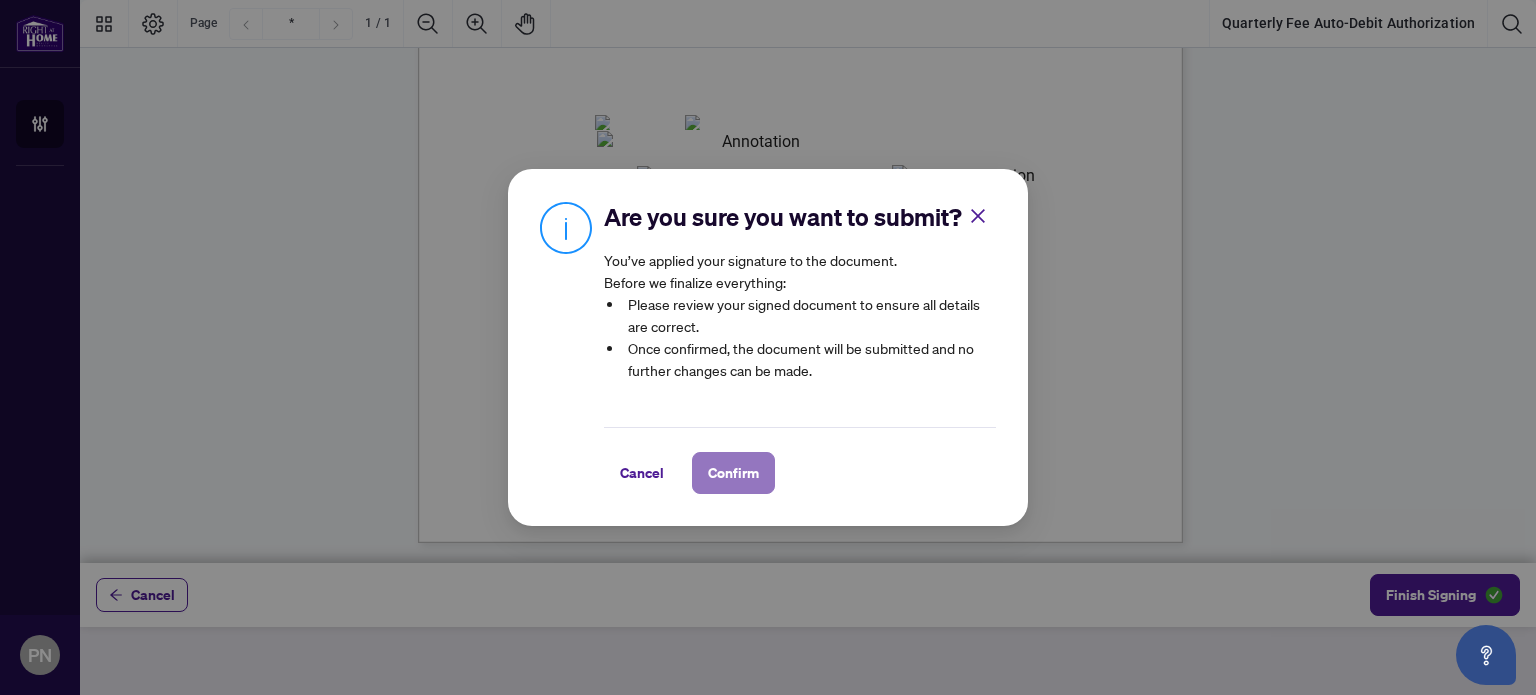 click on "Confirm" at bounding box center [733, 473] 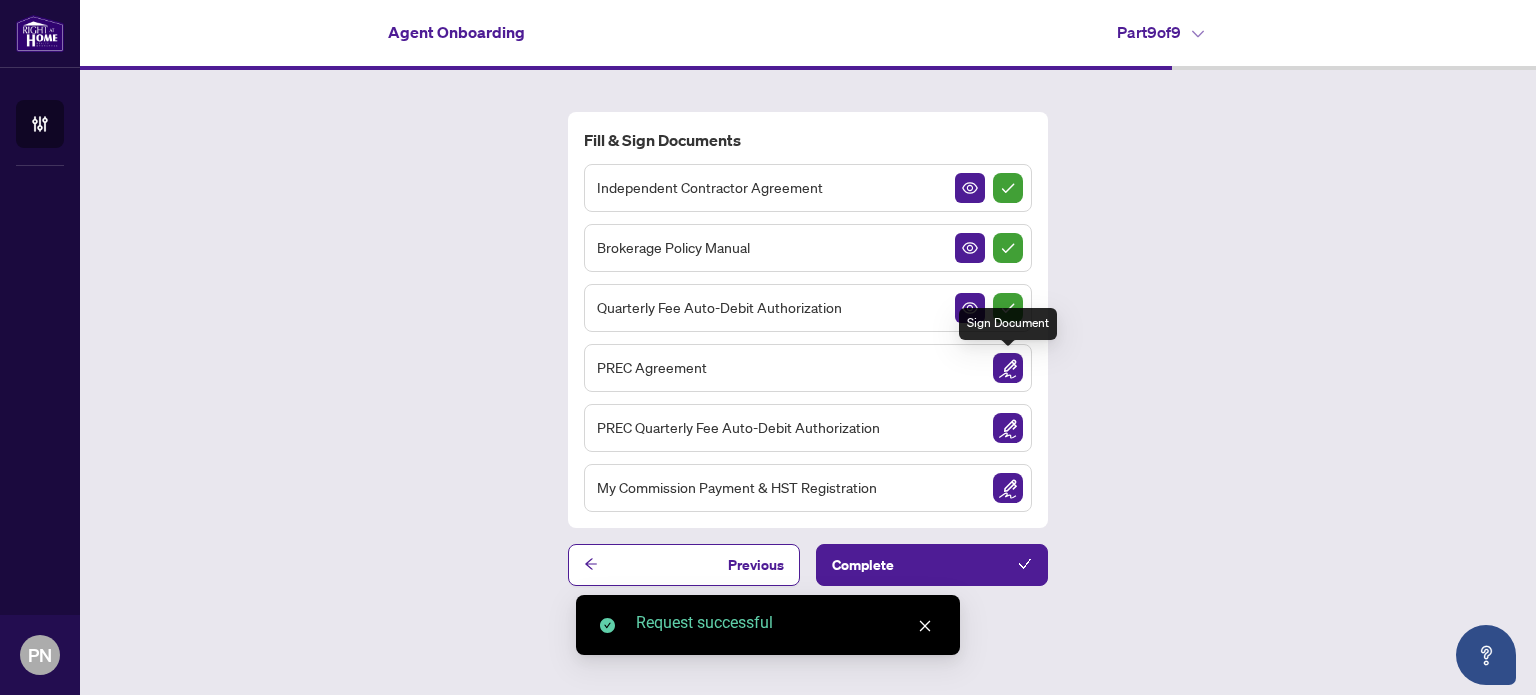 click at bounding box center (1008, 368) 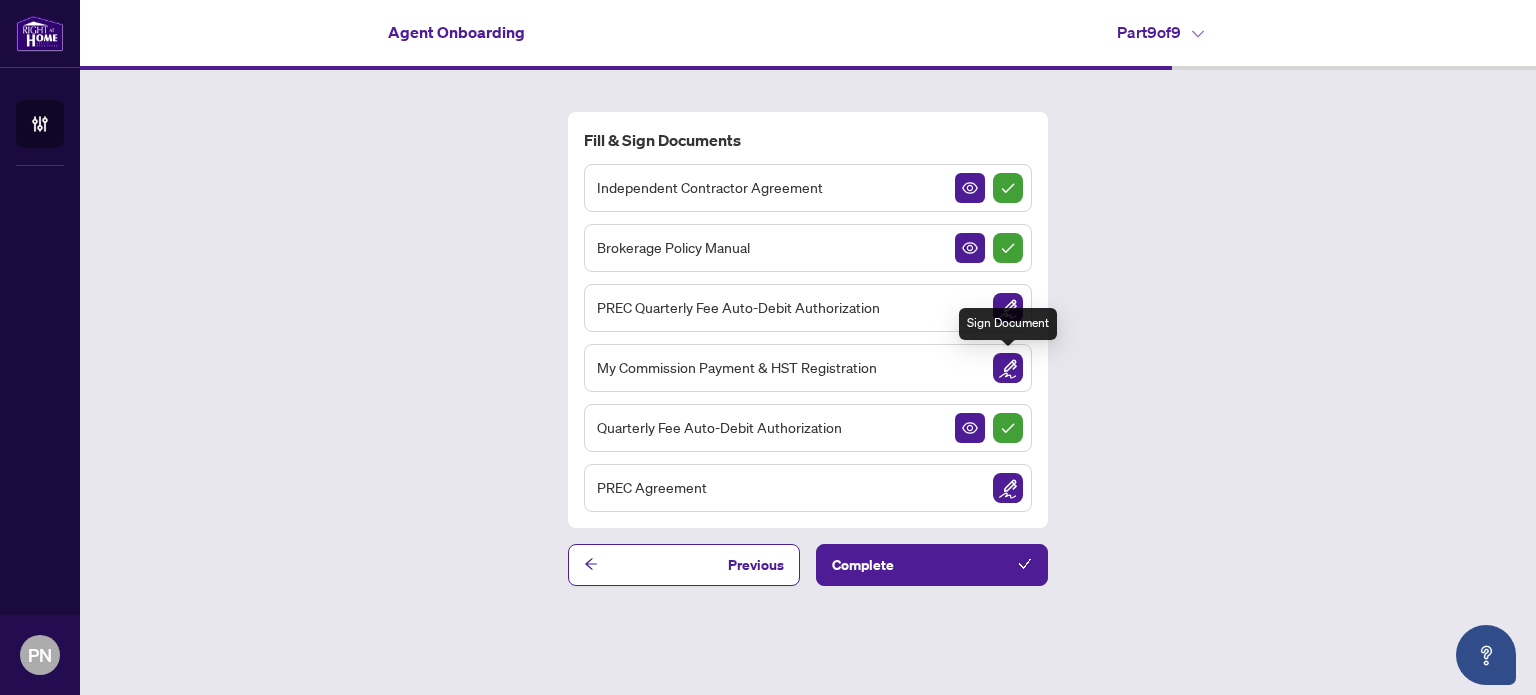 click at bounding box center (1008, 368) 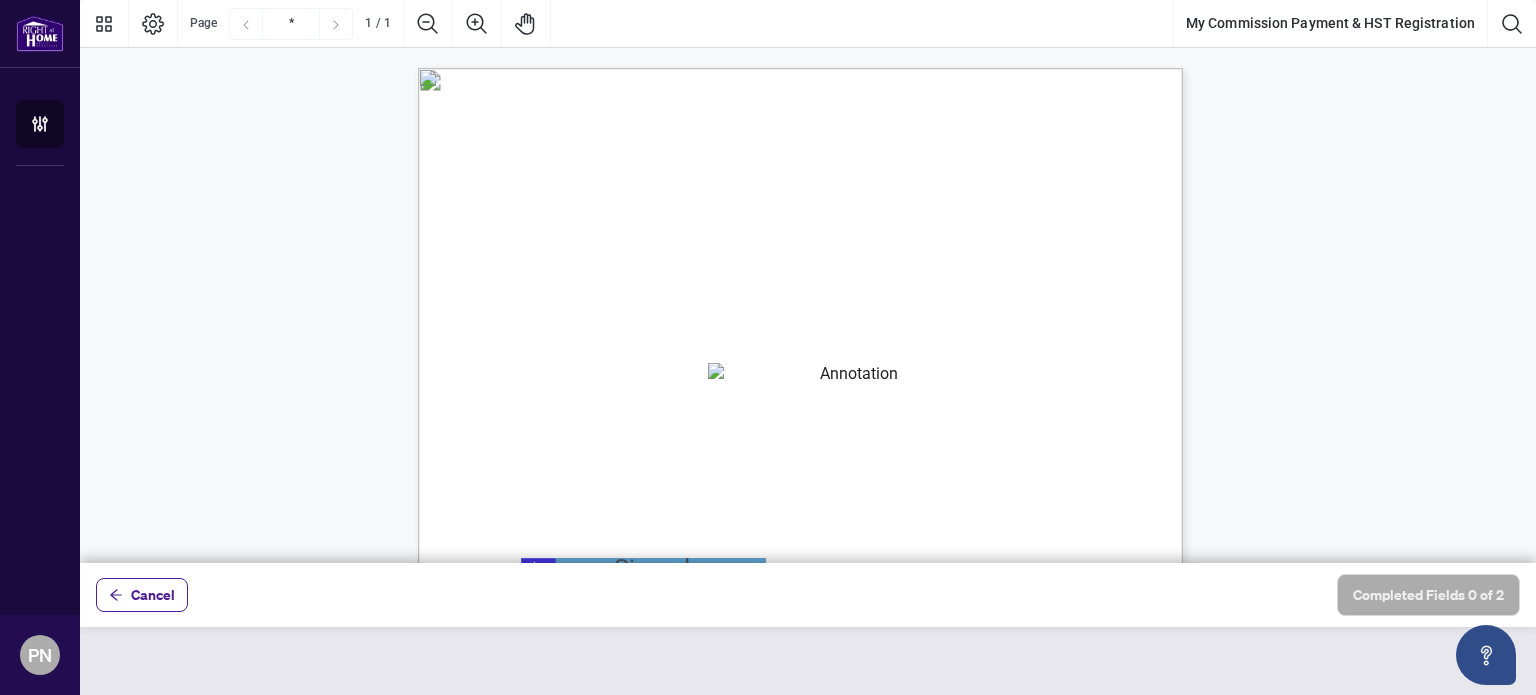 drag, startPoint x: 768, startPoint y: 358, endPoint x: 1093, endPoint y: 345, distance: 325.2599 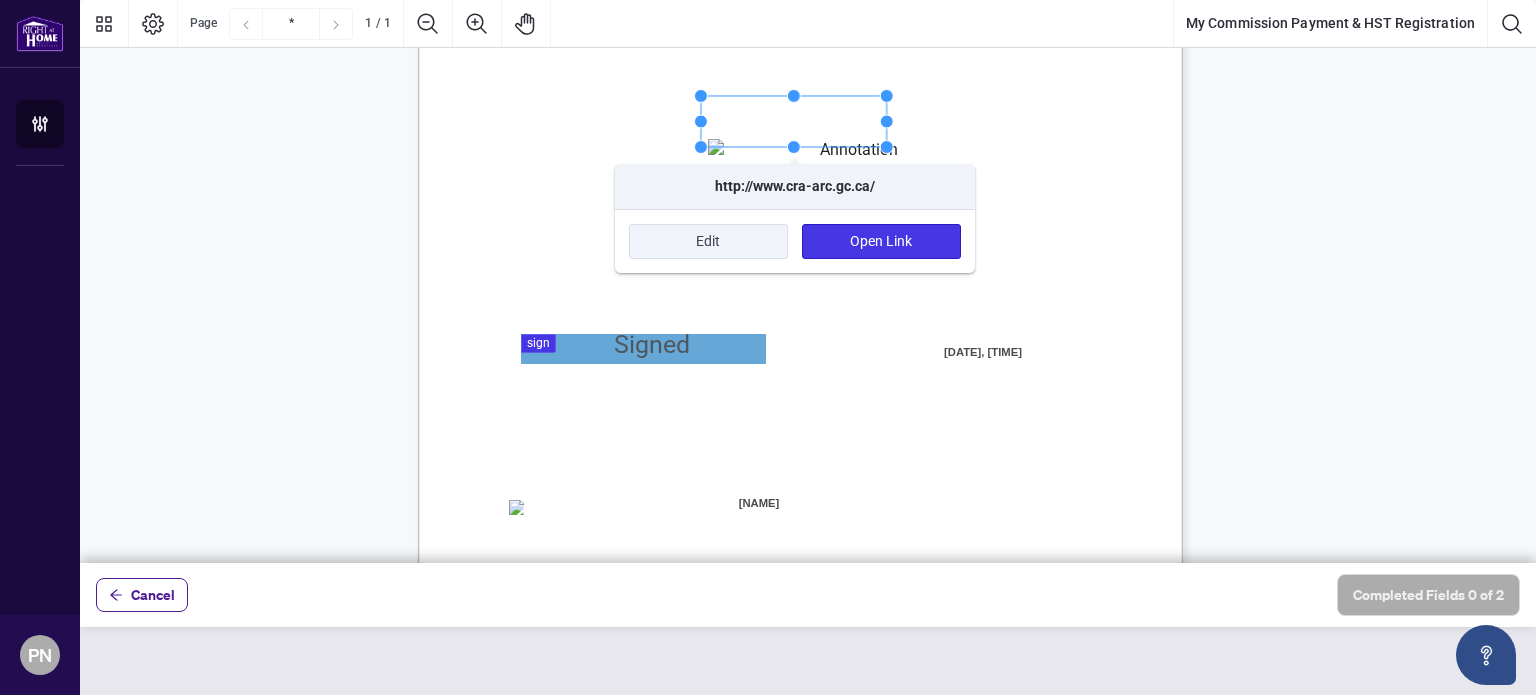scroll, scrollTop: 225, scrollLeft: 0, axis: vertical 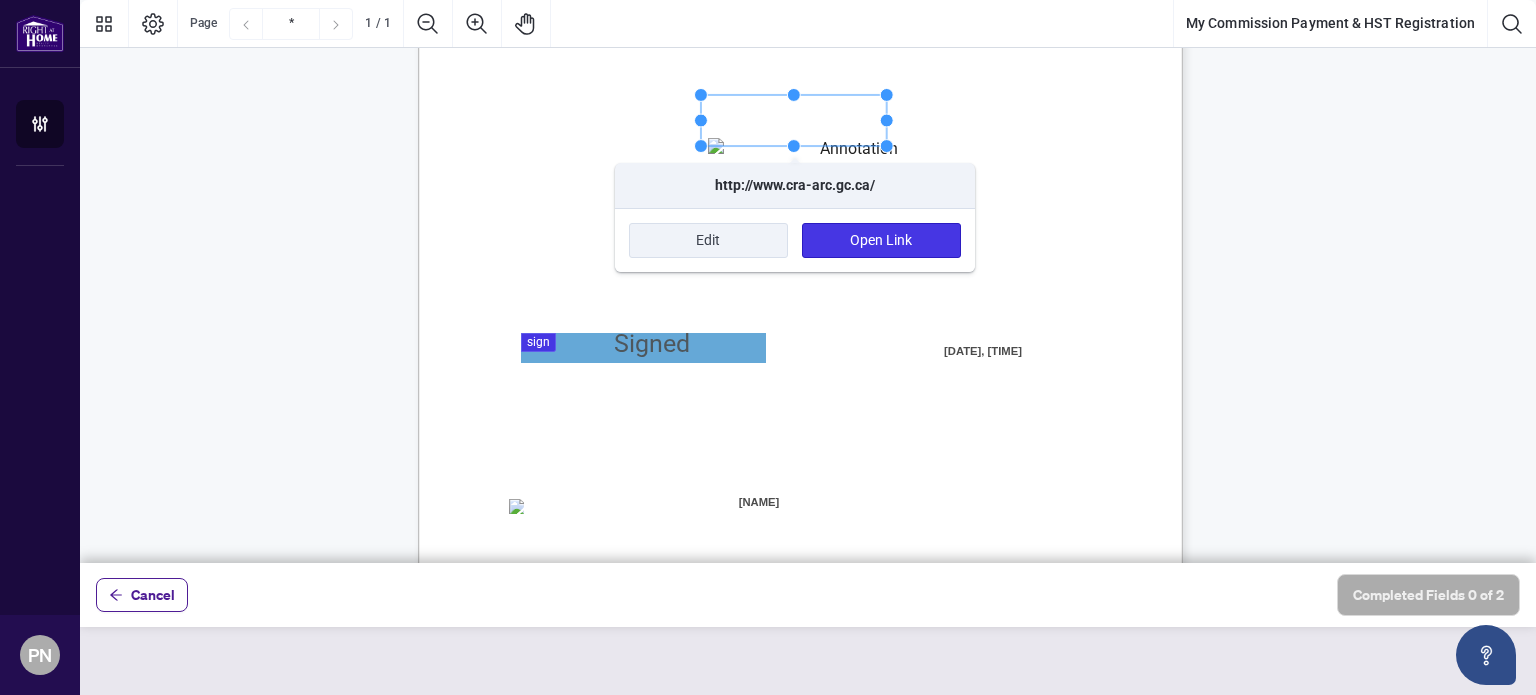 click at bounding box center [808, 281] 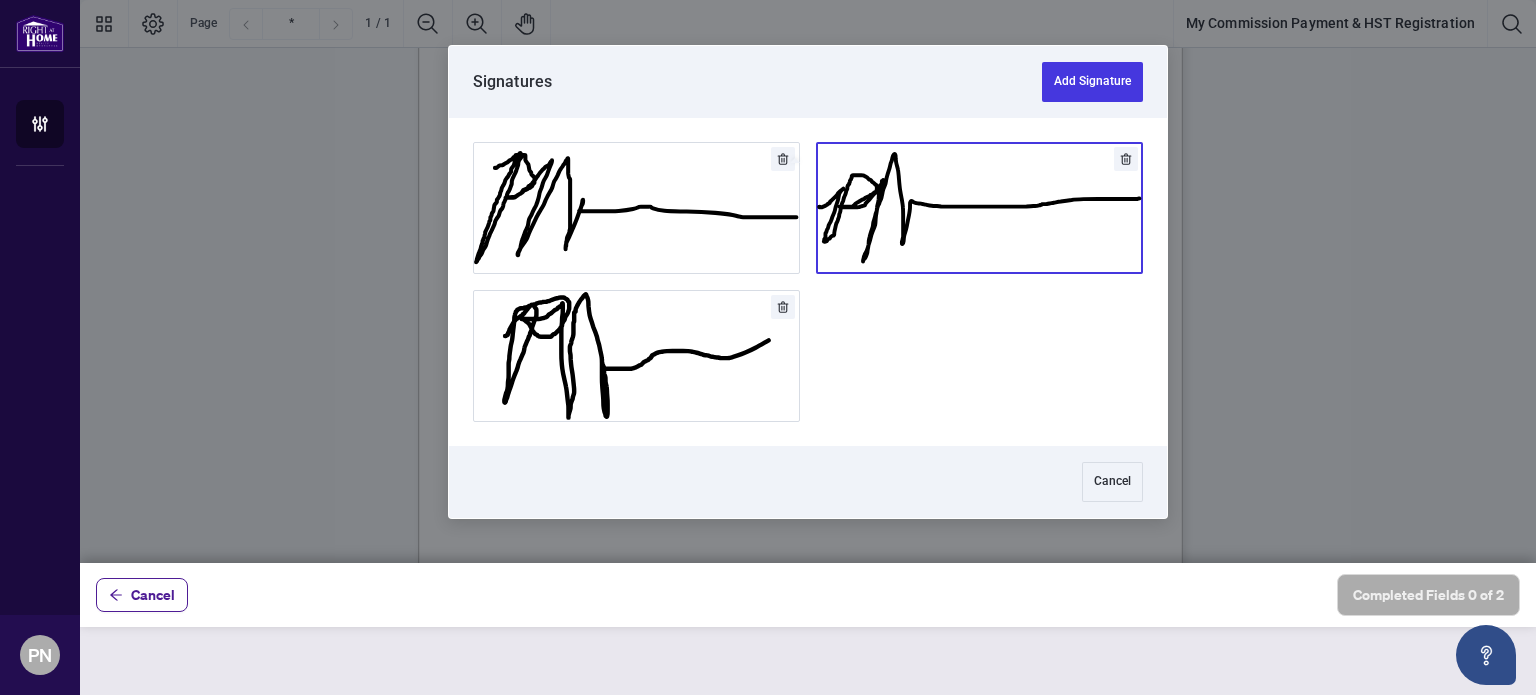 click at bounding box center [979, 208] 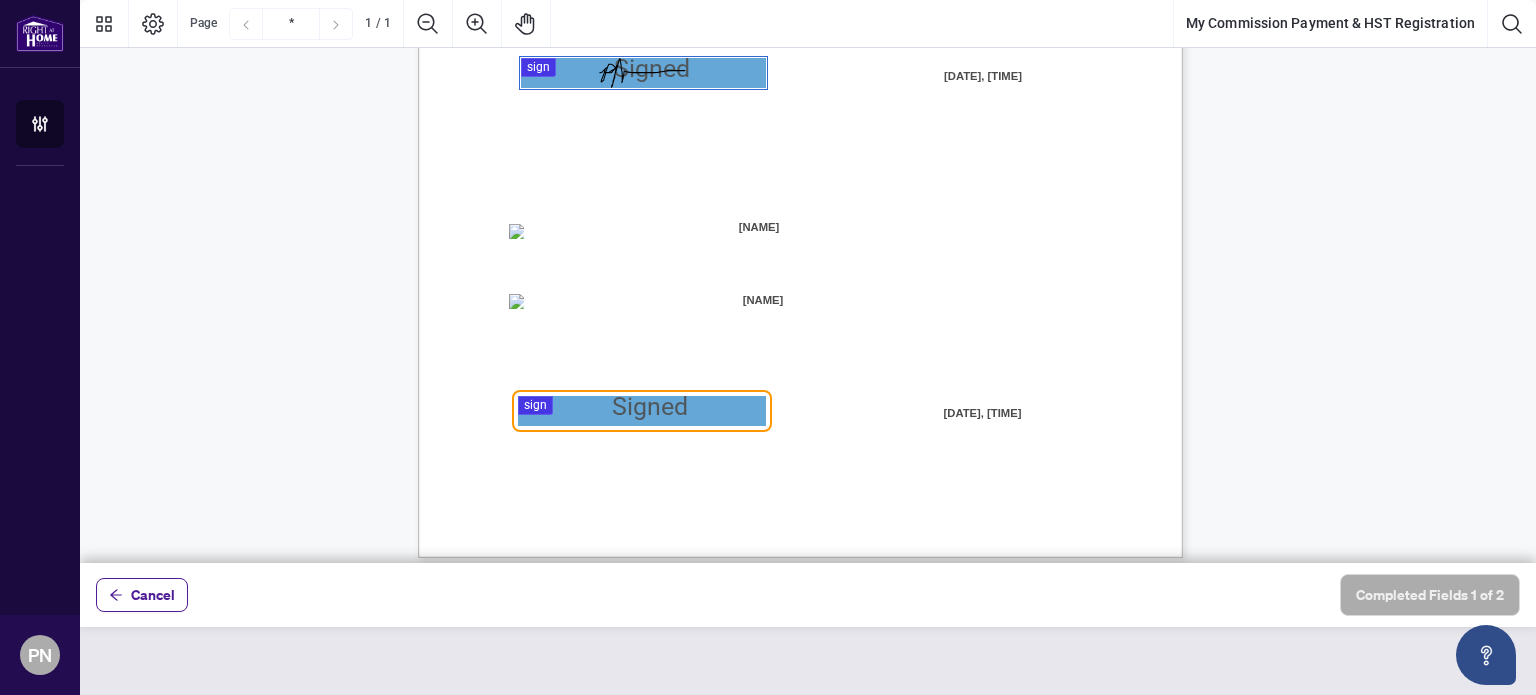 scroll, scrollTop: 515, scrollLeft: 0, axis: vertical 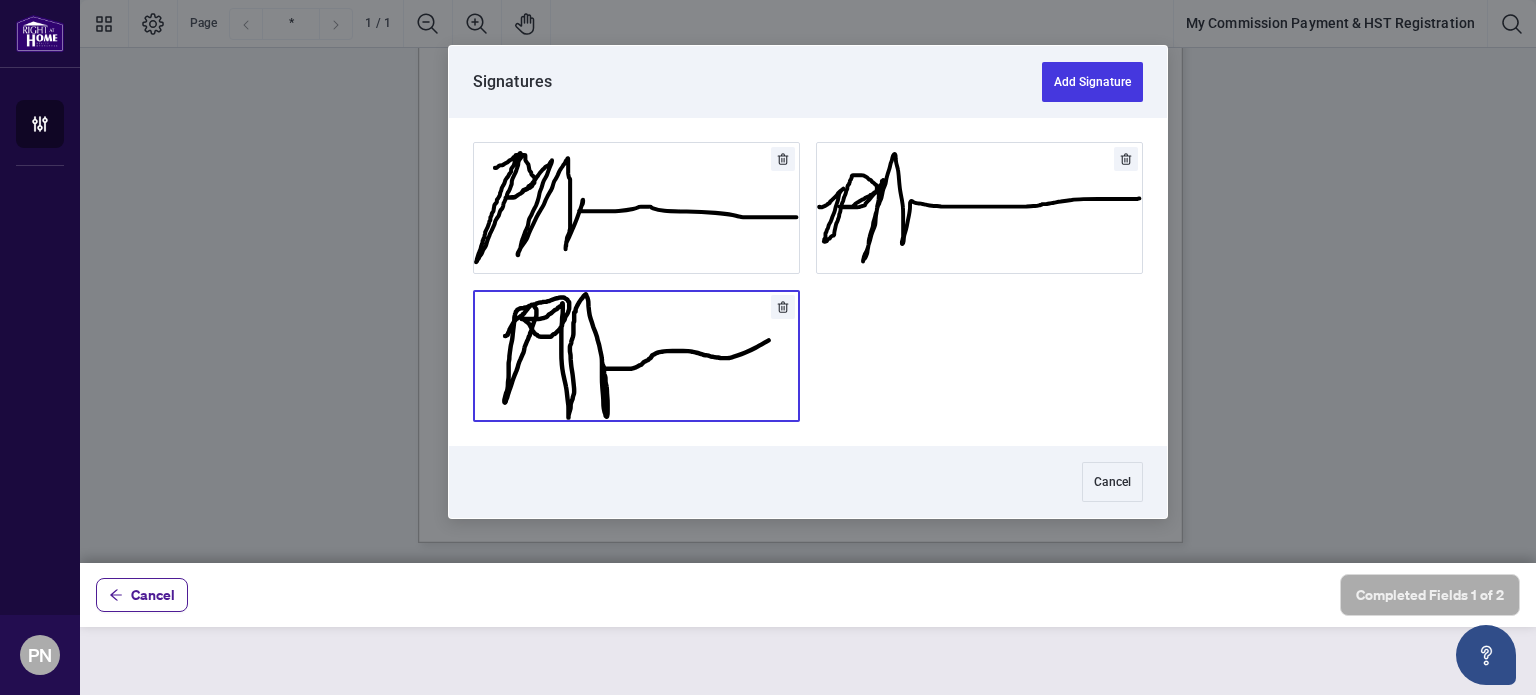 click at bounding box center (808, 281) 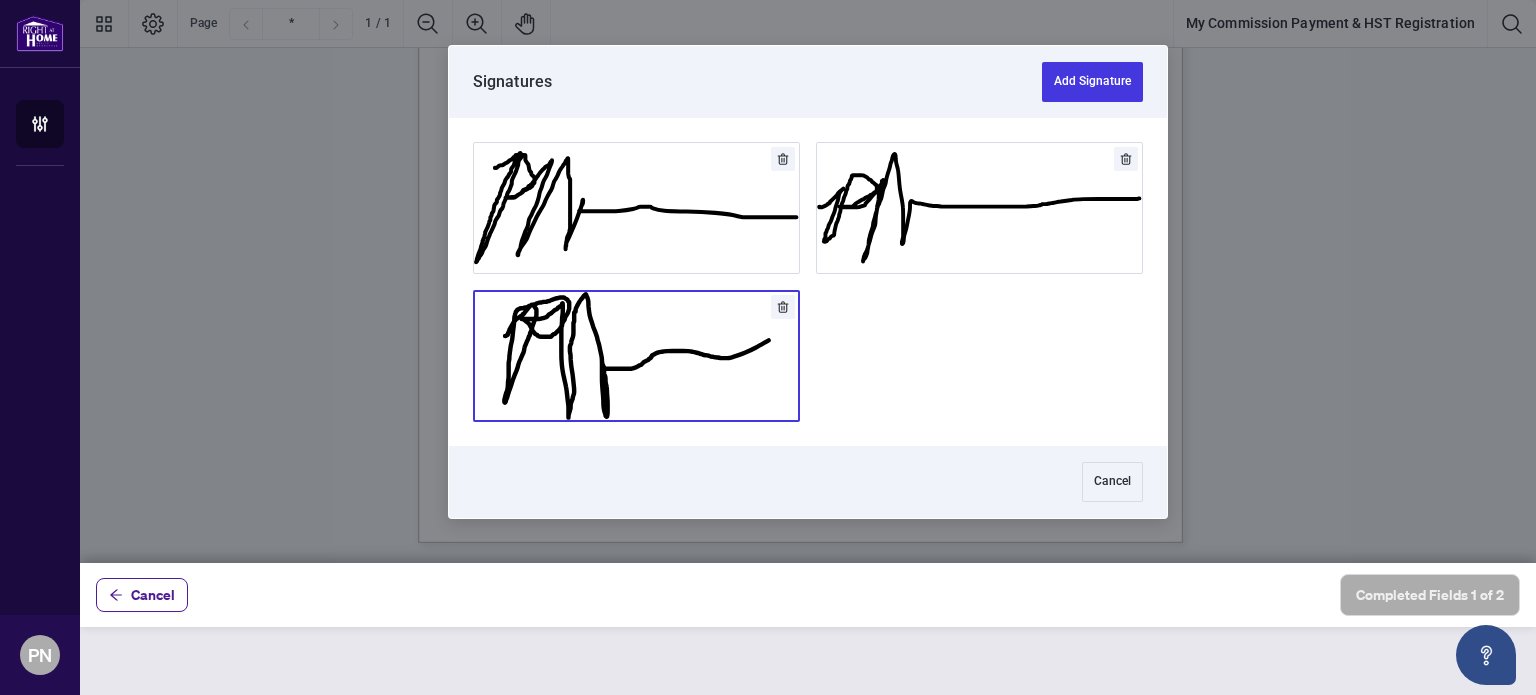 drag, startPoint x: 639, startPoint y: 383, endPoint x: 569, endPoint y: 358, distance: 74.330345 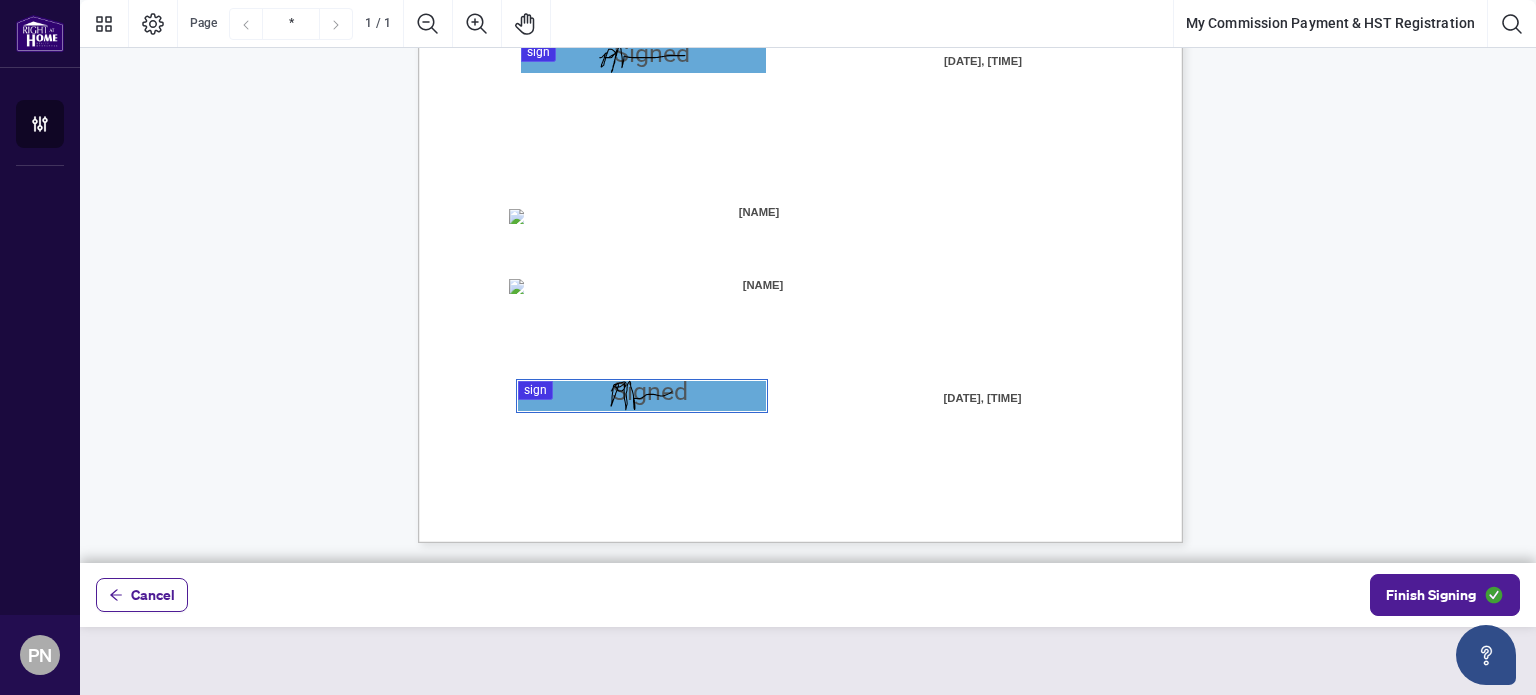 click on "cheque issued to me and that it will be deducted from each commission cheque." at bounding box center (721, 349) 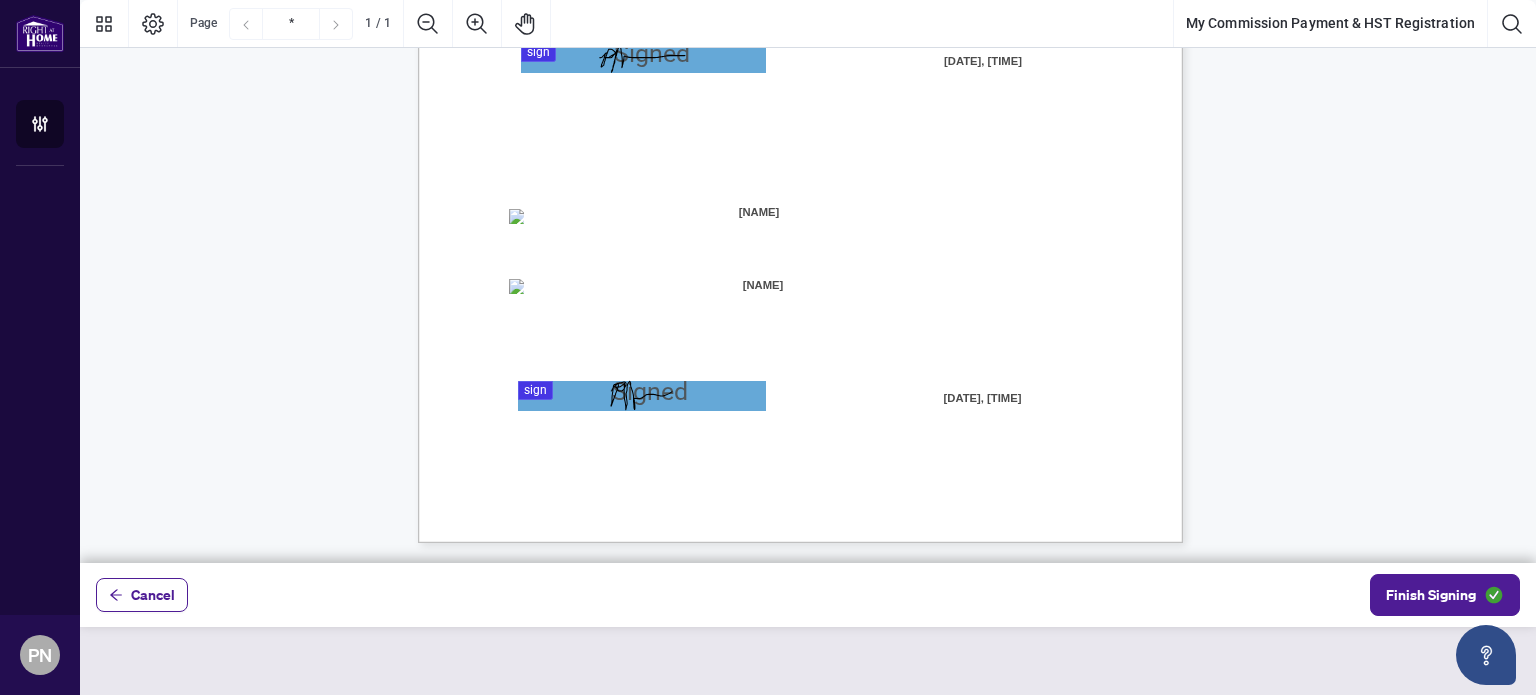 click on "Cancel Finish Signing" at bounding box center (808, 595) 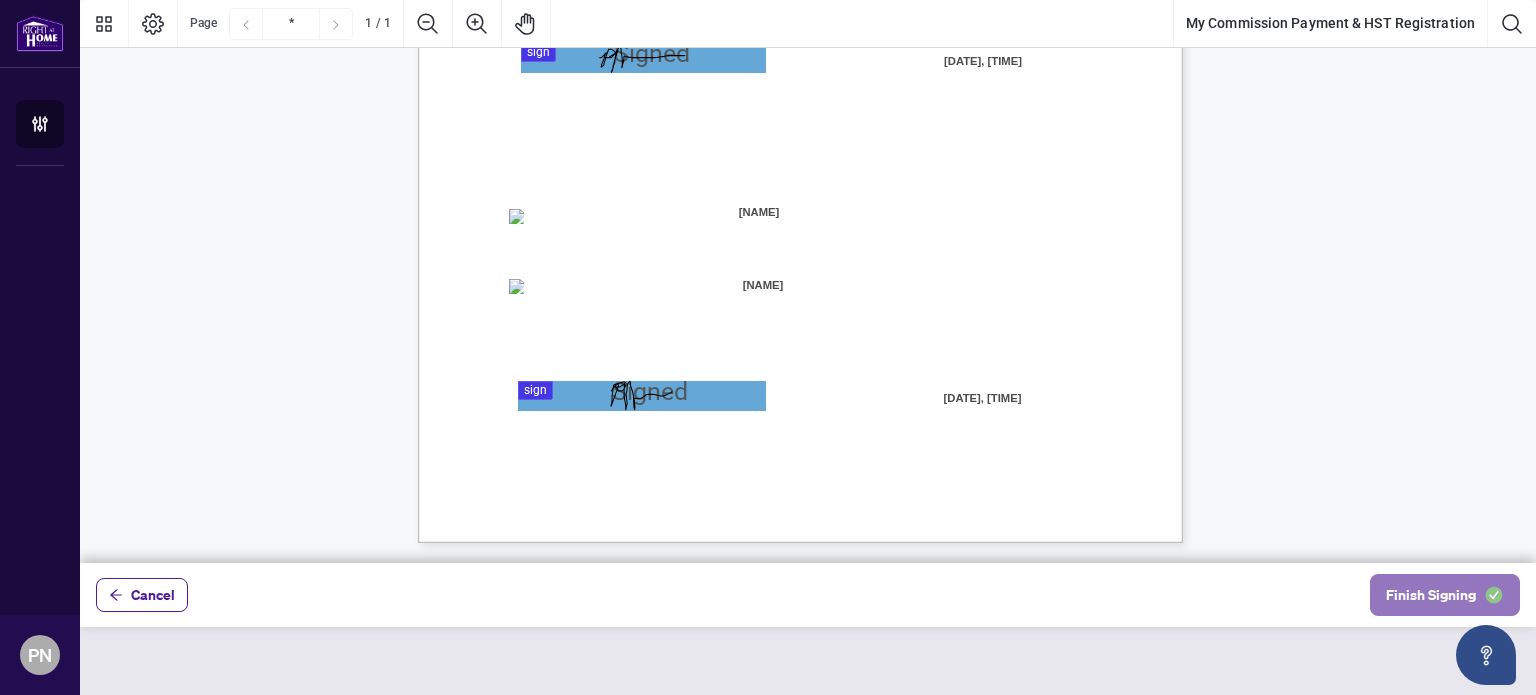 drag, startPoint x: 1405, startPoint y: 596, endPoint x: 1421, endPoint y: 599, distance: 16.27882 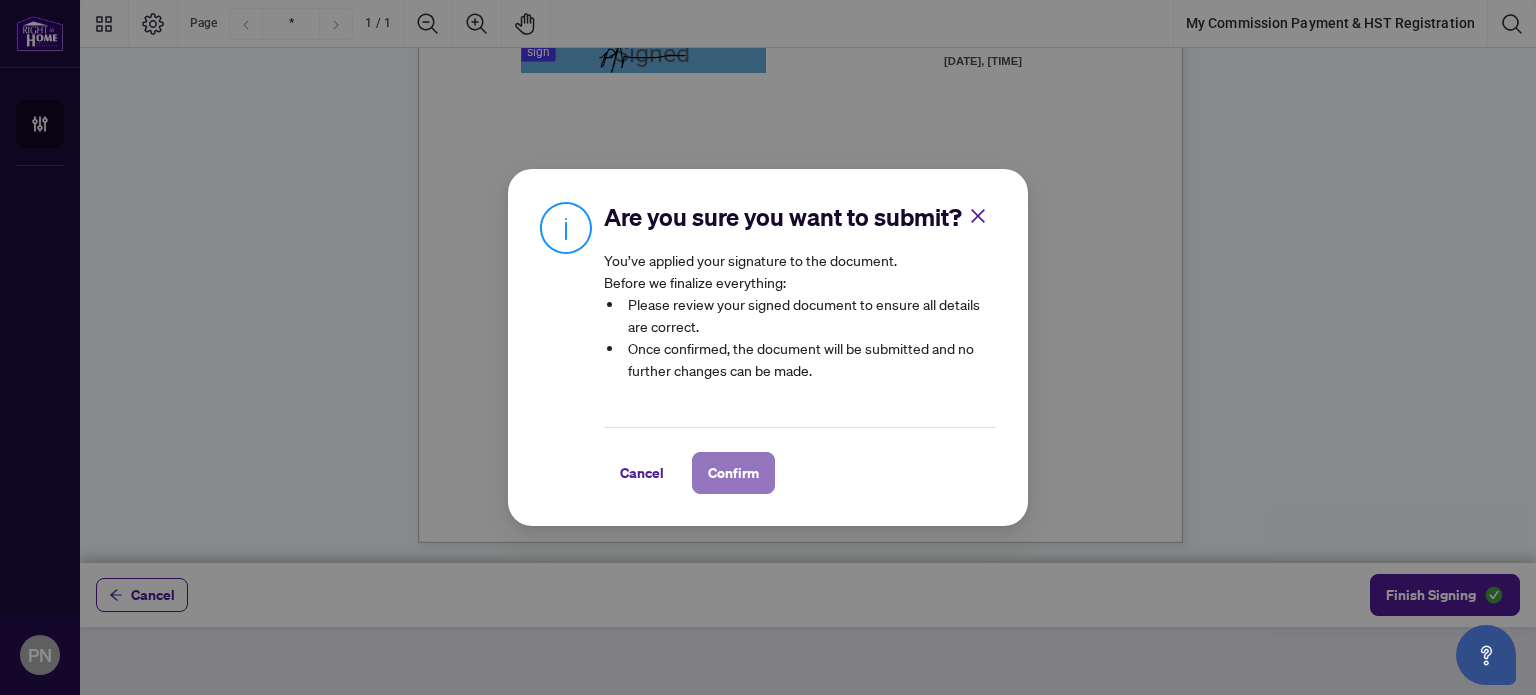 click on "Confirm" at bounding box center [733, 473] 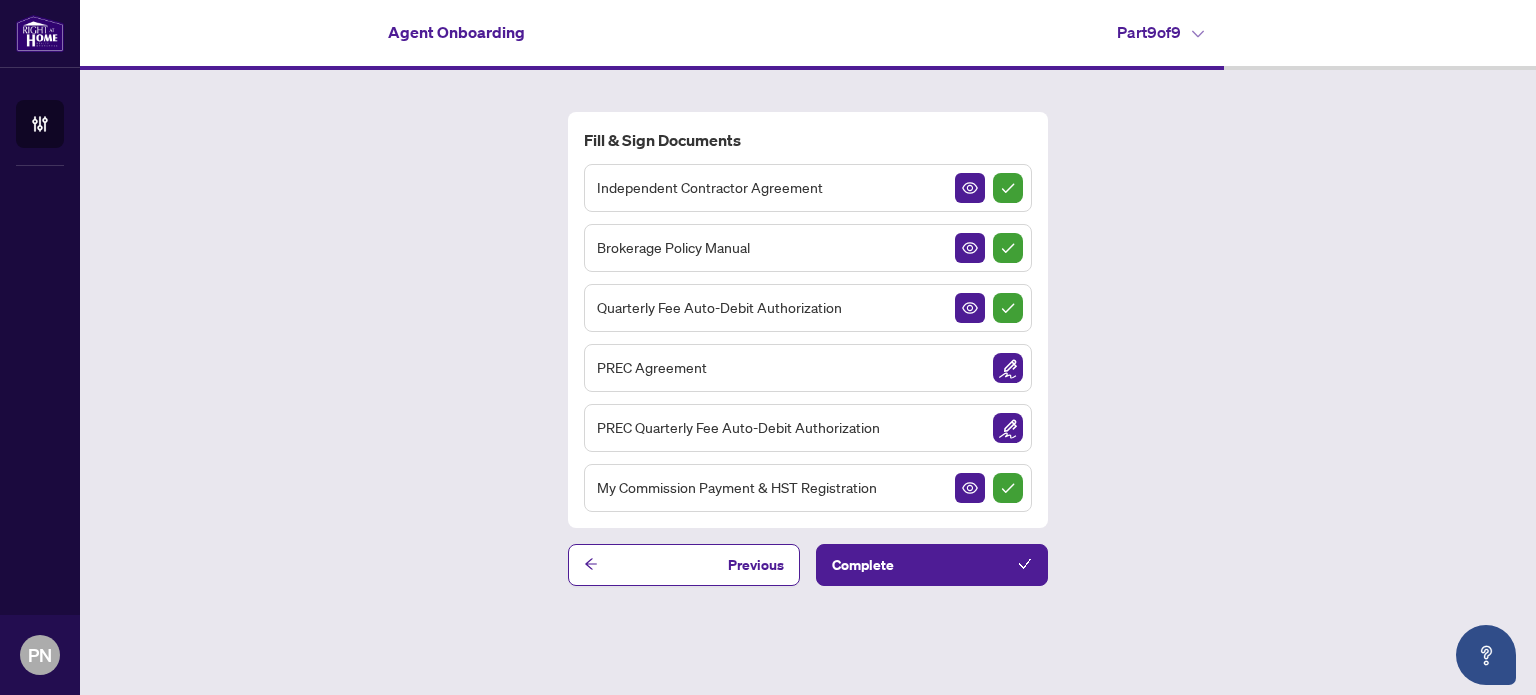 click on "Quarterly Fee Auto-Debit Authorization" at bounding box center (808, 308) 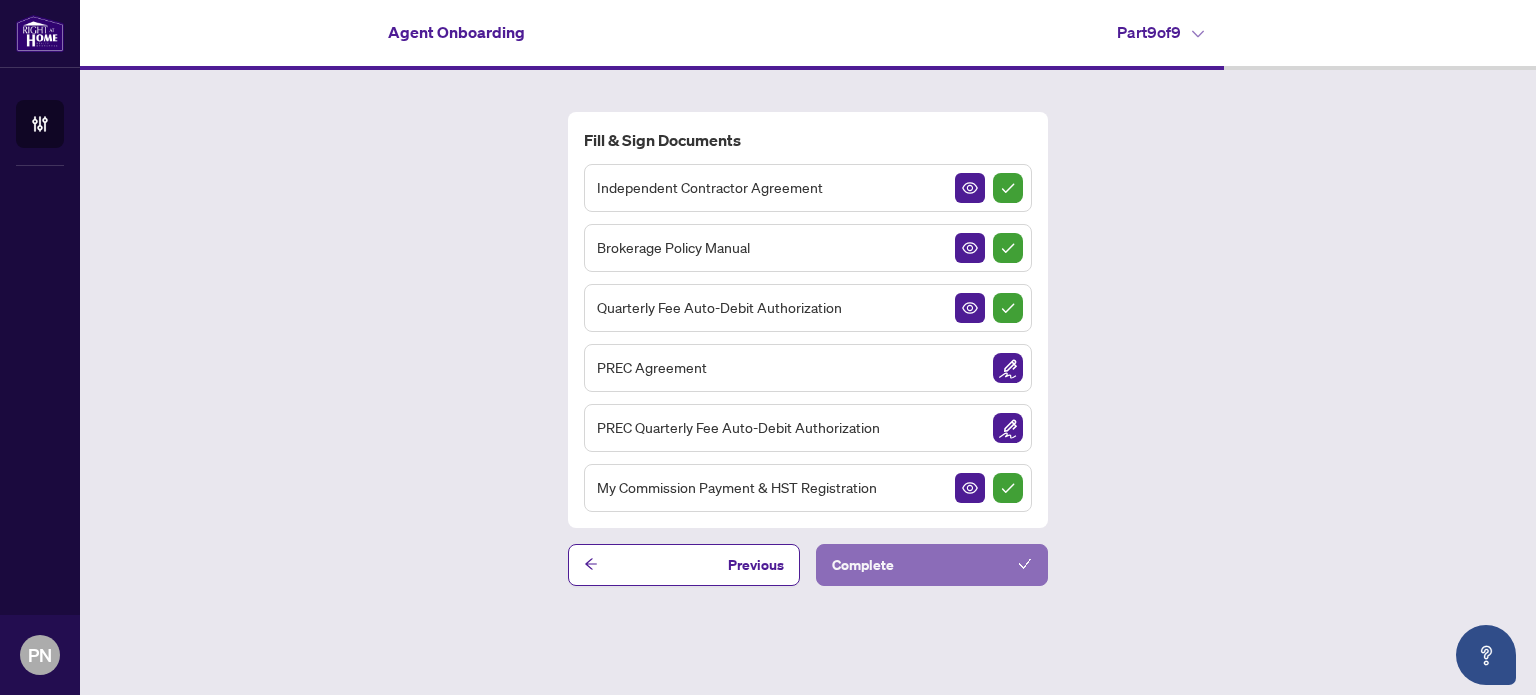 click on "Complete" at bounding box center (932, 565) 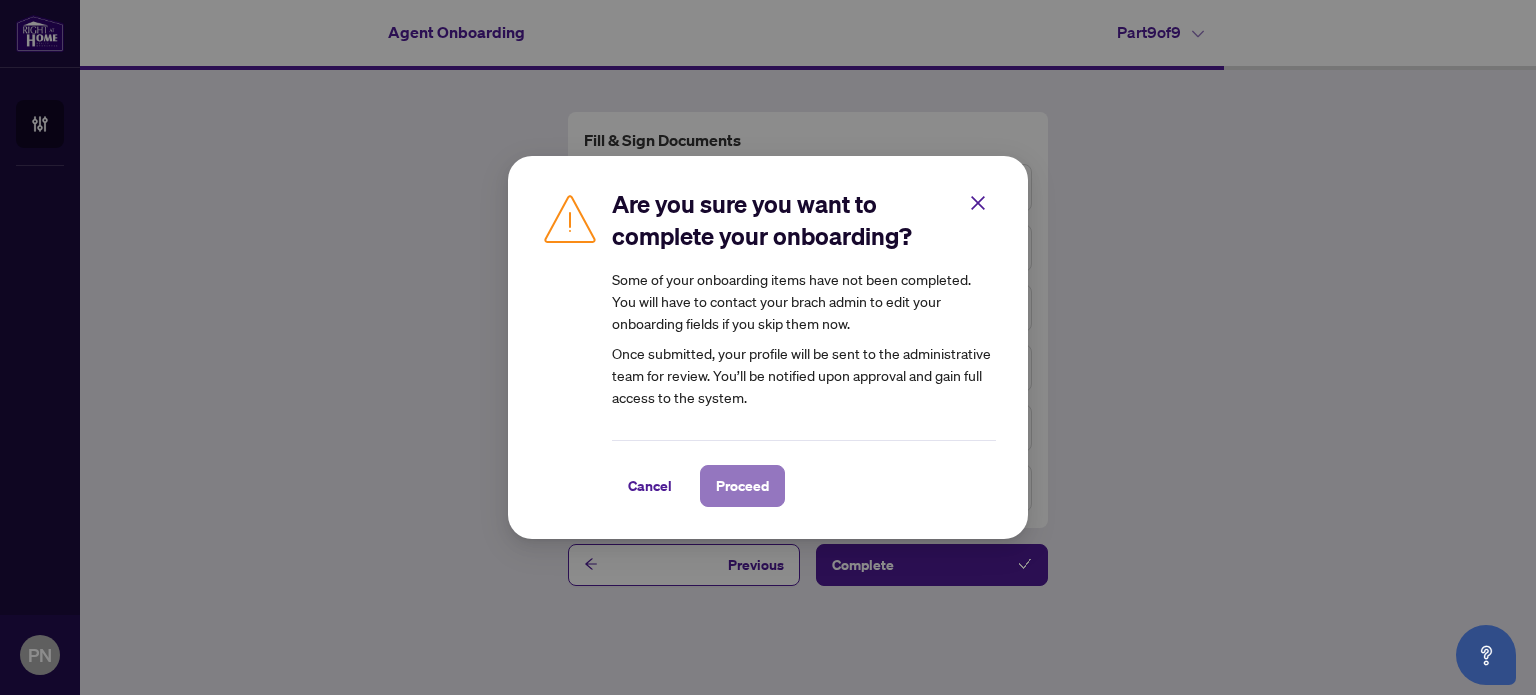 click on "Proceed" at bounding box center [742, 486] 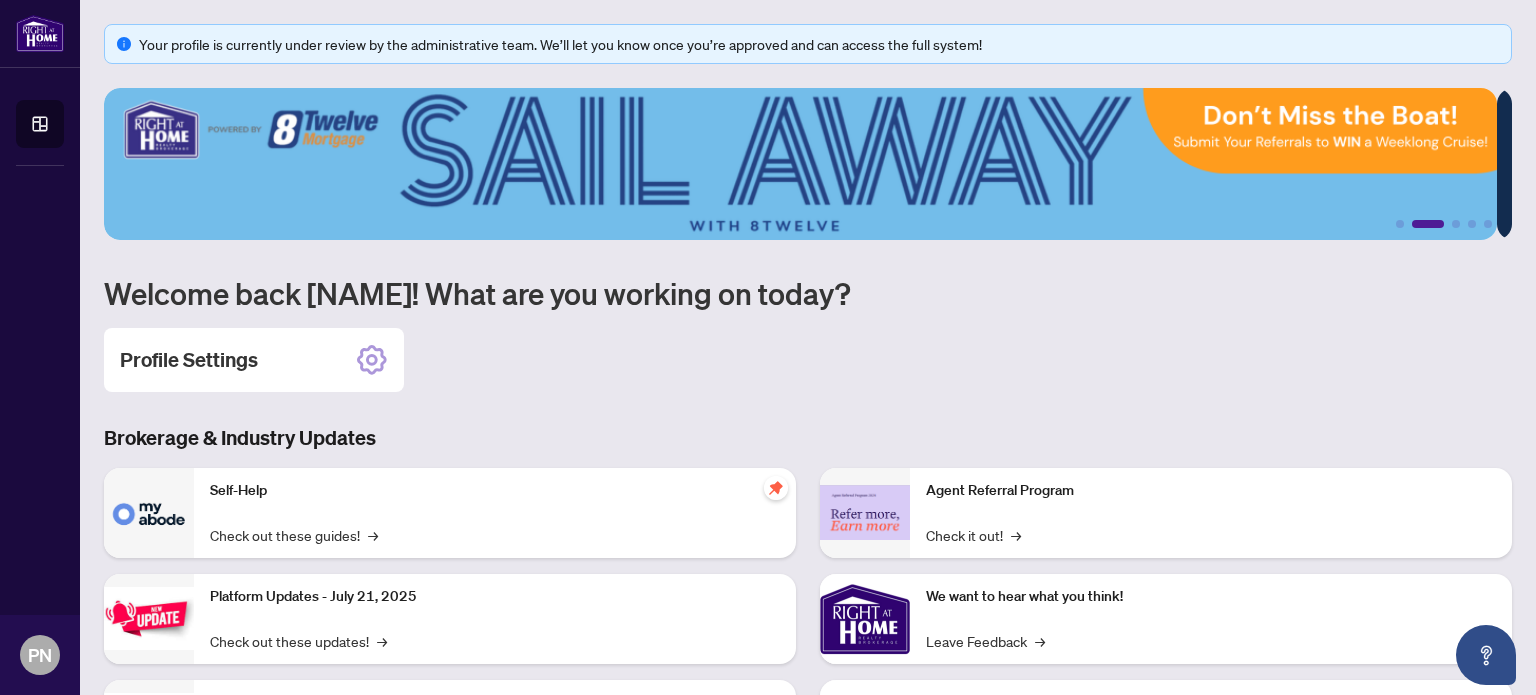 scroll, scrollTop: 100, scrollLeft: 0, axis: vertical 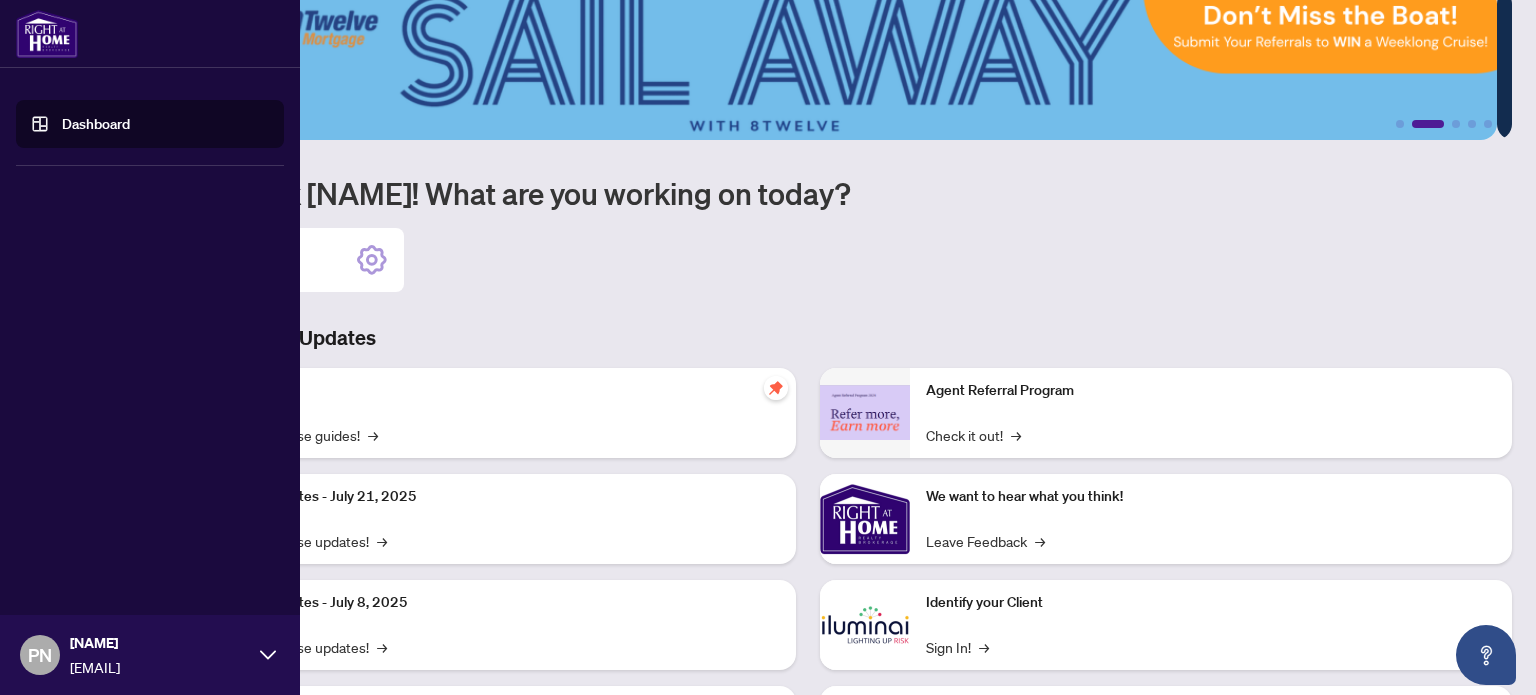 click on "[NAME], Controller" at bounding box center [150, 347] 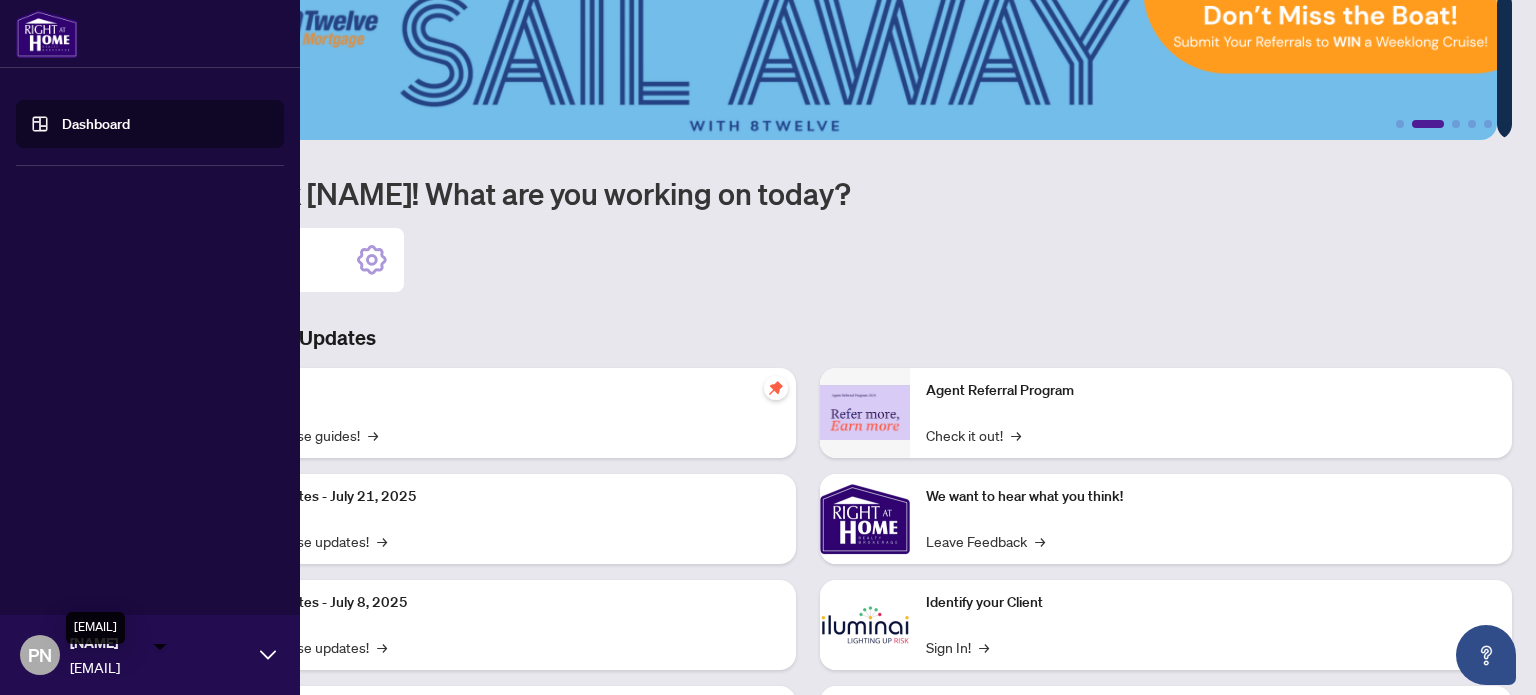 click on "[EMAIL]" at bounding box center [160, 667] 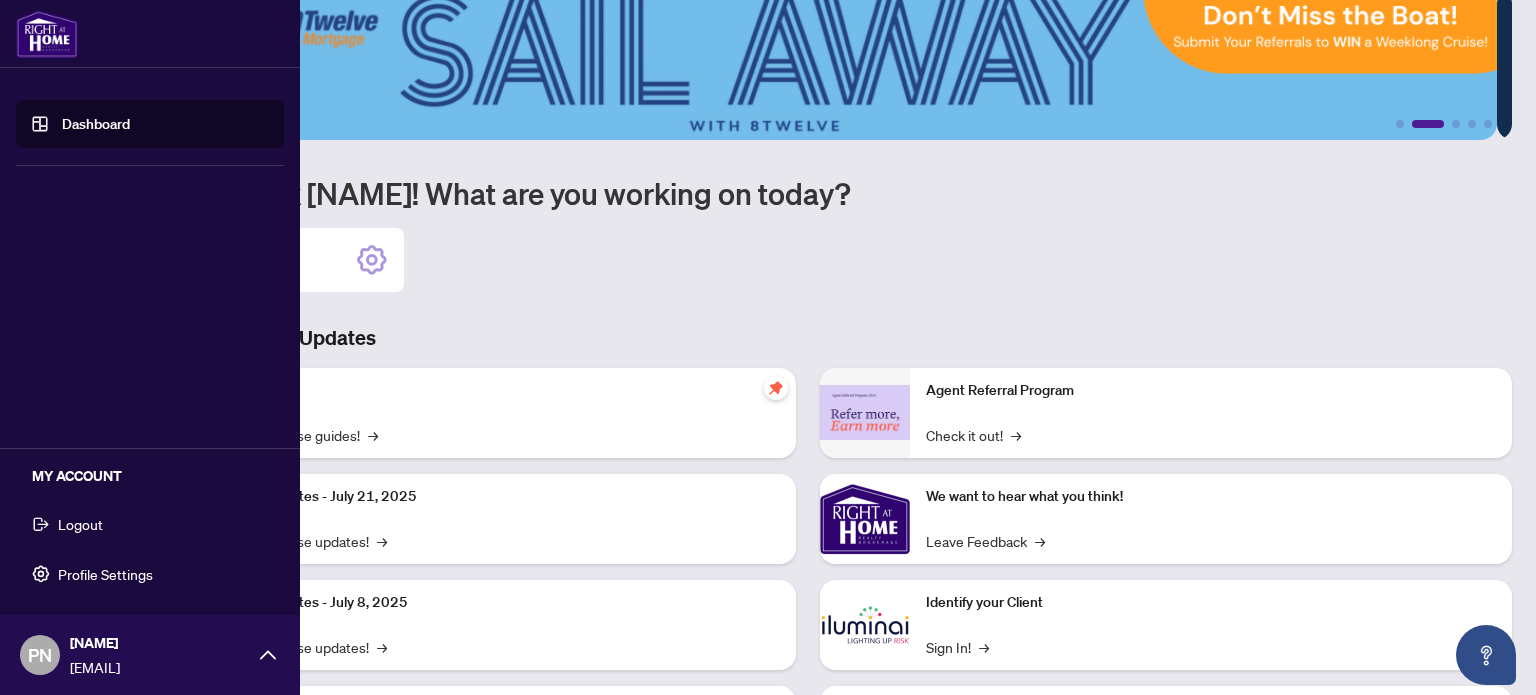 click on "Logout" at bounding box center (80, 524) 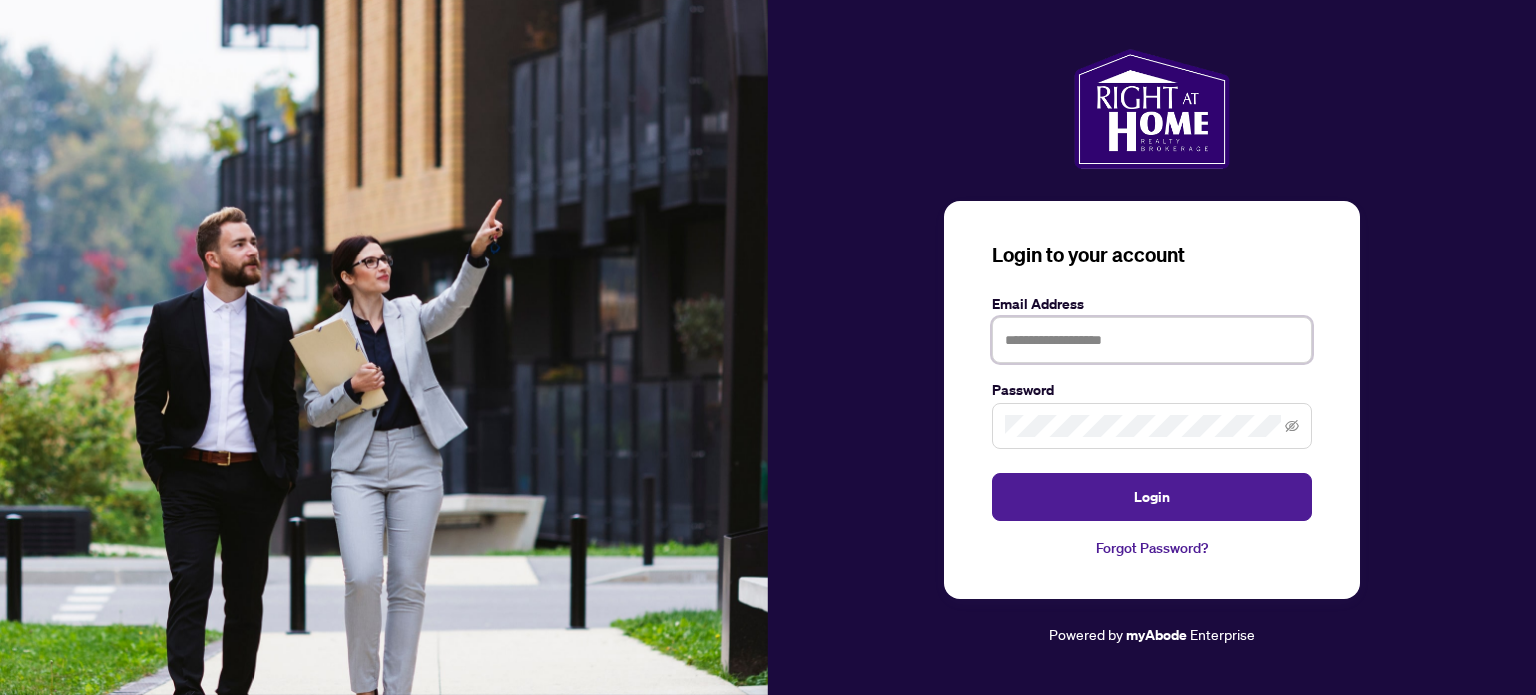 type on "**********" 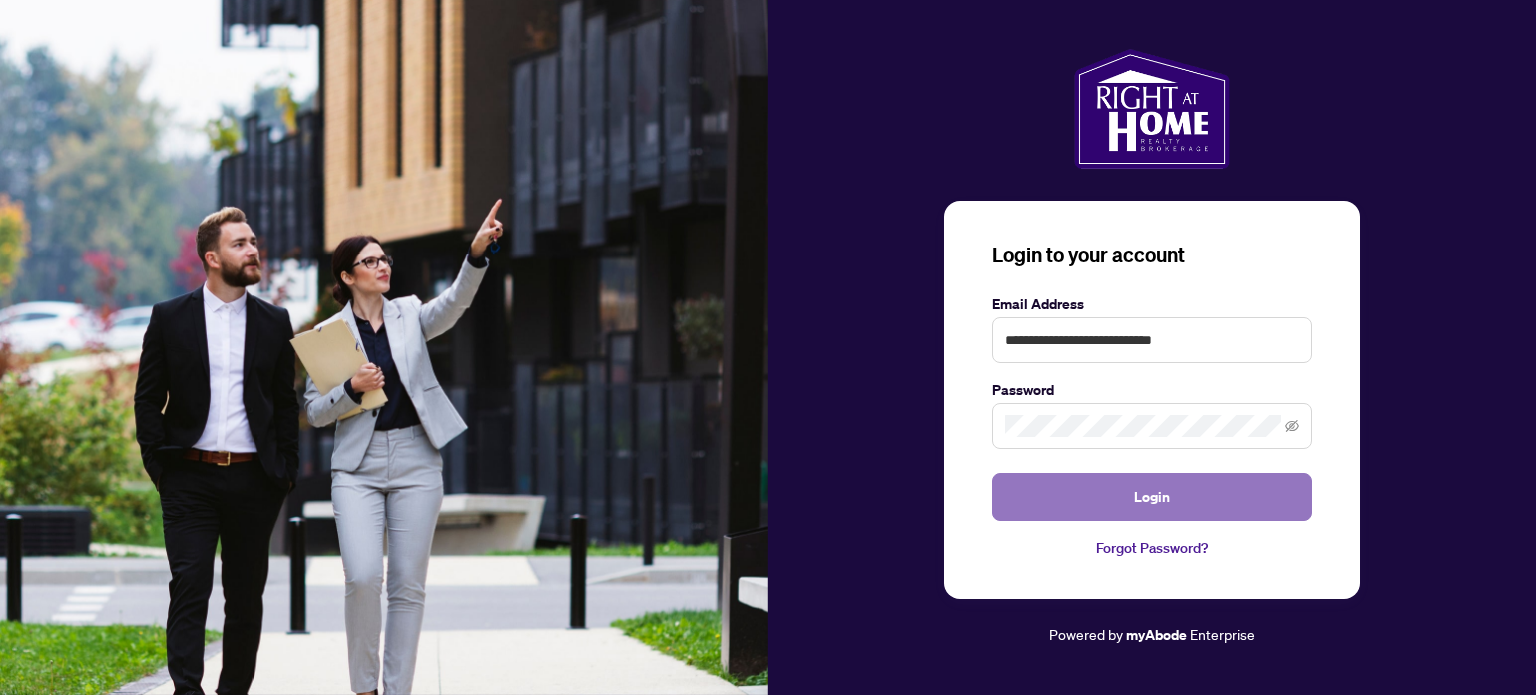 click on "Login" at bounding box center [1152, 497] 